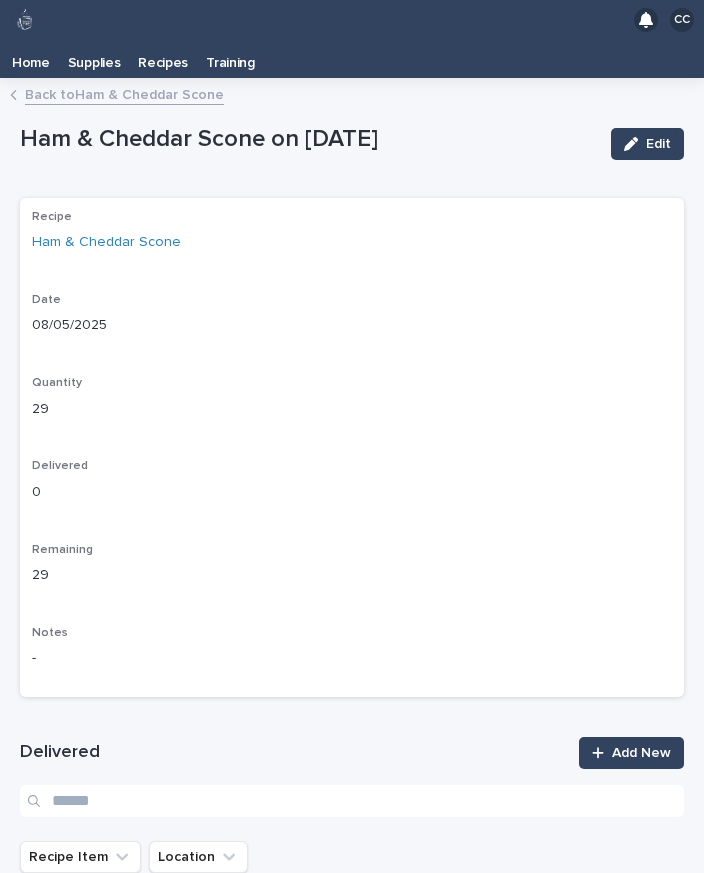 scroll, scrollTop: 0, scrollLeft: 0, axis: both 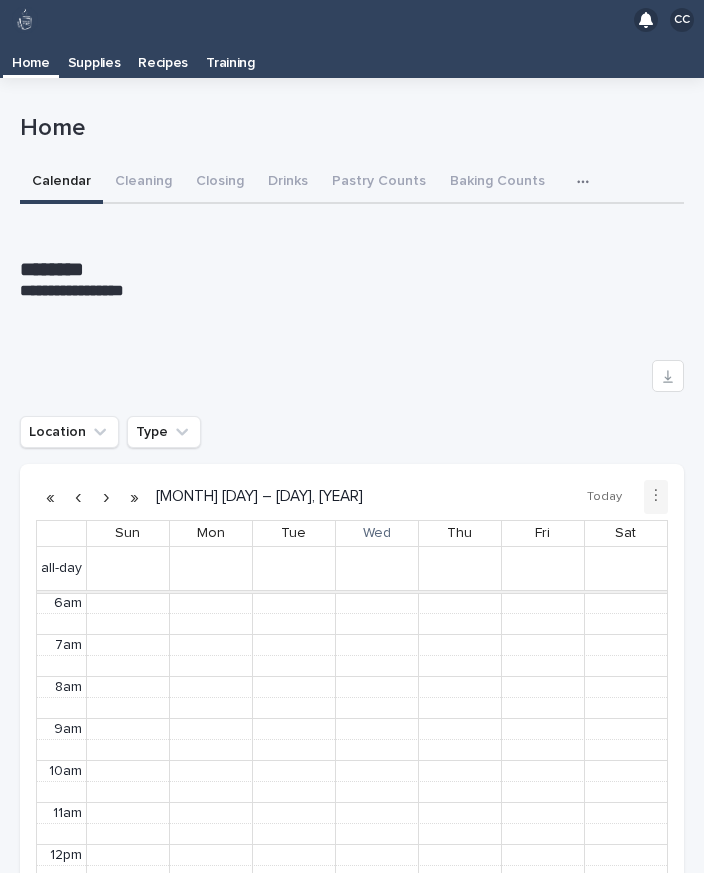 click on "Pastry Counts" at bounding box center (379, 183) 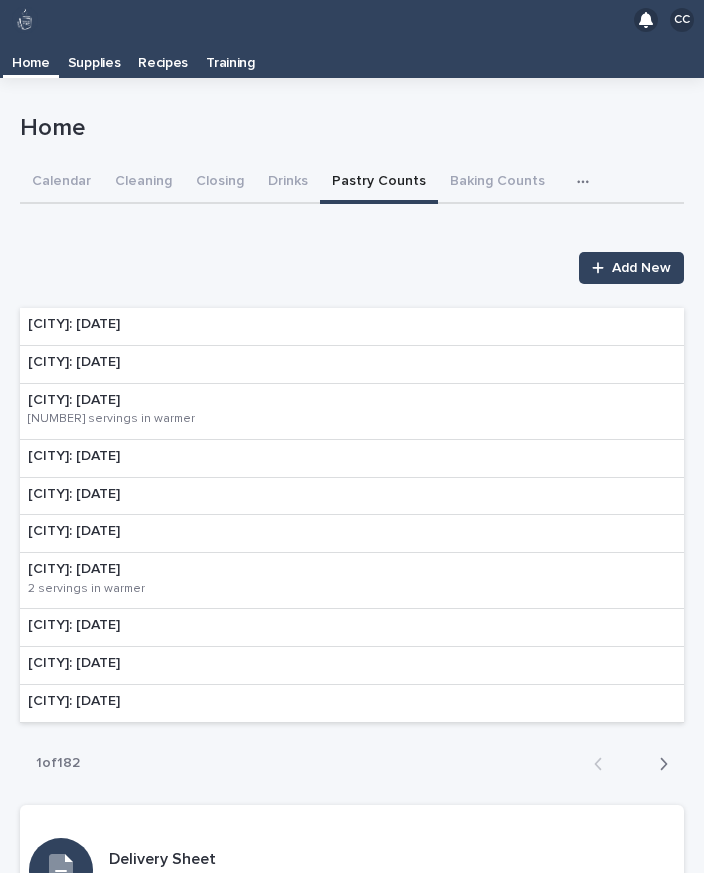 click on "[CITY]: [DATE]" at bounding box center [352, 327] 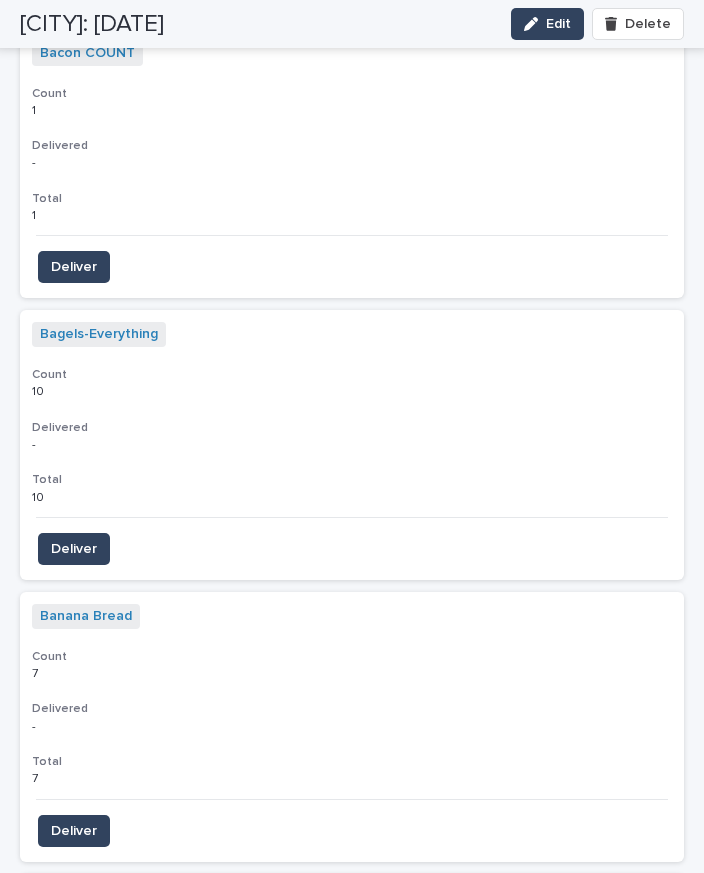 scroll, scrollTop: 2359, scrollLeft: 0, axis: vertical 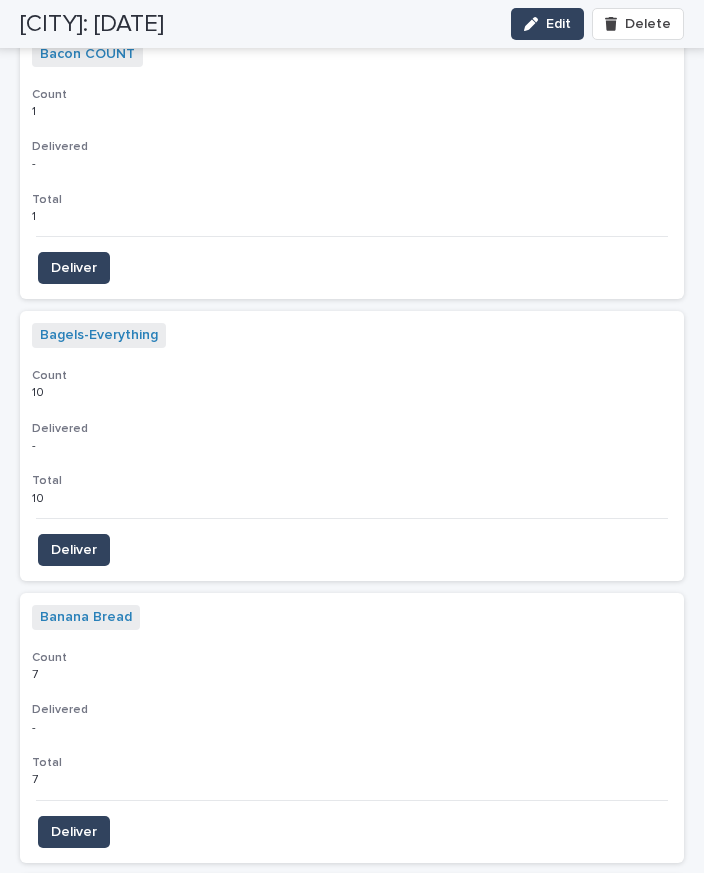 click on "Deliver" at bounding box center (74, 832) 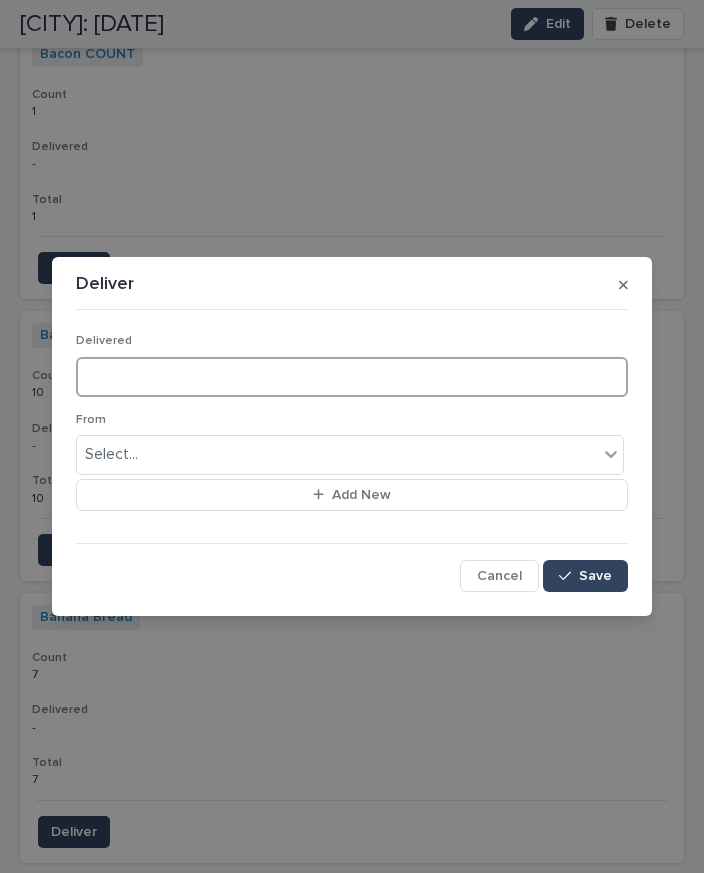 click at bounding box center (352, 377) 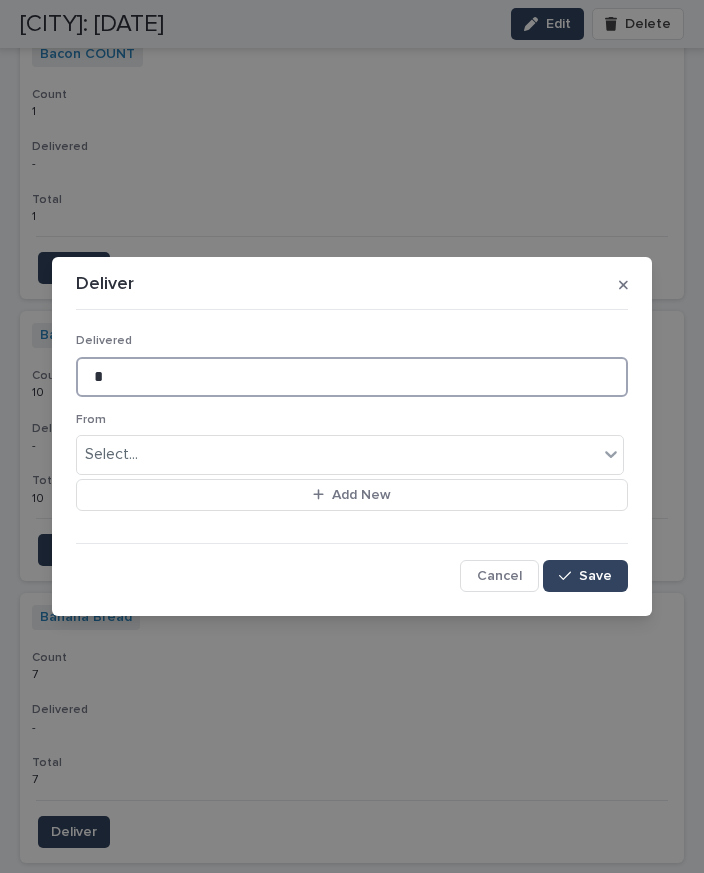 type on "*" 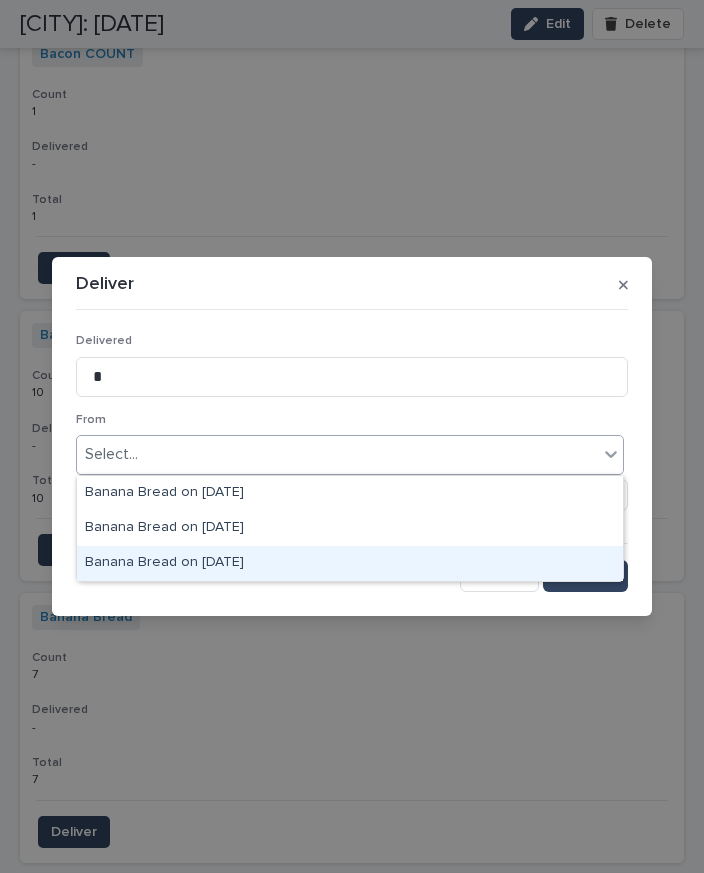 click on "Banana Bread on [DATE]" at bounding box center [350, 563] 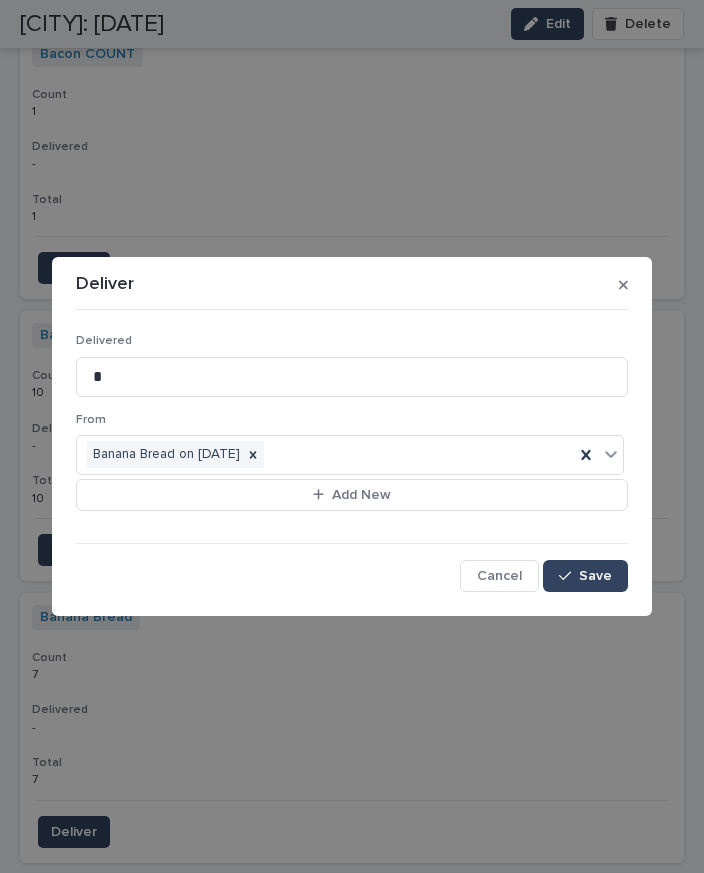 click at bounding box center [569, 576] 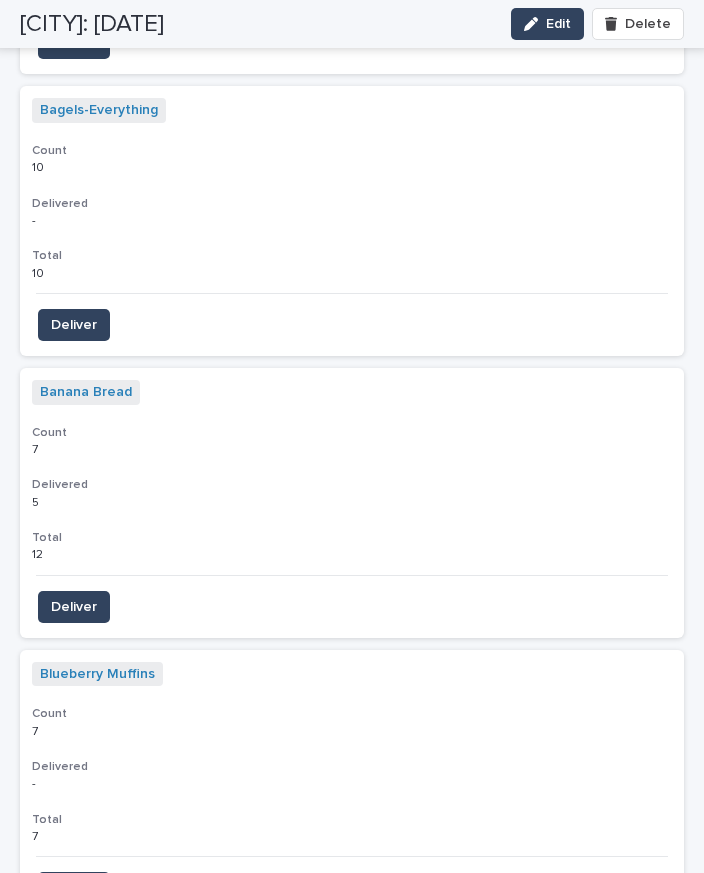 scroll, scrollTop: 2597, scrollLeft: 0, axis: vertical 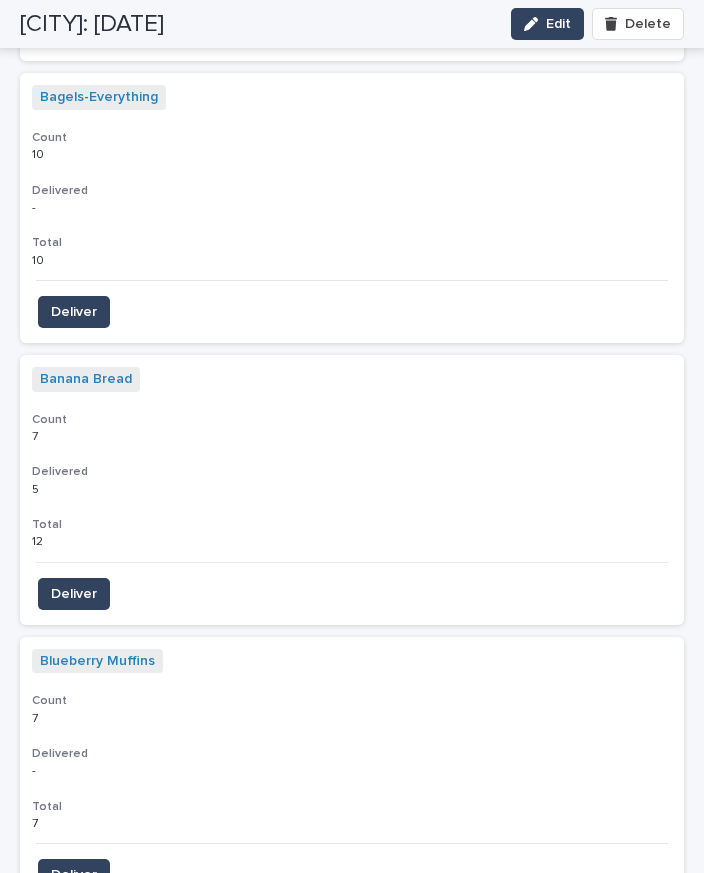 click on "Deliver" at bounding box center [74, 875] 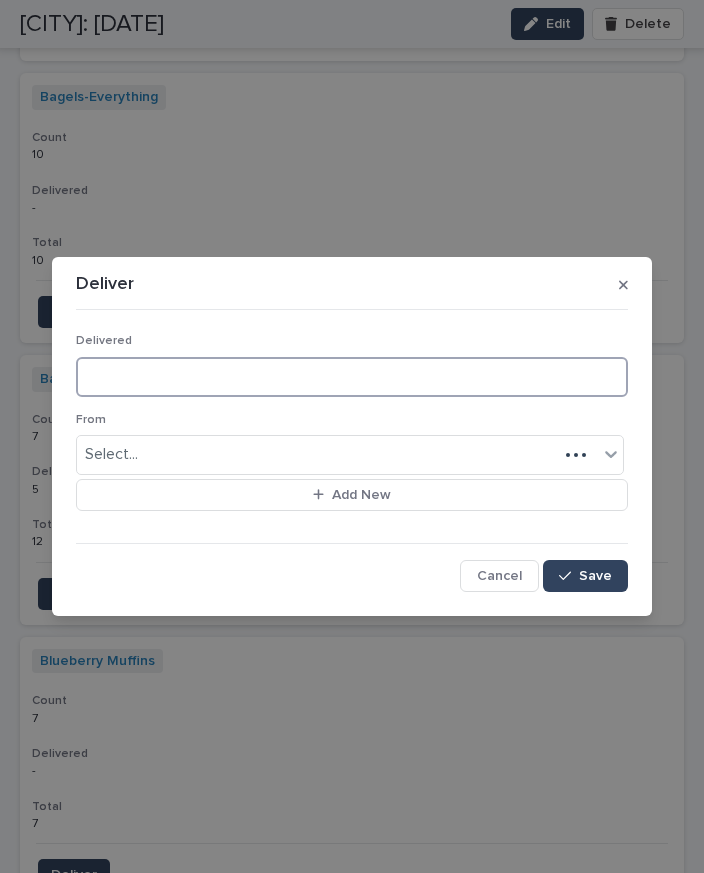click at bounding box center [352, 377] 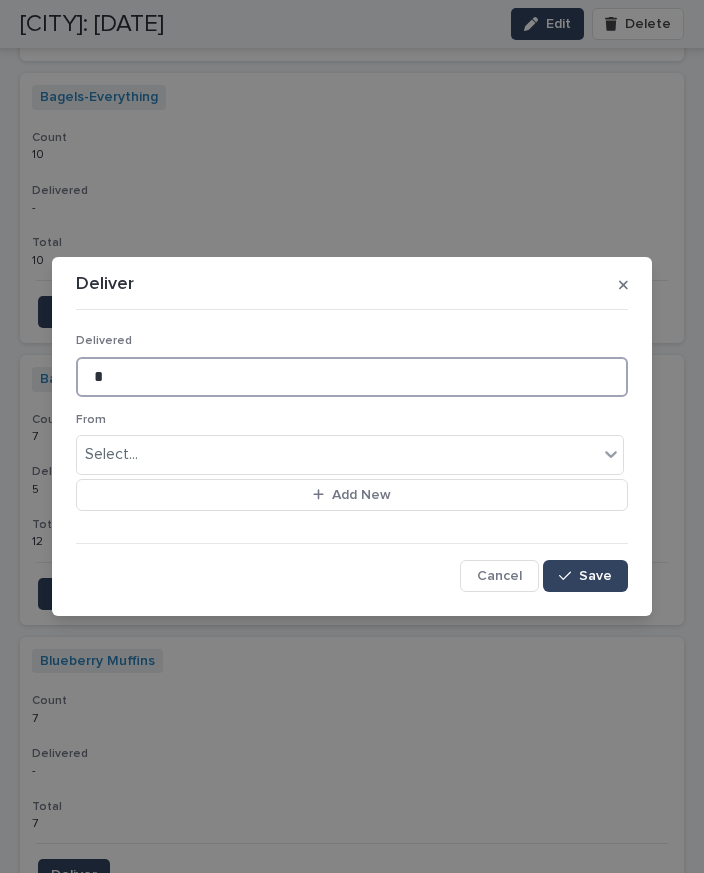 type on "*" 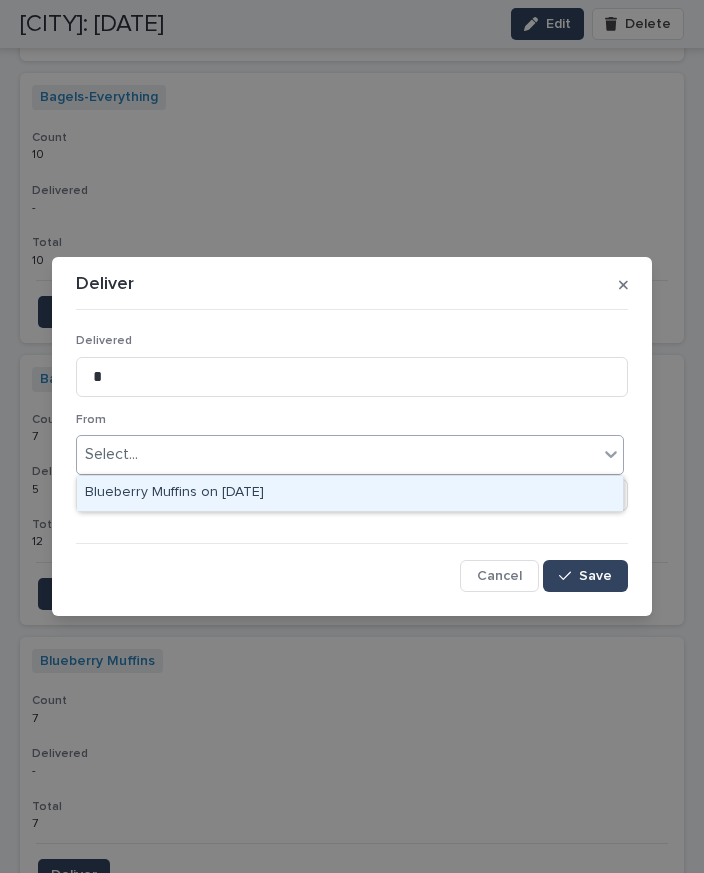 click on "Blueberry Muffins on [DATE]" at bounding box center (350, 493) 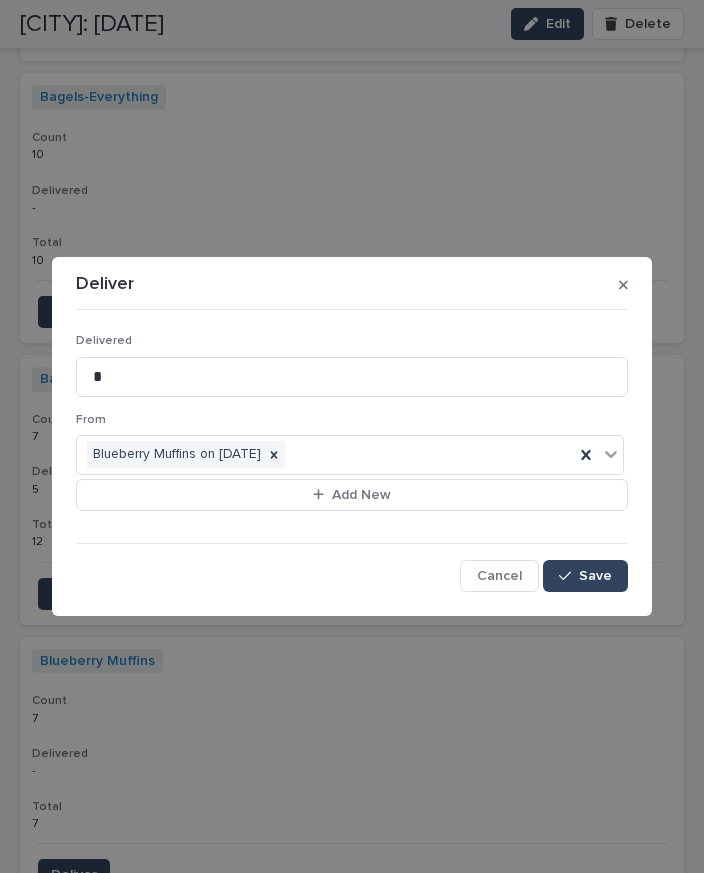 click on "Save" at bounding box center (585, 576) 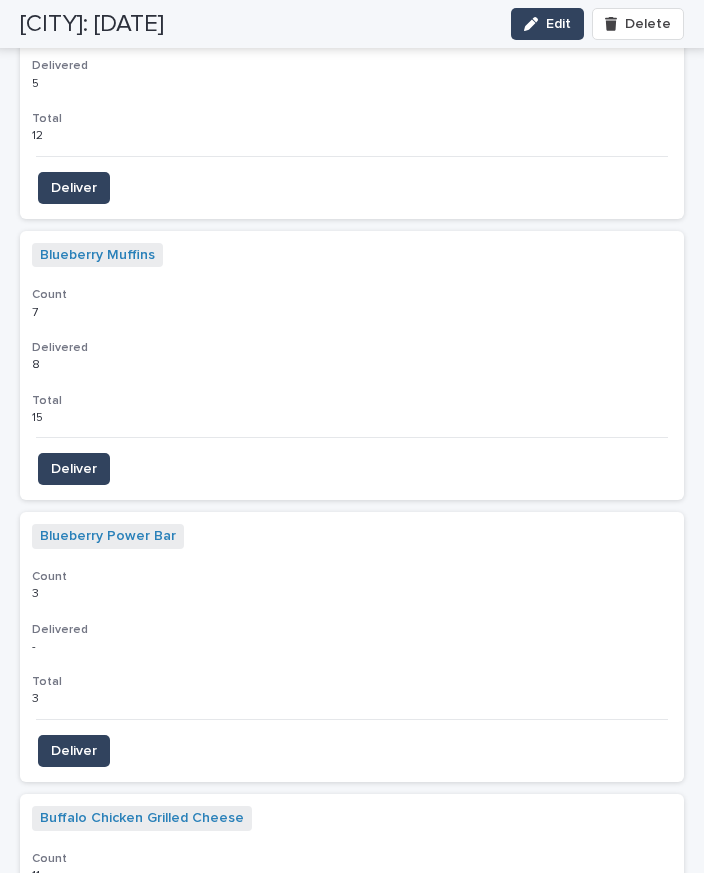 scroll, scrollTop: 3005, scrollLeft: 0, axis: vertical 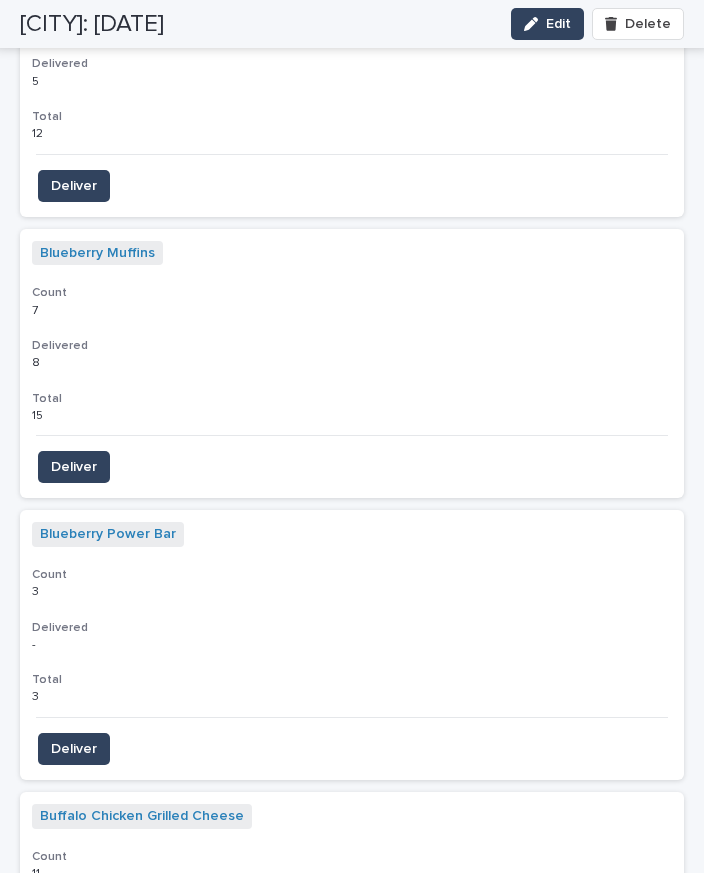 click on "Deliver" at bounding box center (74, 749) 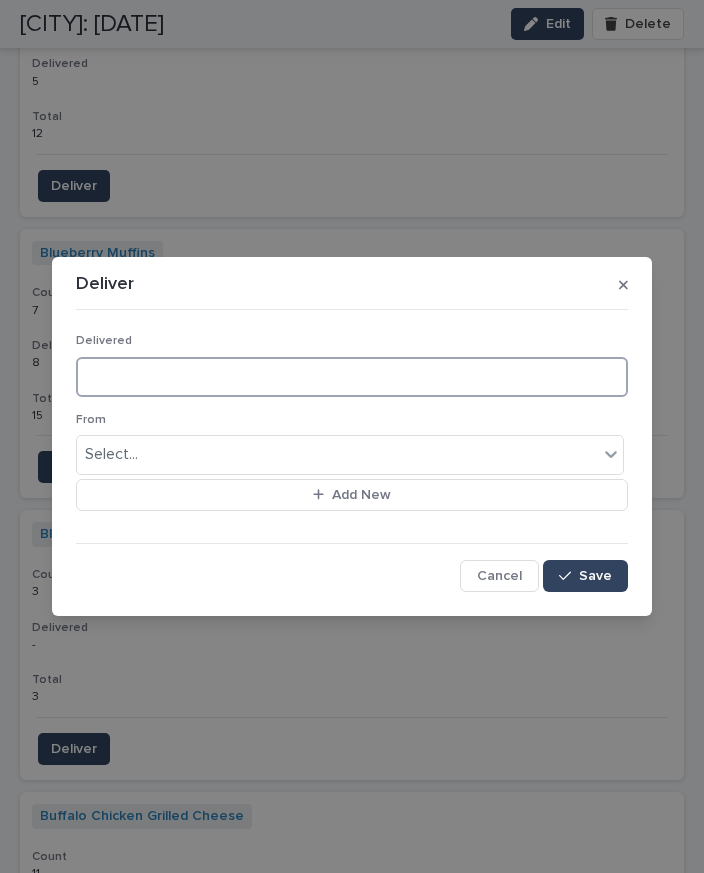 click at bounding box center (352, 377) 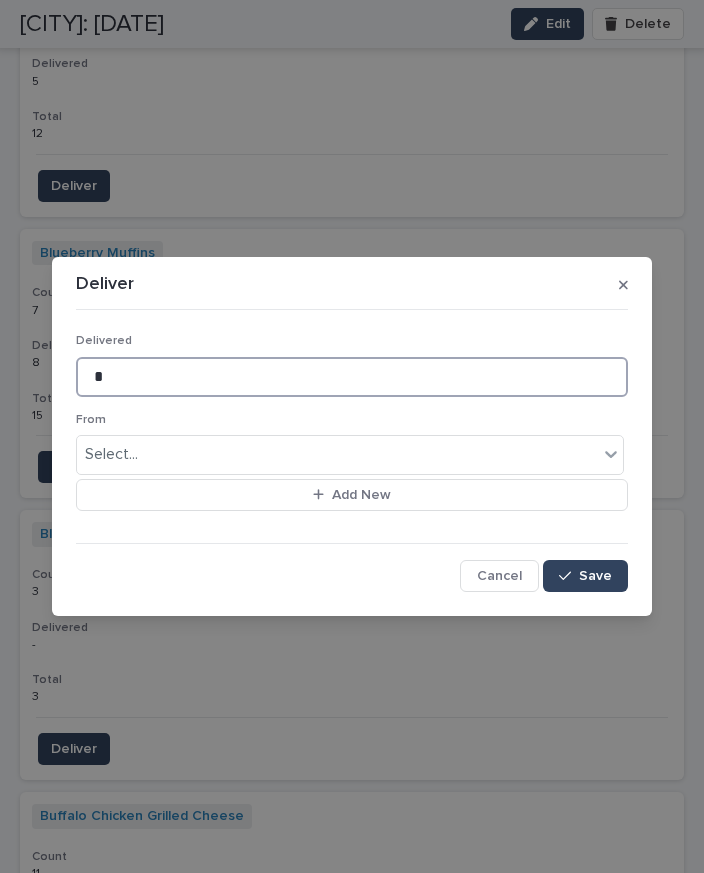 type on "*" 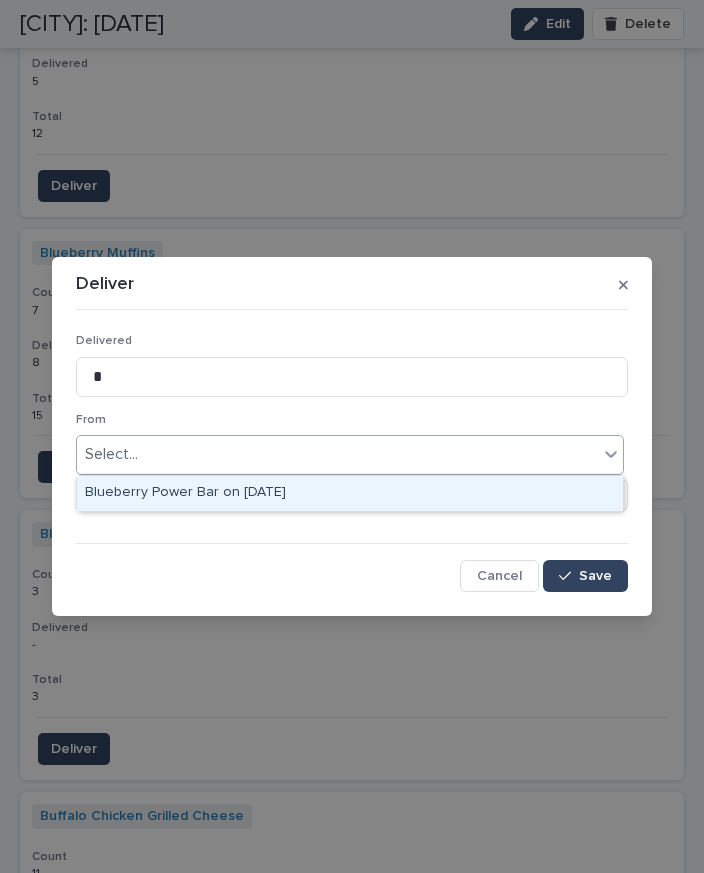 click on "Blueberry Power Bar on [DATE]" at bounding box center (350, 493) 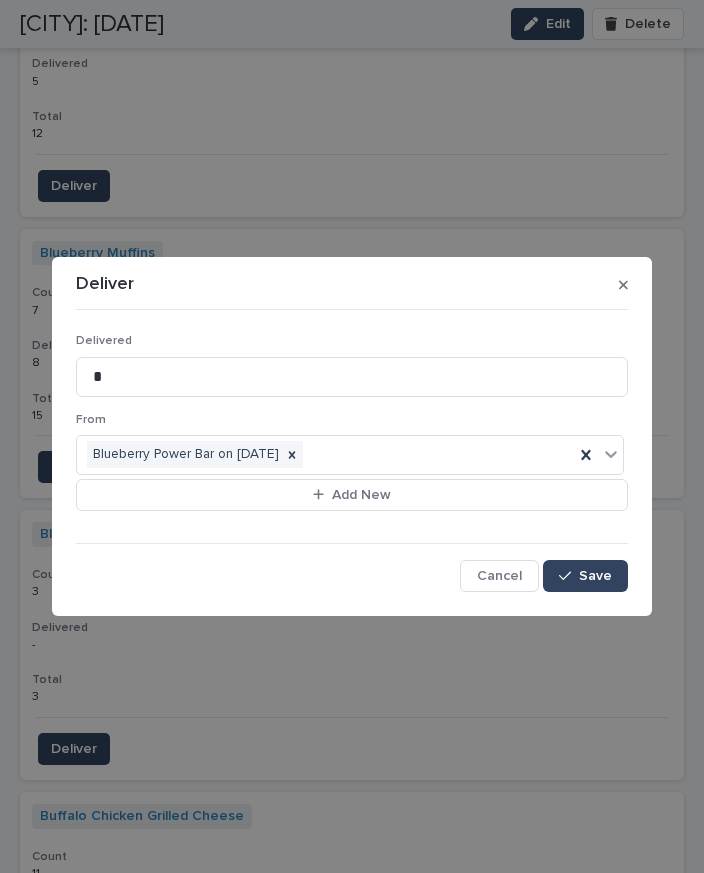 click on "Save" at bounding box center (585, 576) 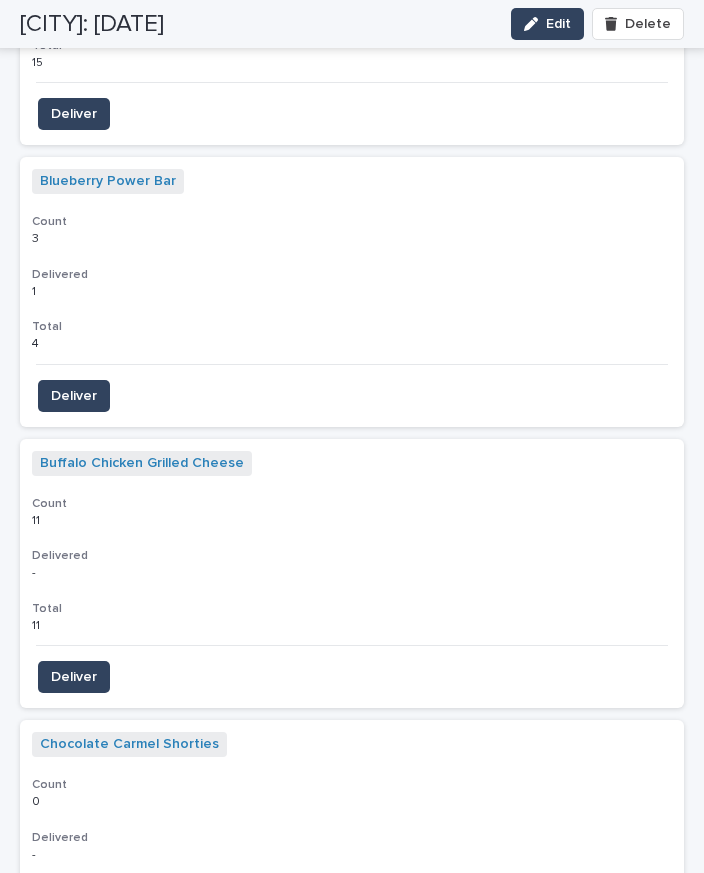scroll, scrollTop: 3359, scrollLeft: 0, axis: vertical 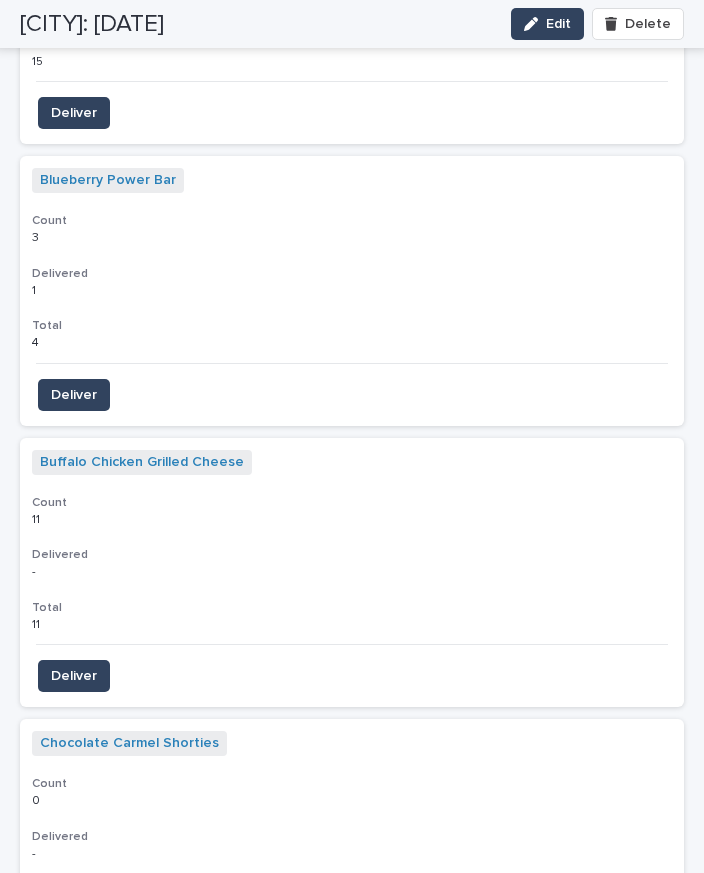 click on "Deliver" at bounding box center (74, 676) 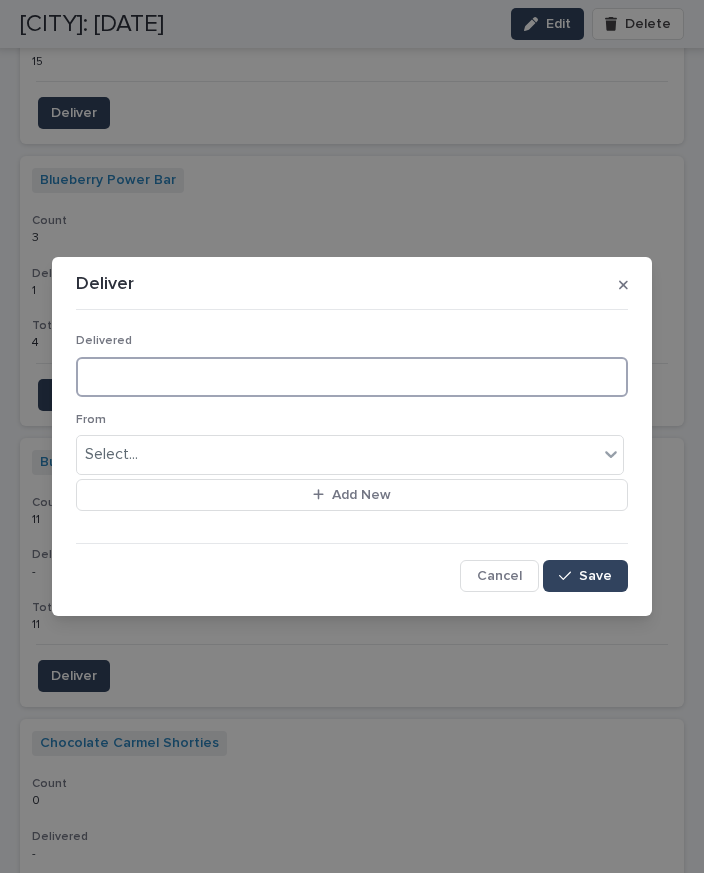 click at bounding box center [352, 377] 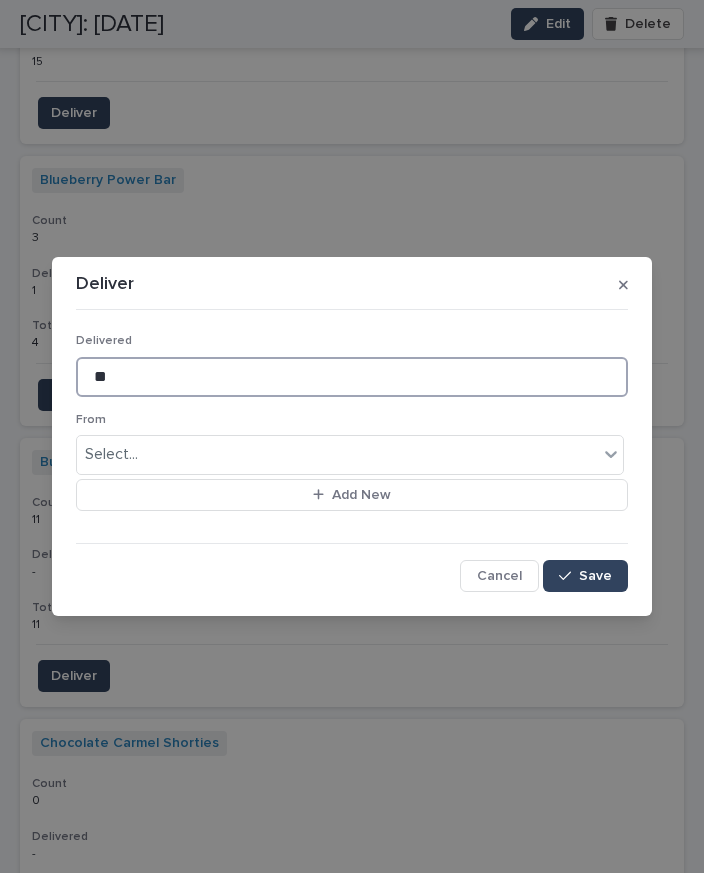 type on "**" 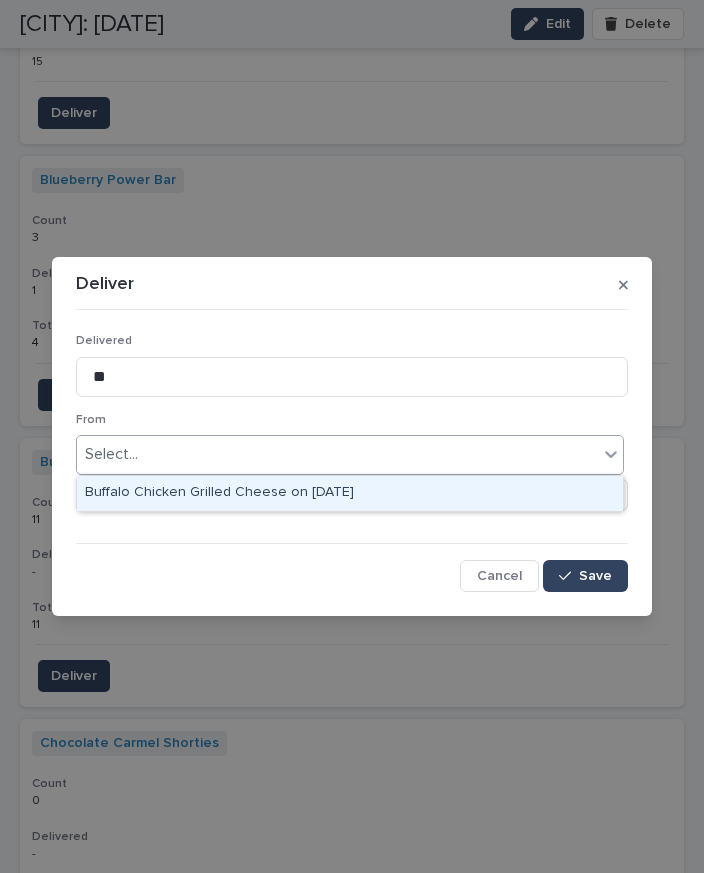 click on "Buffalo Chicken Grilled Cheese on [DATE]" at bounding box center [350, 493] 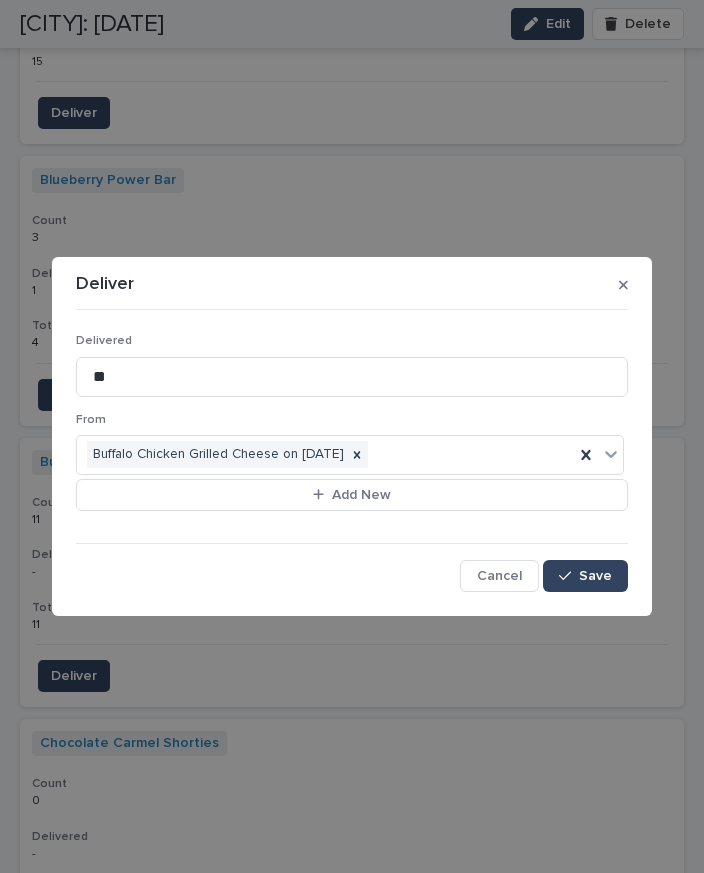 click on "Save" at bounding box center [585, 576] 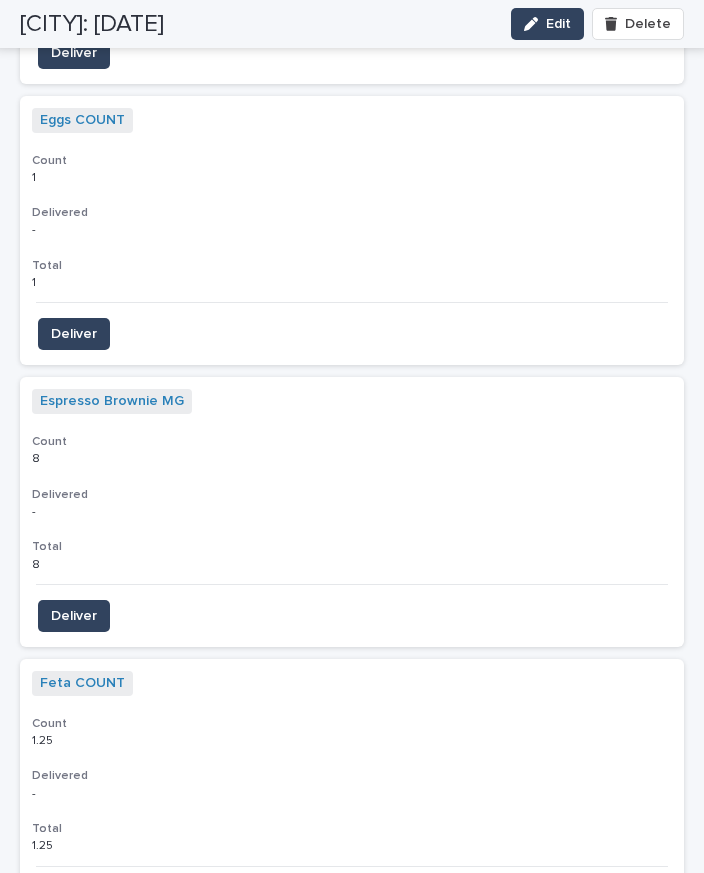 scroll, scrollTop: 4547, scrollLeft: 0, axis: vertical 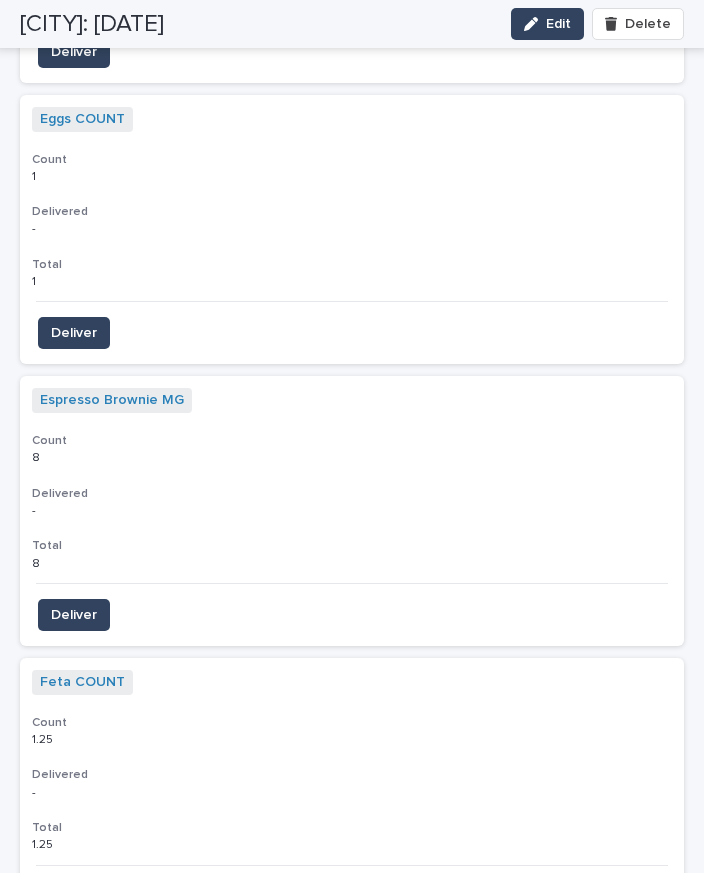 click on "Espresso Brownie MG   + 0 Count 8 8   Delivered - -   Total 8 8   Deliver" at bounding box center [352, 511] 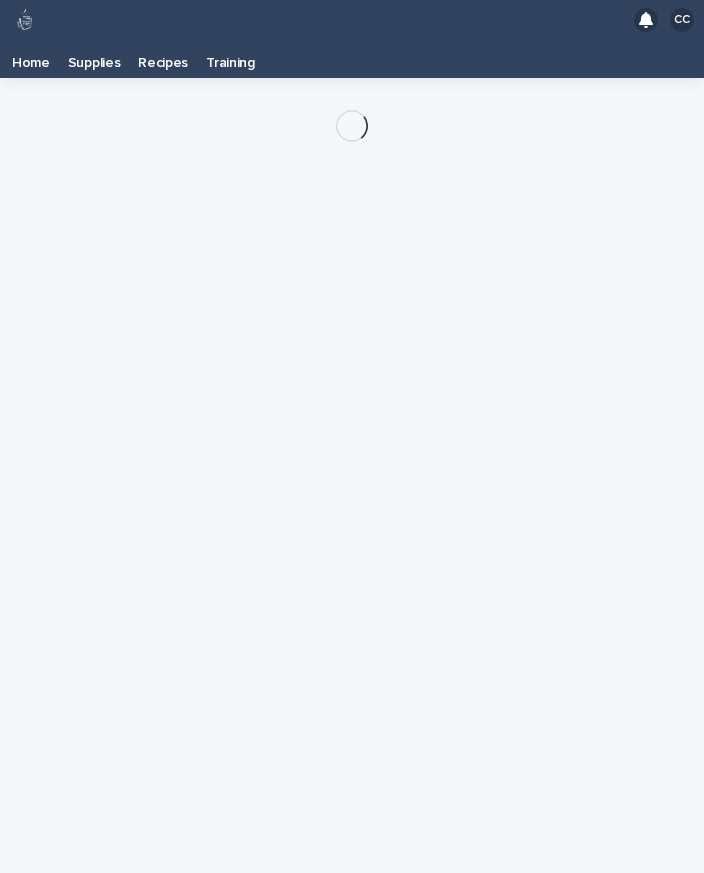scroll, scrollTop: 0, scrollLeft: 0, axis: both 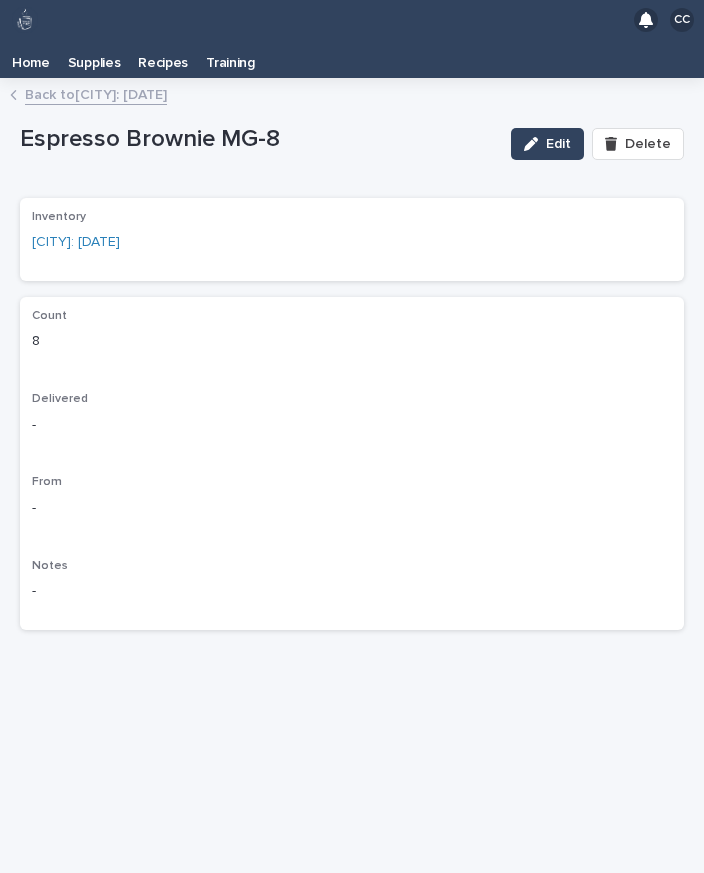 click on "CC" at bounding box center [352, 20] 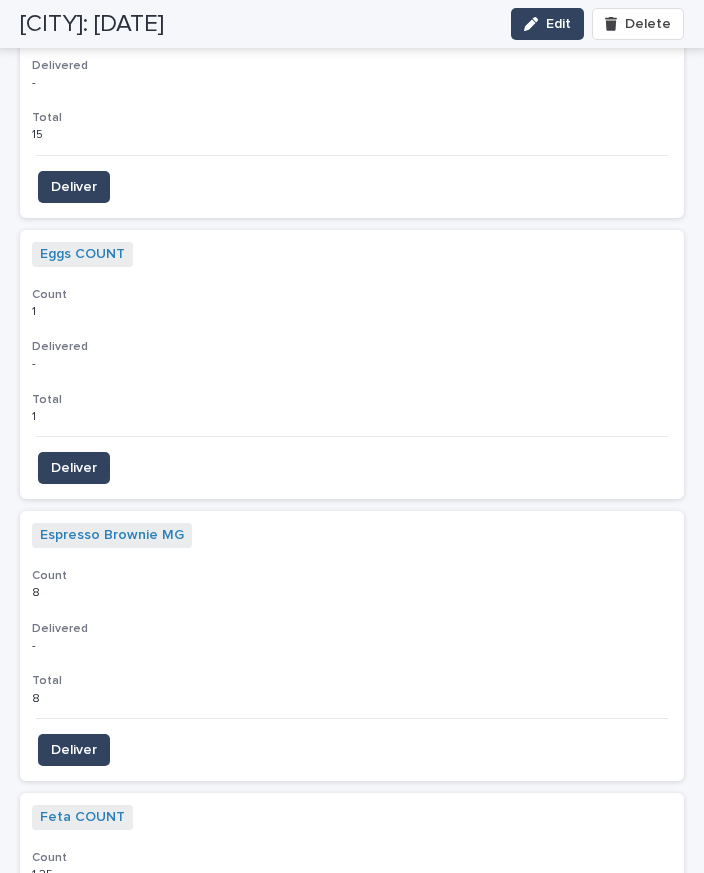 scroll, scrollTop: 4411, scrollLeft: 0, axis: vertical 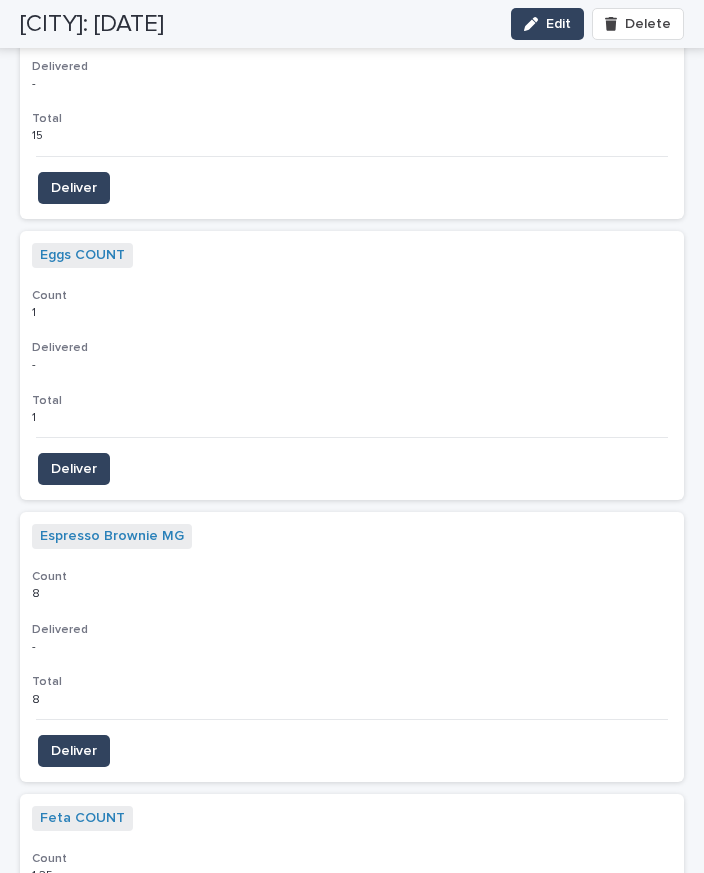 click on "Deliver" at bounding box center [74, 751] 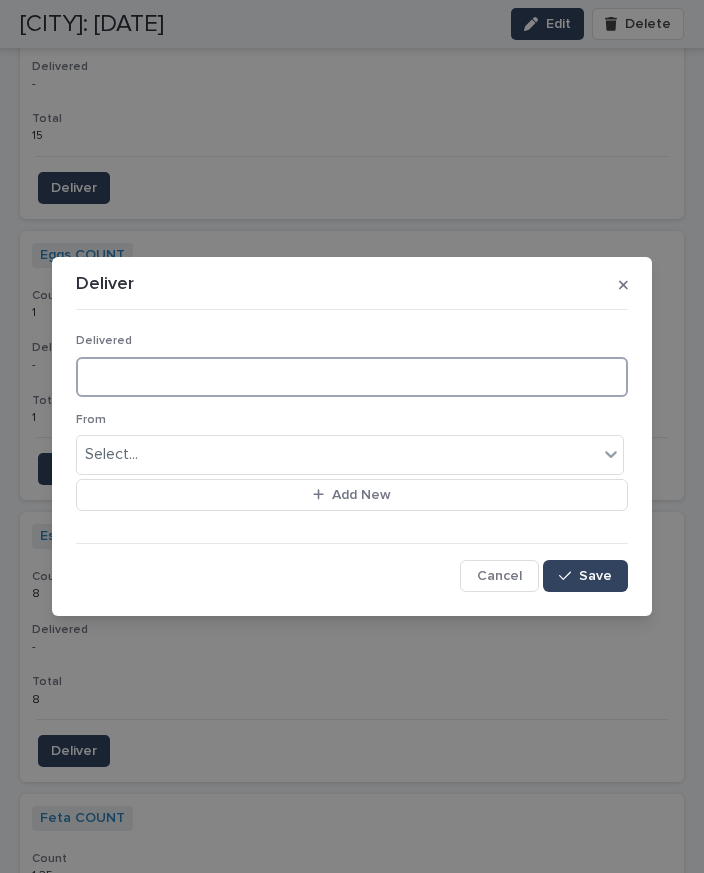 click at bounding box center [352, 377] 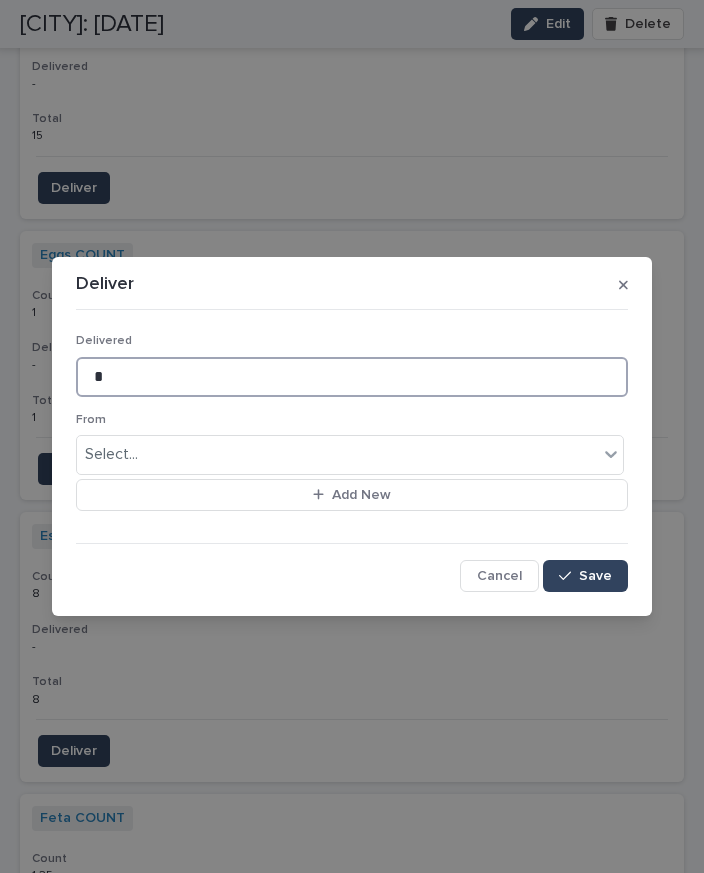 type on "*" 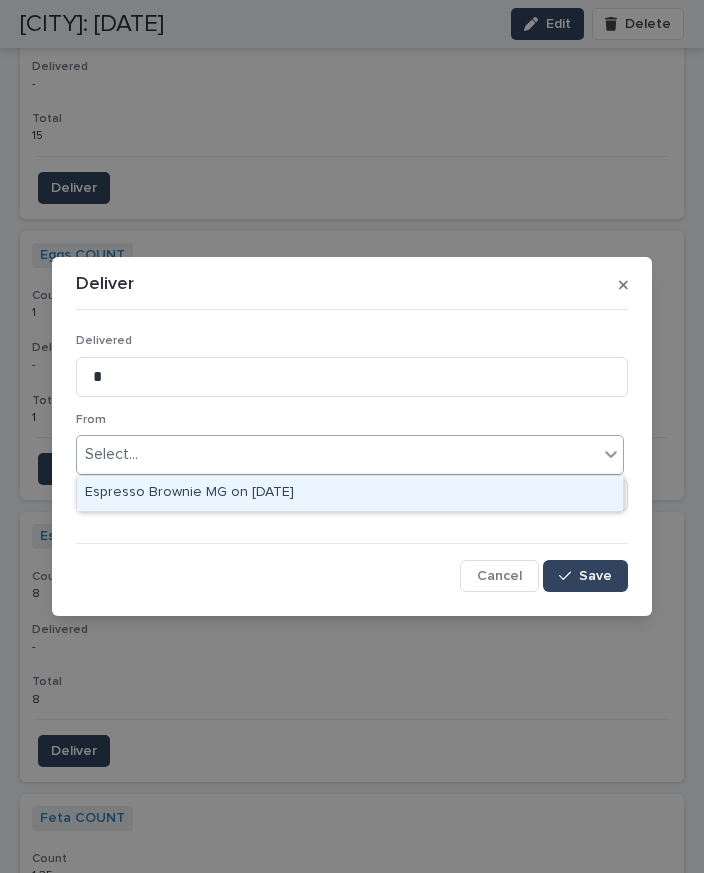 click on "Espresso Brownie MG on [DATE]" at bounding box center (350, 493) 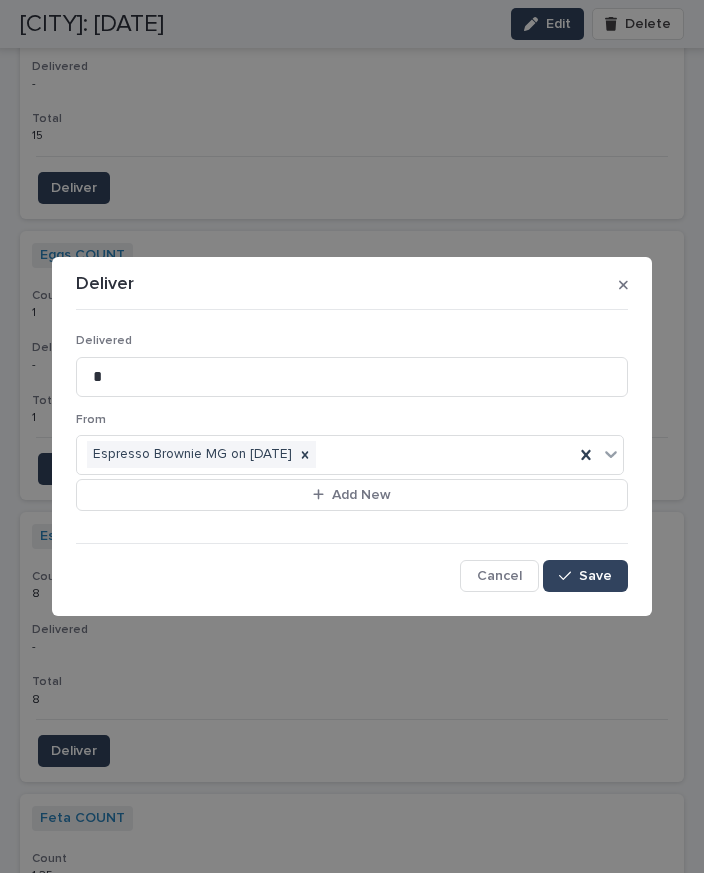 click on "Save" at bounding box center [595, 576] 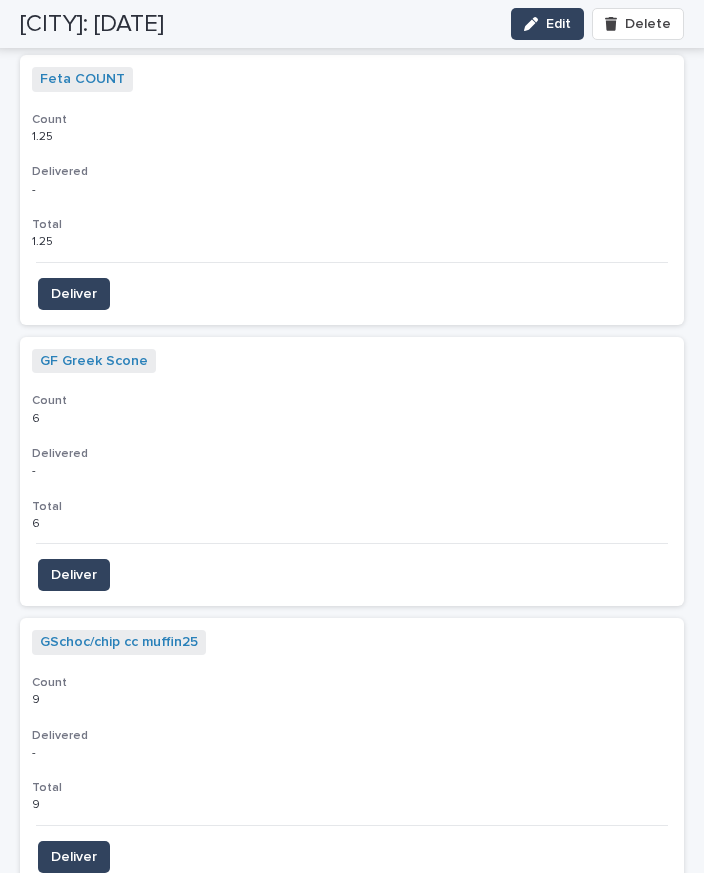 scroll, scrollTop: 5154, scrollLeft: 0, axis: vertical 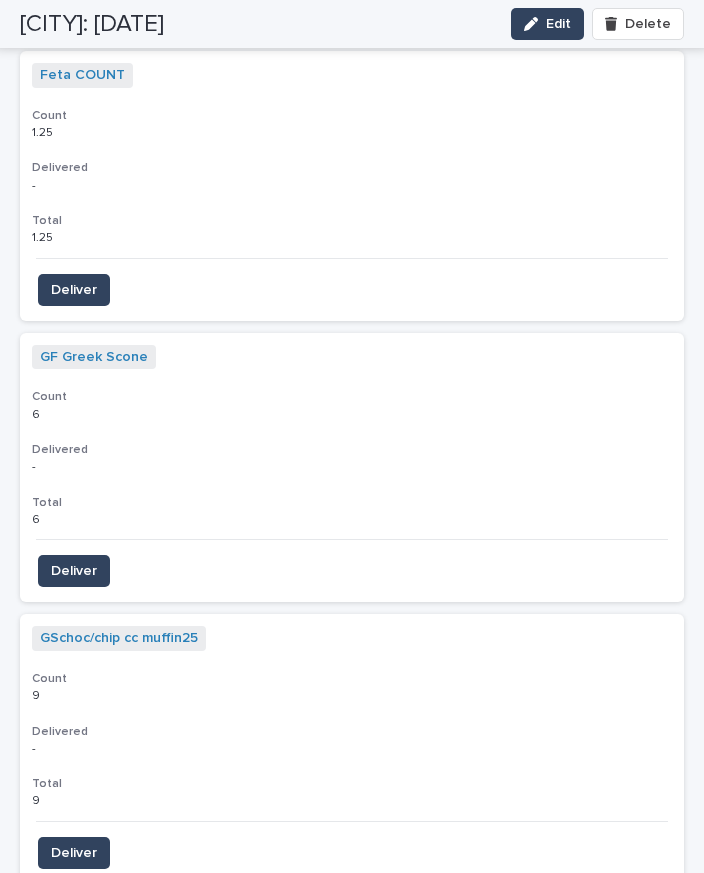 click on "Deliver" at bounding box center (74, 571) 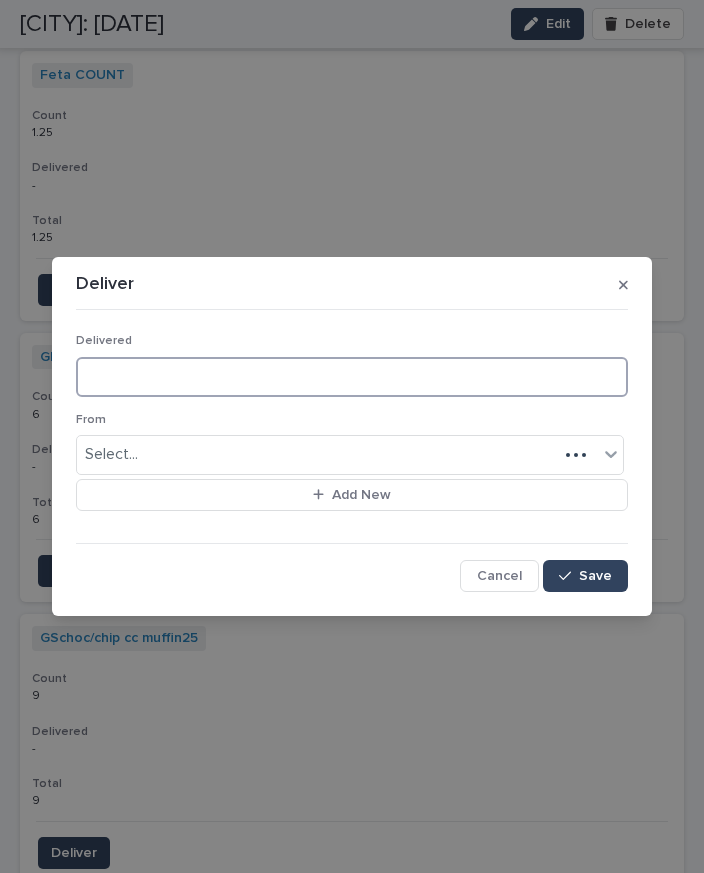 click at bounding box center [352, 377] 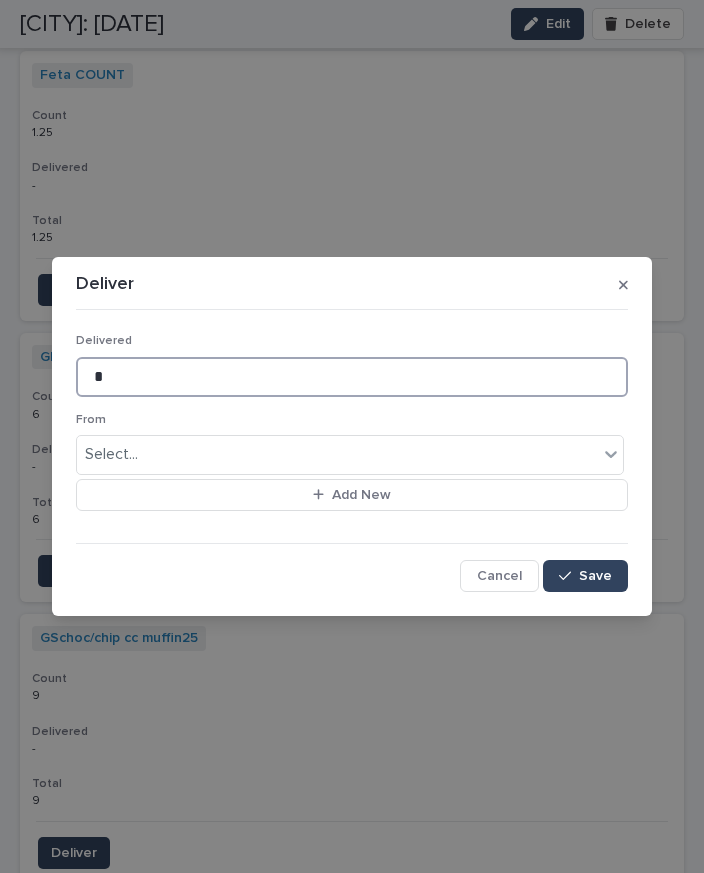 type on "*" 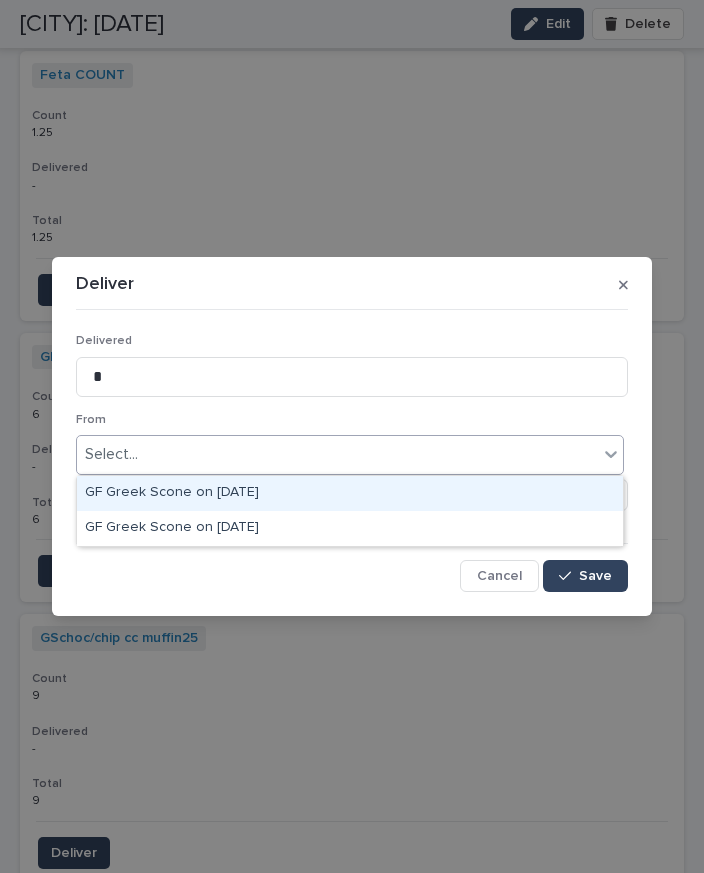 click on "GF Greek Scone on [DATE]" at bounding box center (350, 493) 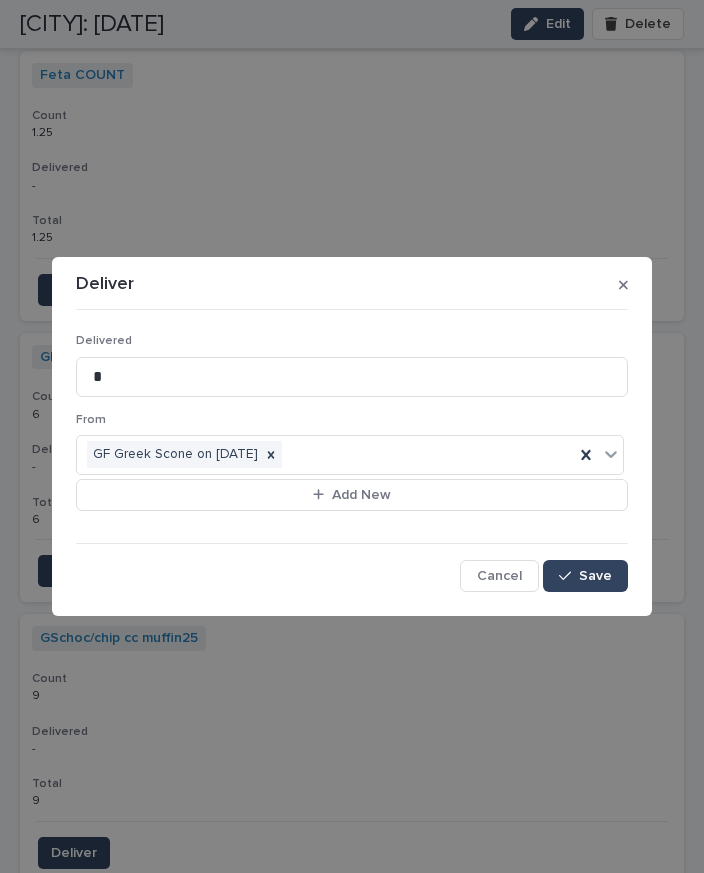 click 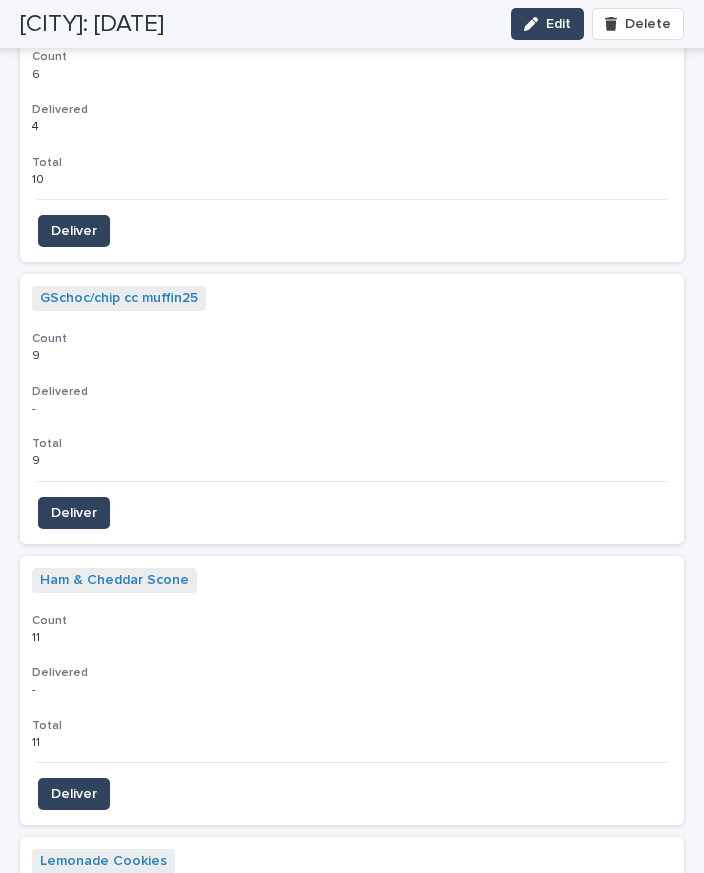 scroll, scrollTop: 5506, scrollLeft: 0, axis: vertical 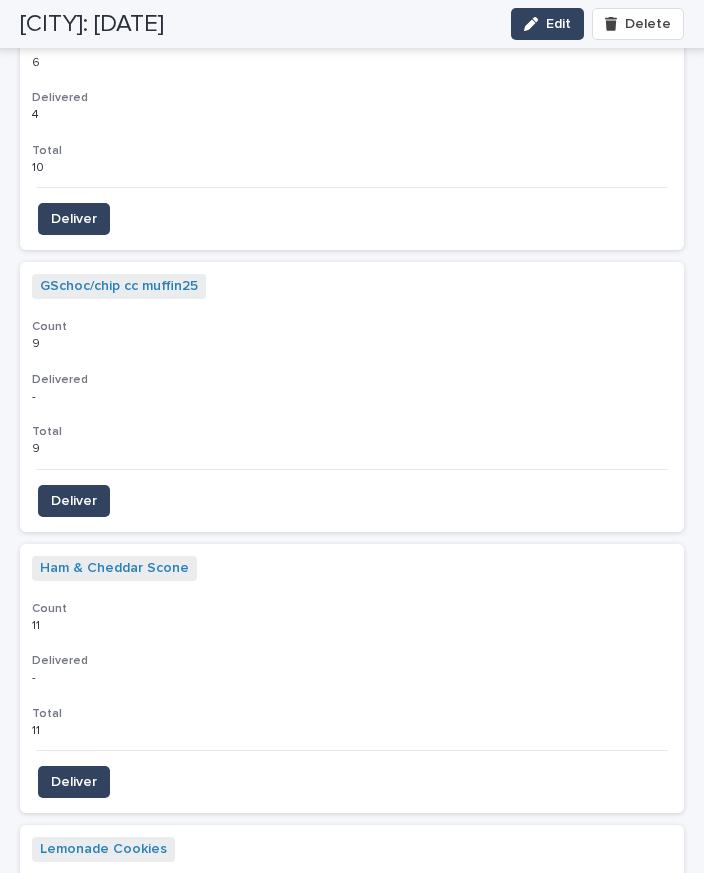 click on "Deliver" at bounding box center [74, 782] 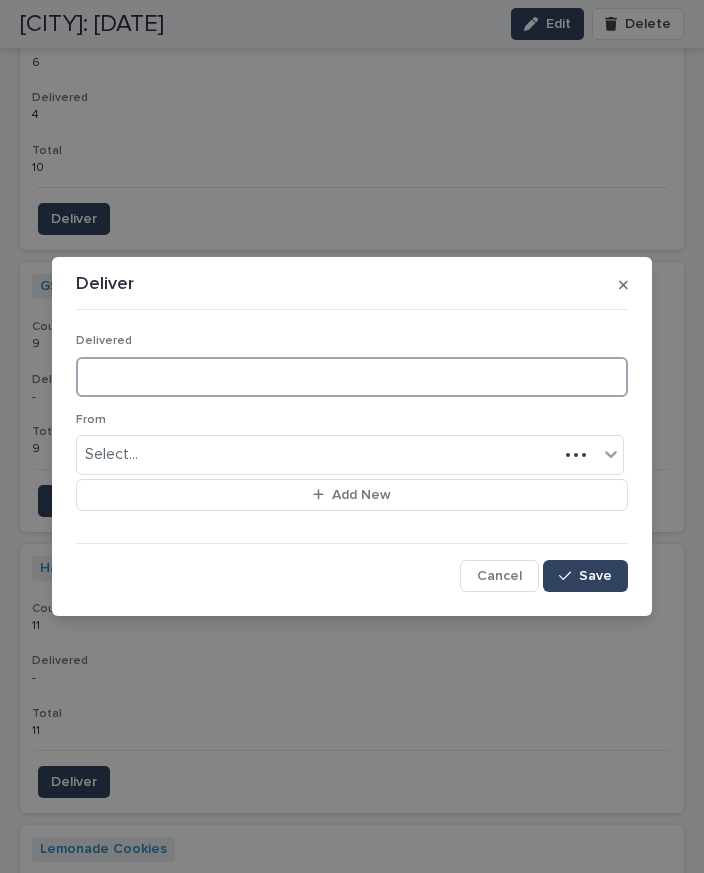 click at bounding box center [352, 377] 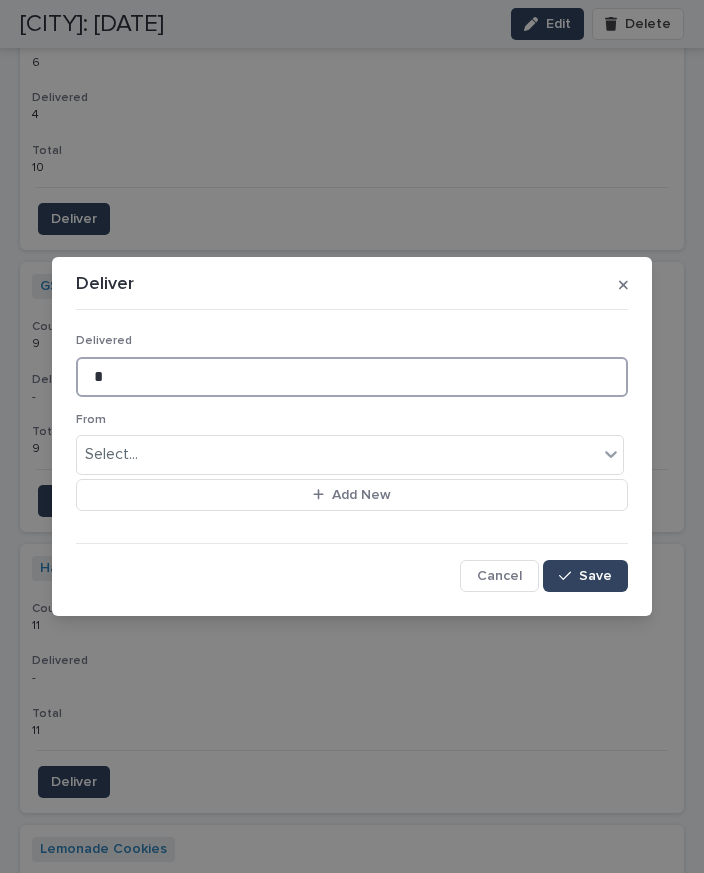 type on "*" 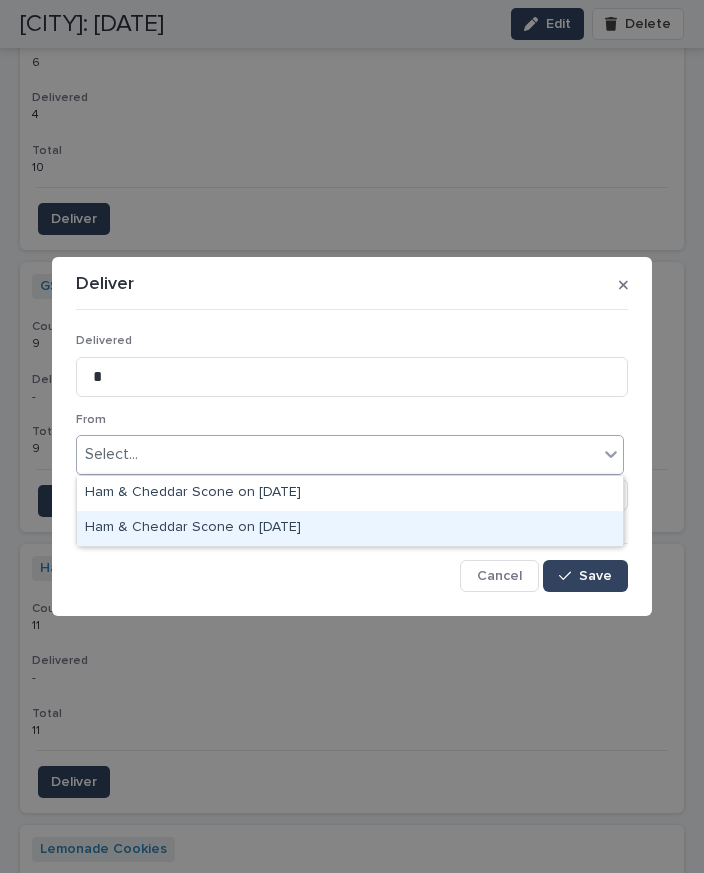 click on "Save" at bounding box center (595, 576) 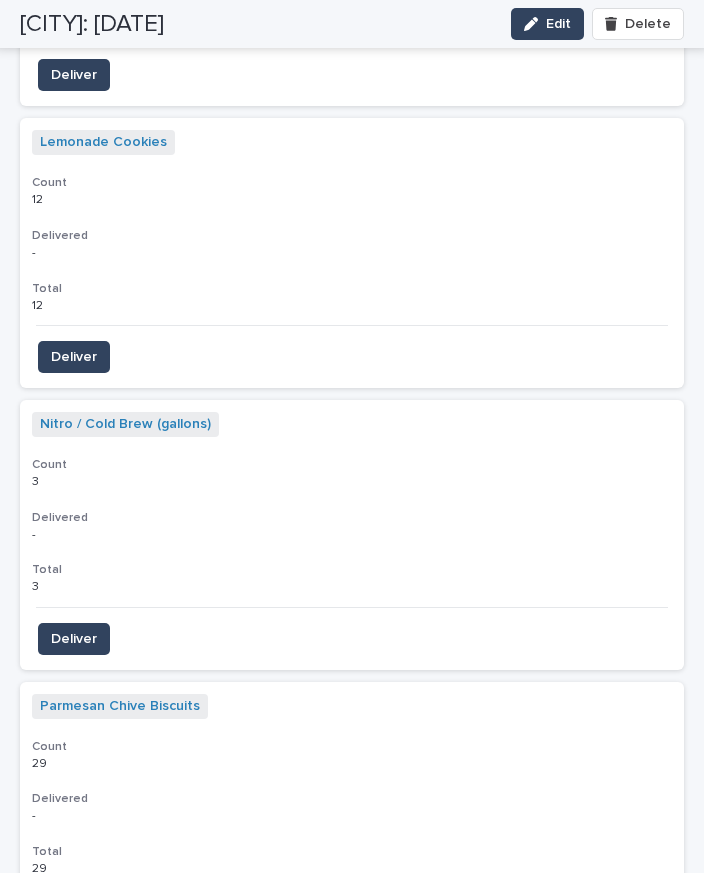scroll, scrollTop: 6259, scrollLeft: 0, axis: vertical 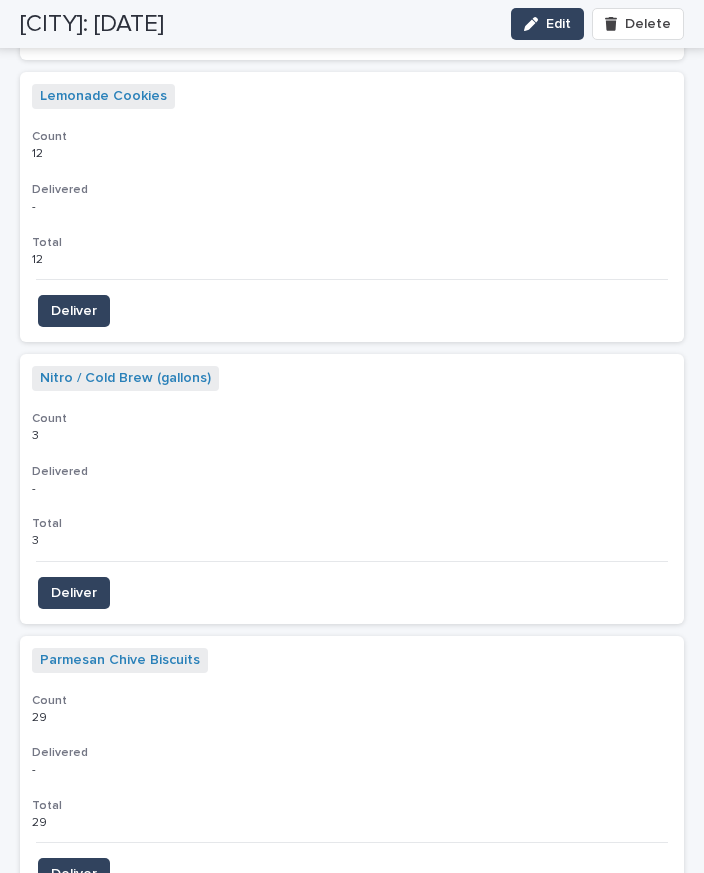 click on "Deliver" at bounding box center (74, 874) 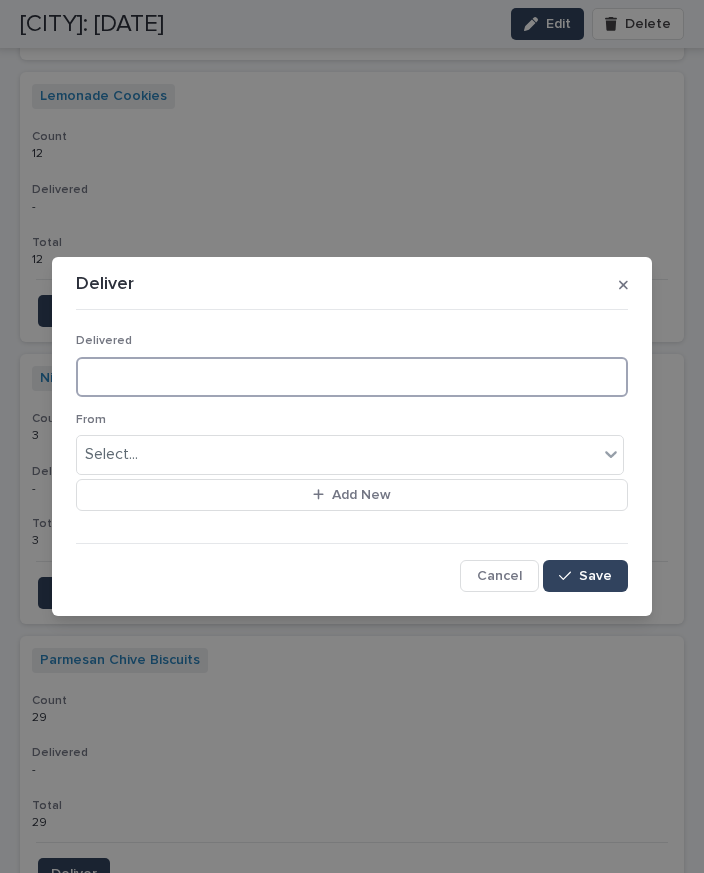 click at bounding box center [352, 377] 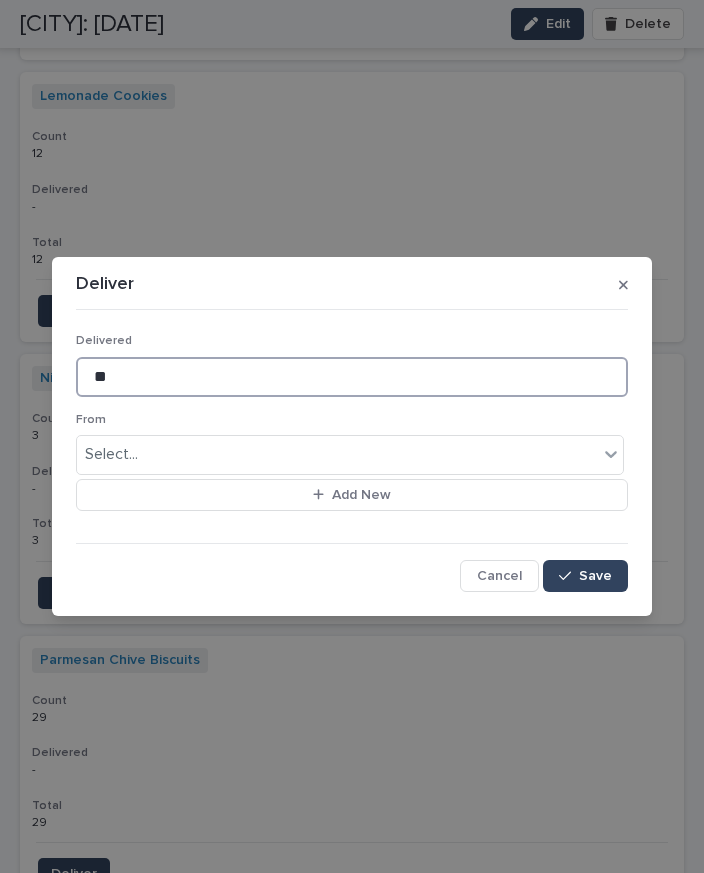 type on "**" 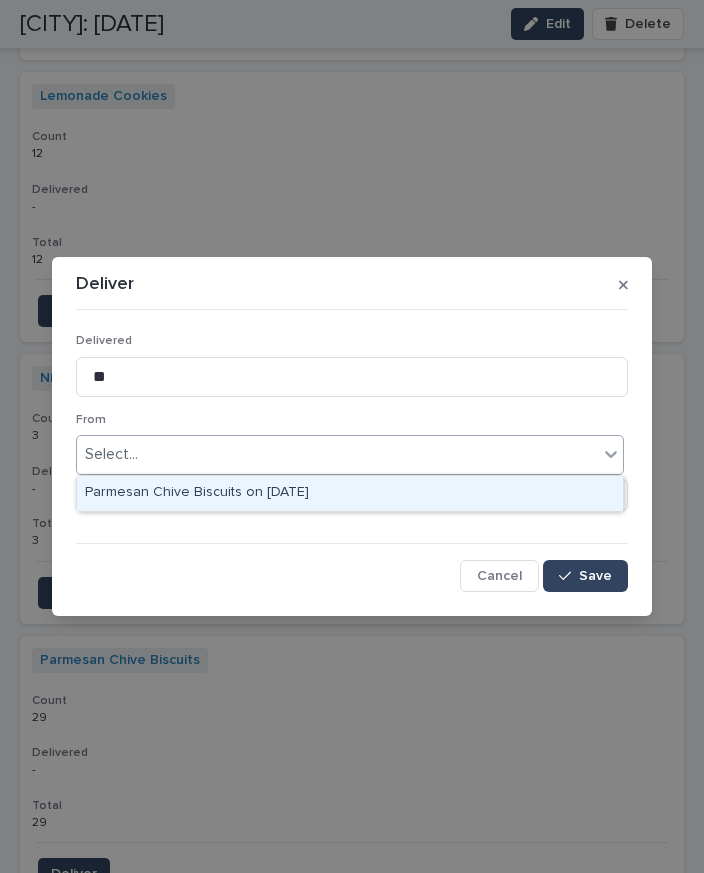 click on "Parmesan Chive Biscuits on [DATE]" at bounding box center [350, 493] 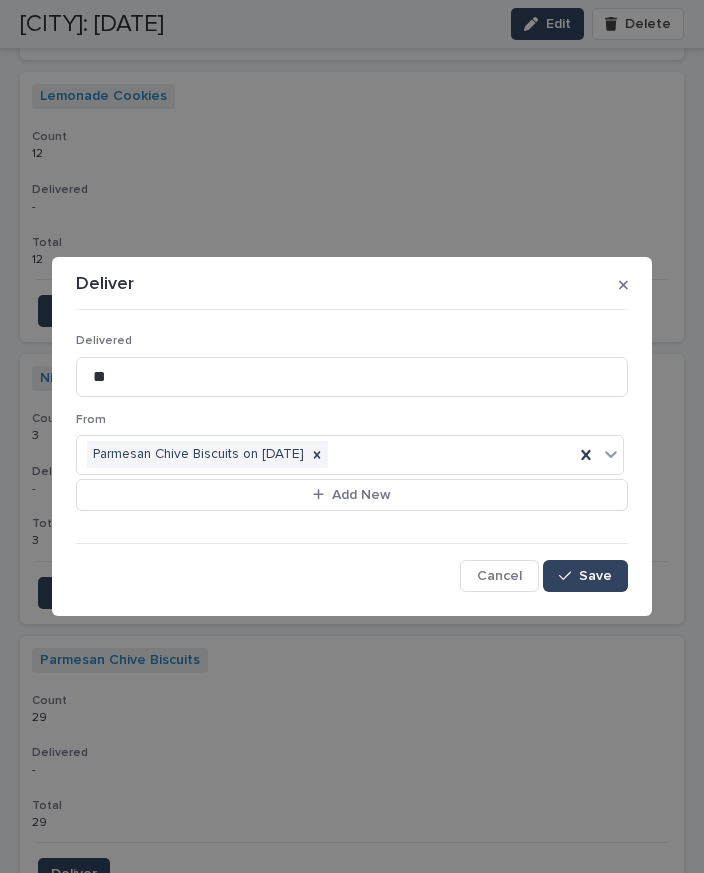 click on "Save" at bounding box center [595, 576] 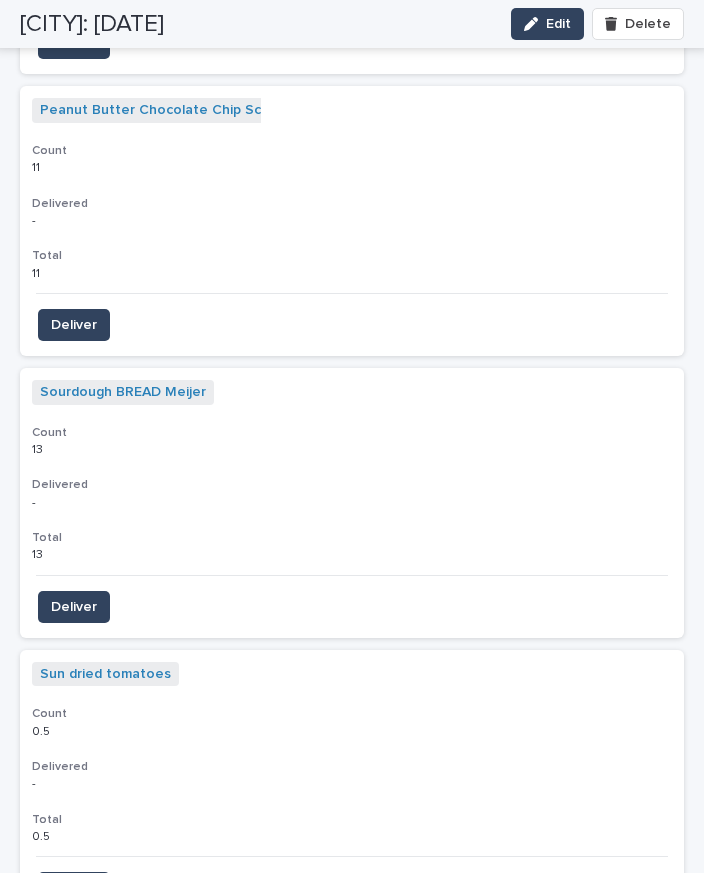 scroll, scrollTop: 7107, scrollLeft: 0, axis: vertical 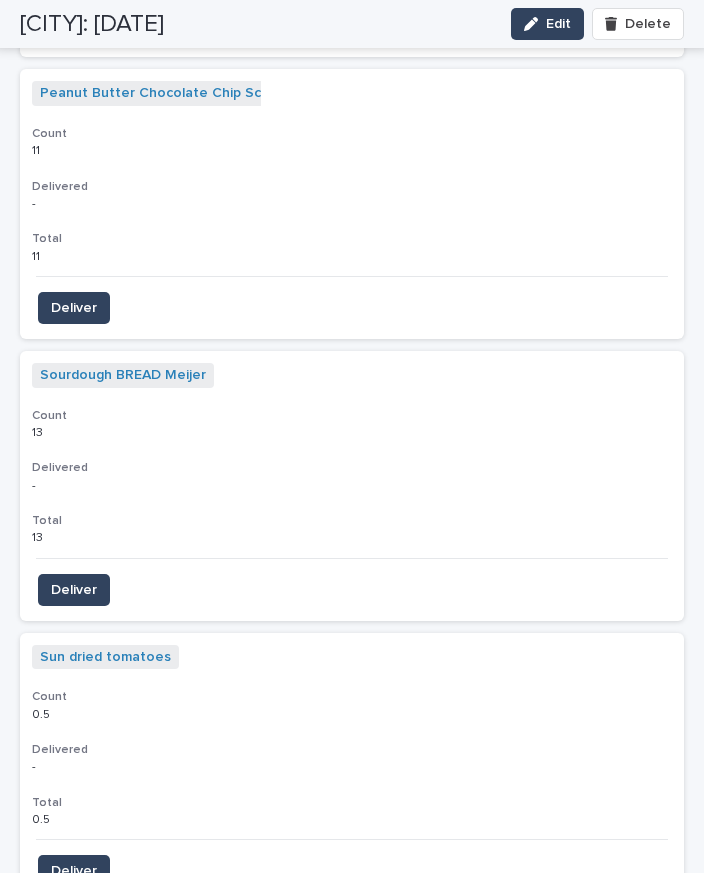 click on "Deliver" at bounding box center (74, 871) 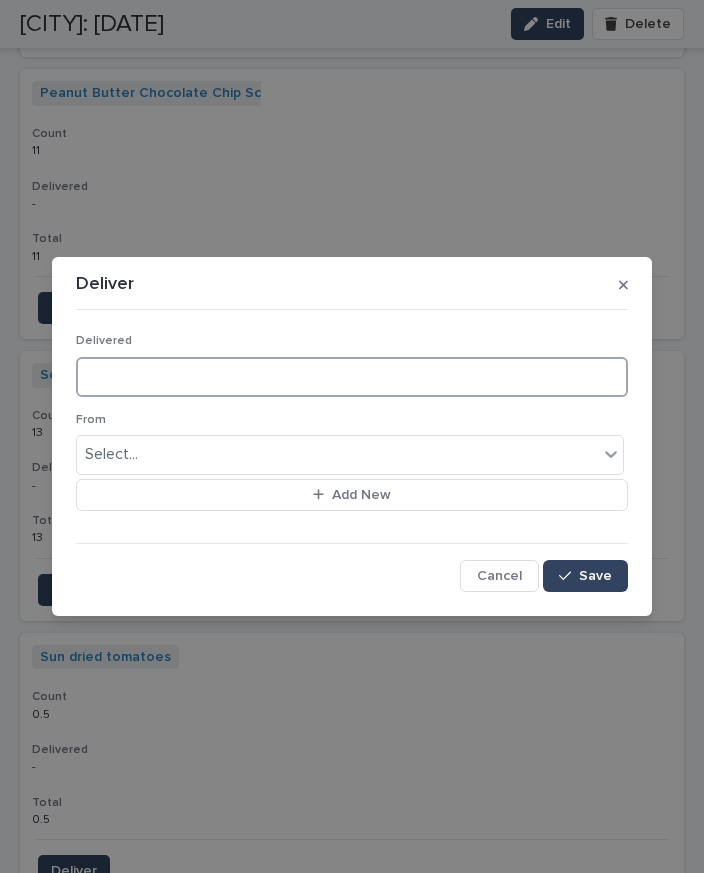 click at bounding box center (352, 377) 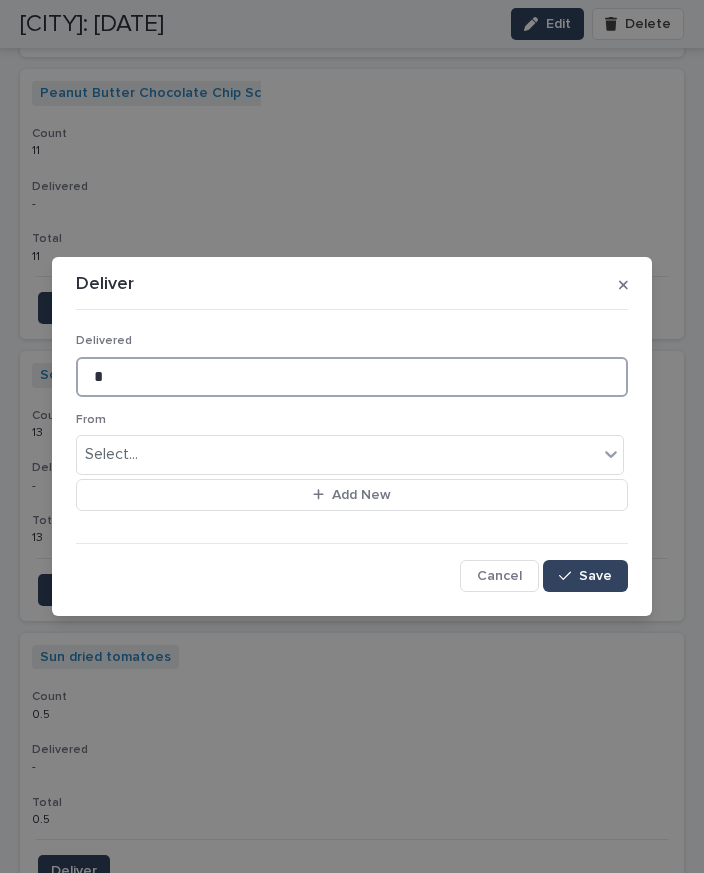 type on "*" 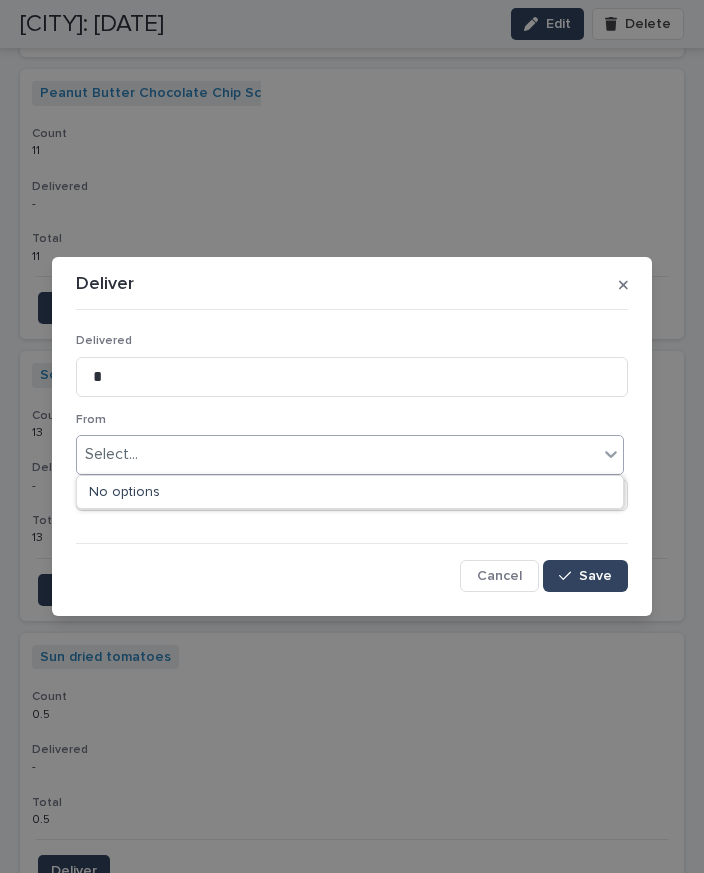 click on "No options" at bounding box center [350, 492] 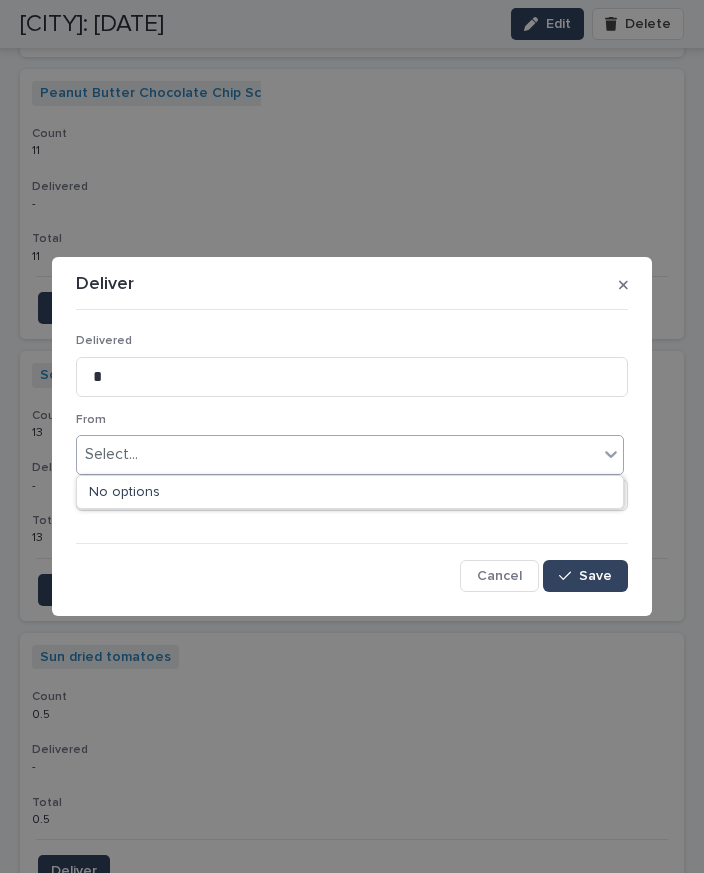 click on "Save" at bounding box center [595, 576] 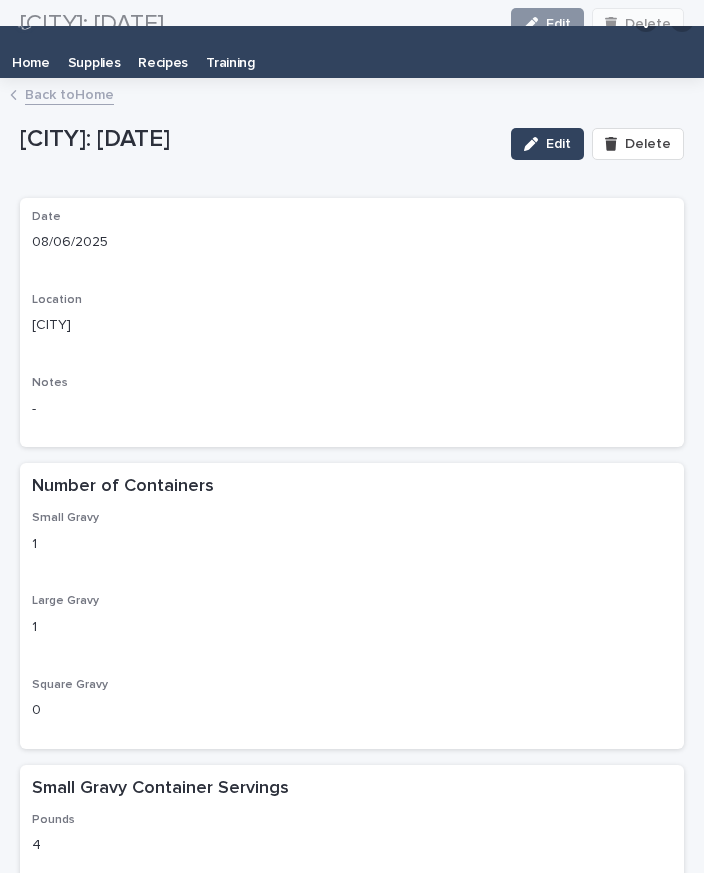 scroll, scrollTop: 0, scrollLeft: 0, axis: both 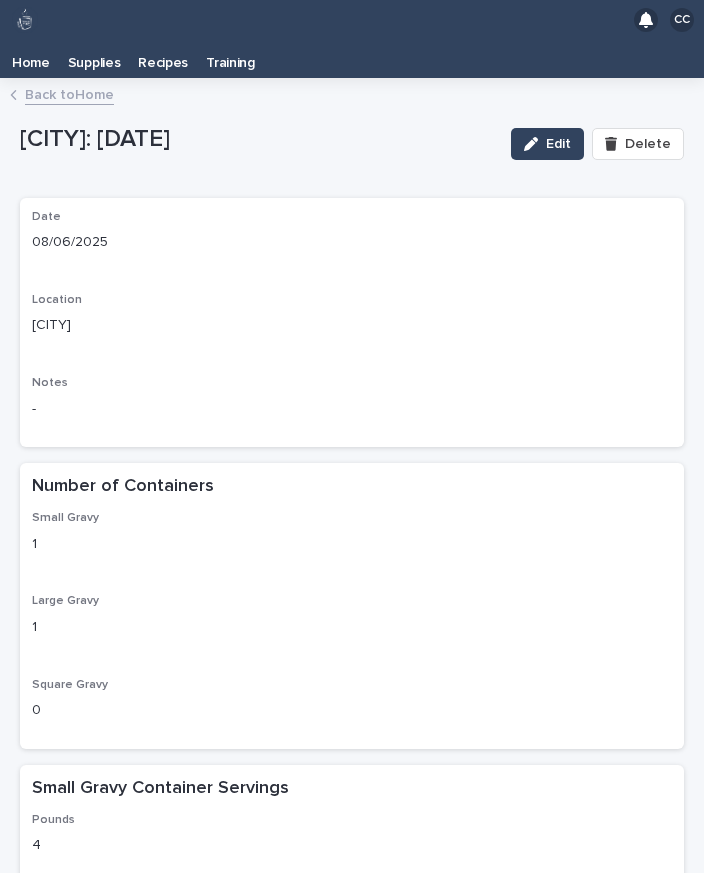click on "Recipes" at bounding box center (163, 56) 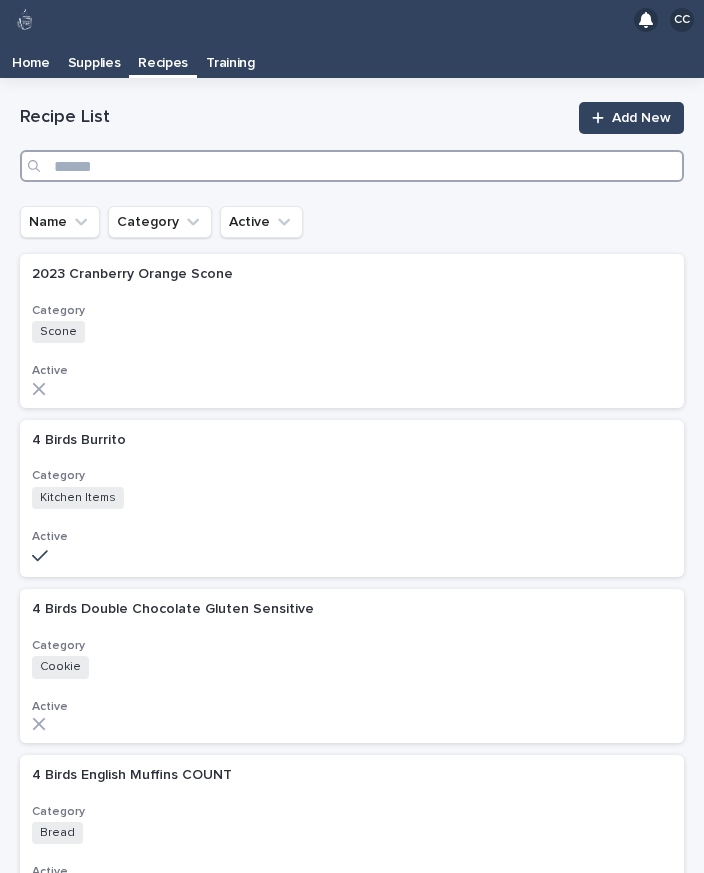 click at bounding box center [352, 166] 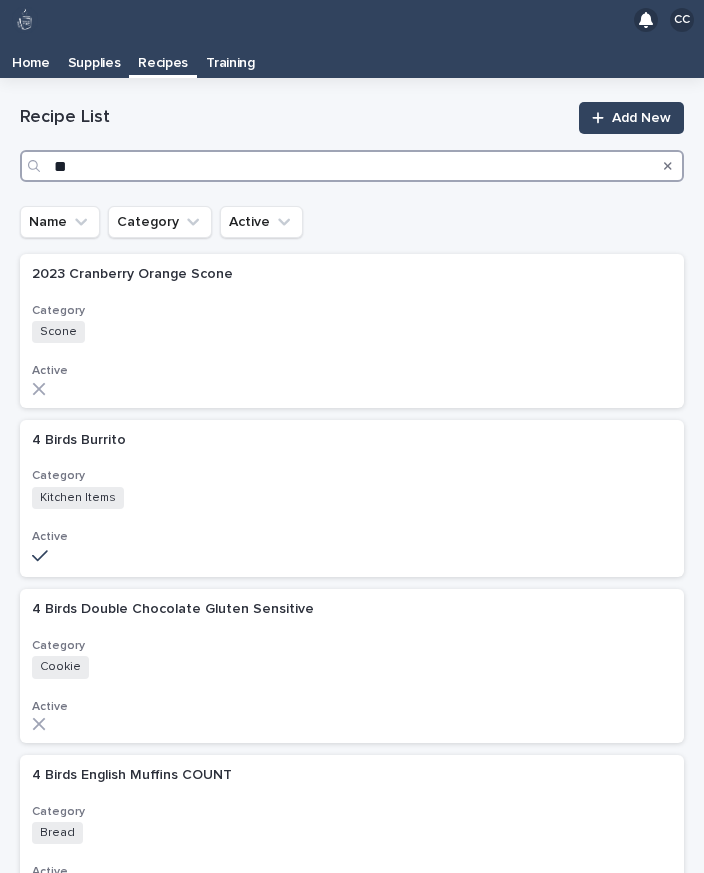 type on "***" 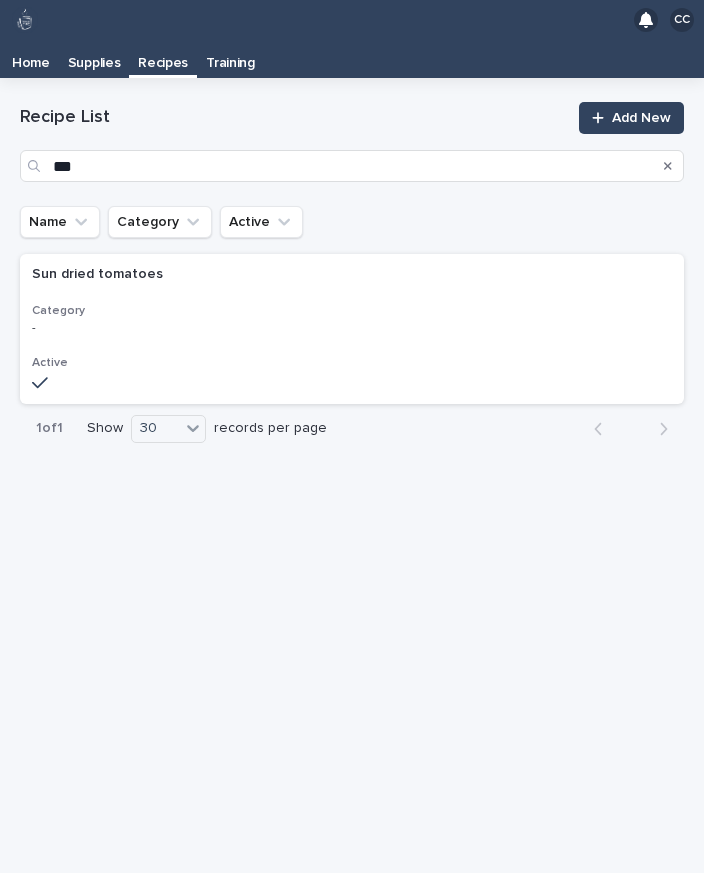 click on "-" at bounding box center [207, 328] 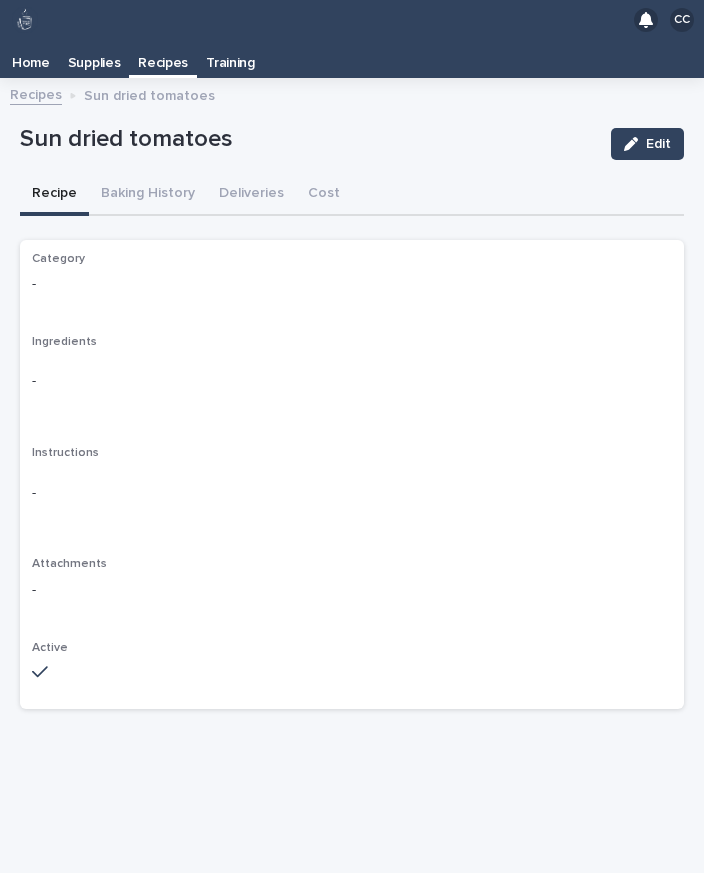 click on "Baking History" at bounding box center [148, 195] 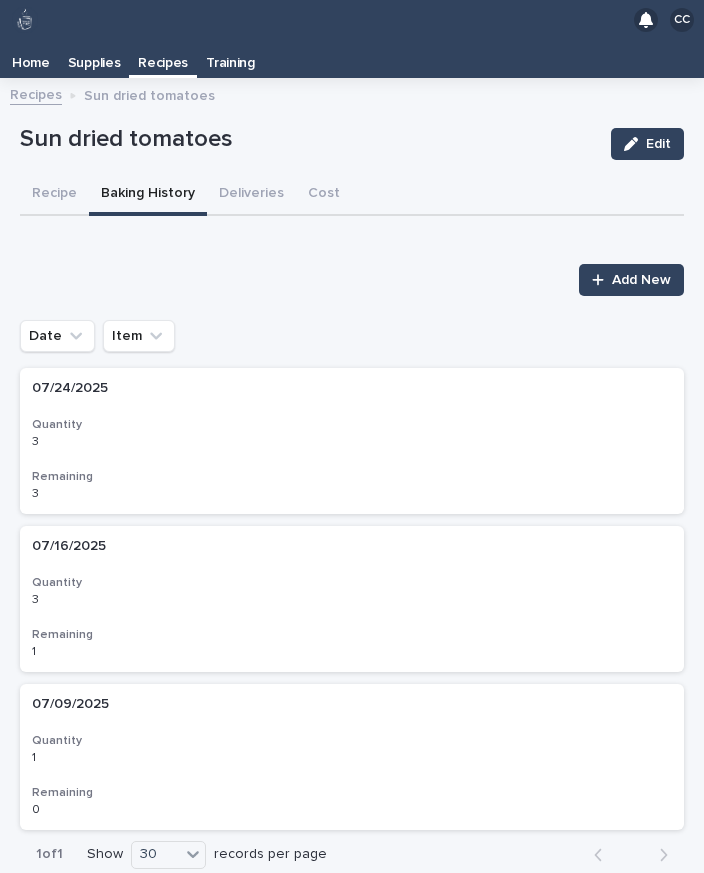 click on "Home" at bounding box center [31, 56] 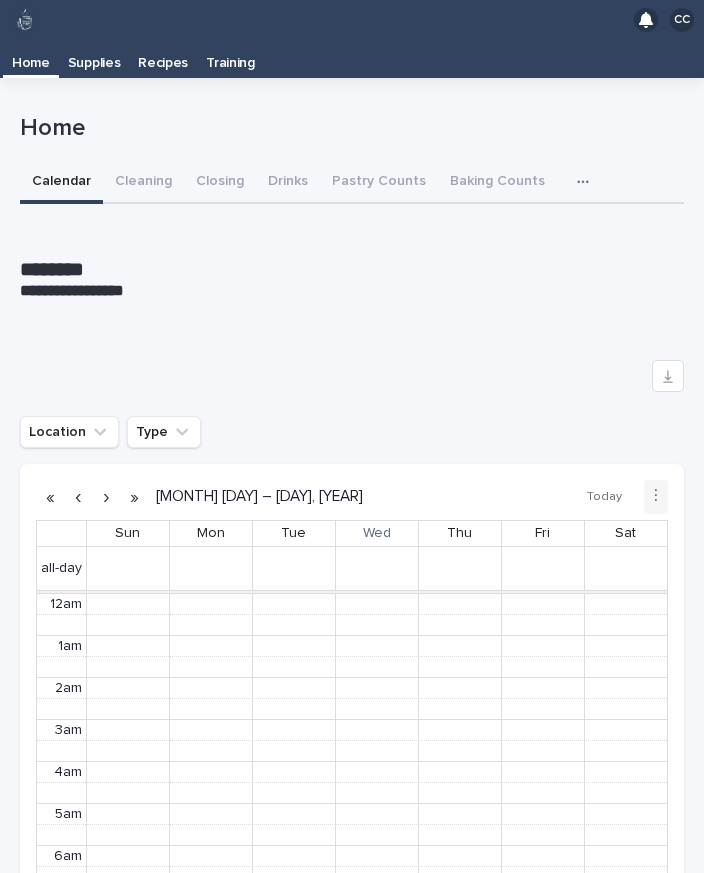 click on "Pastry Counts" at bounding box center [379, 183] 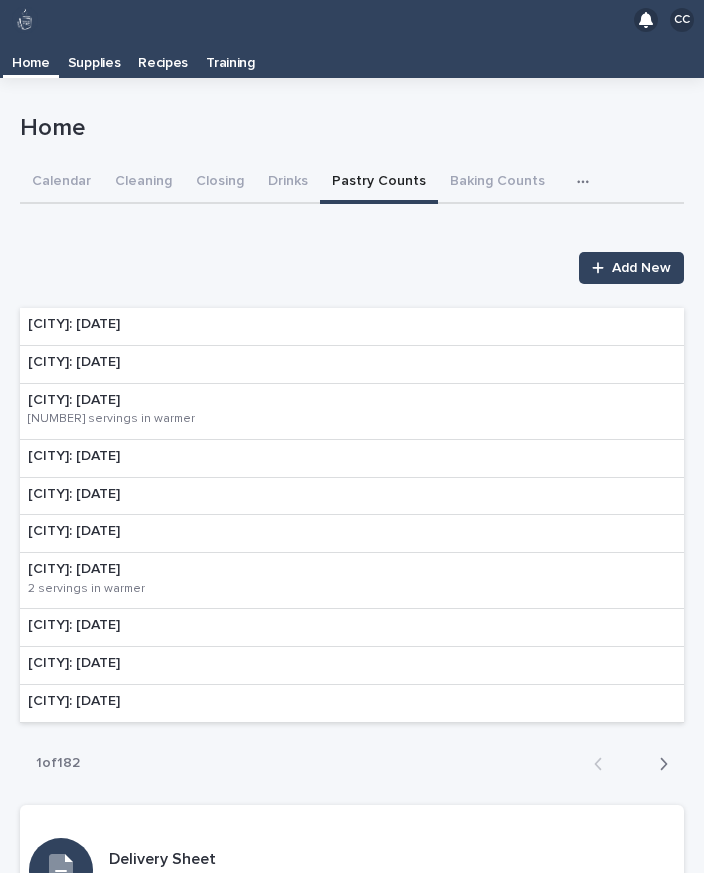 click on "[CITY]: [DATE]" at bounding box center (352, 327) 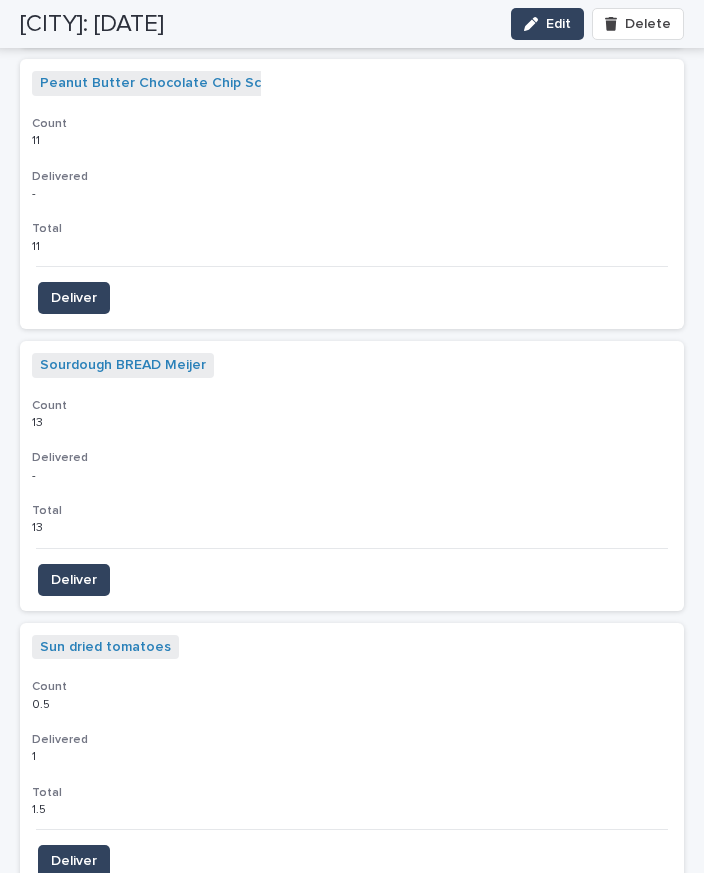 scroll, scrollTop: 7118, scrollLeft: 0, axis: vertical 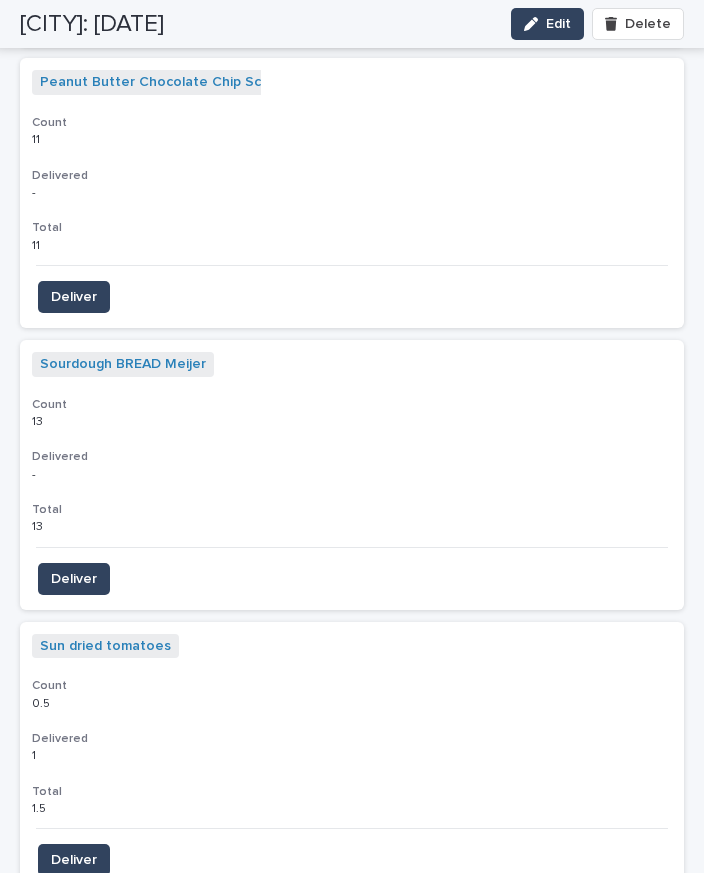 click on "Deliver" at bounding box center (74, 860) 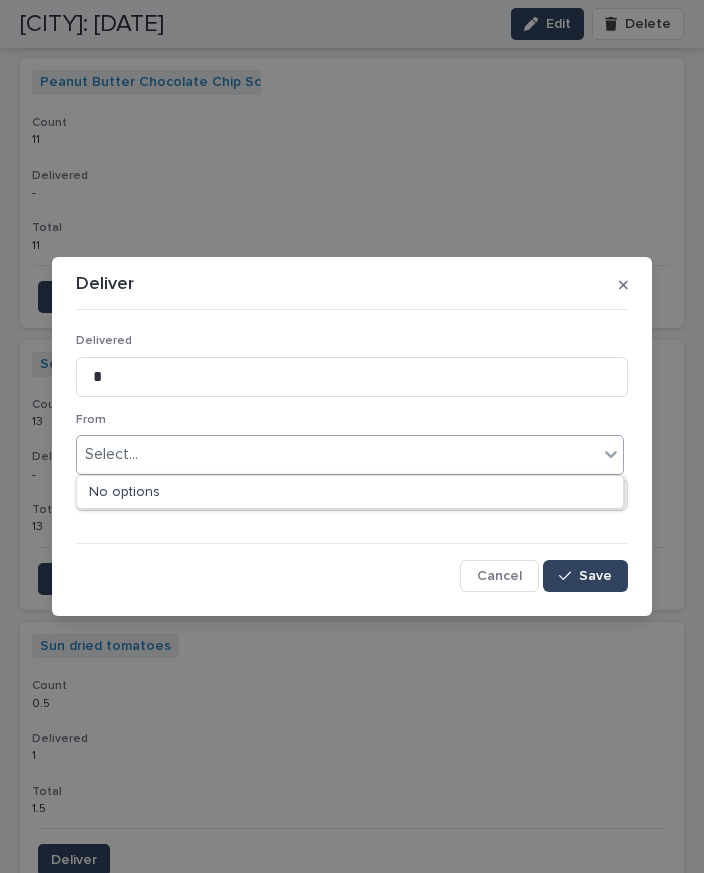click on "Select..." at bounding box center [337, 454] 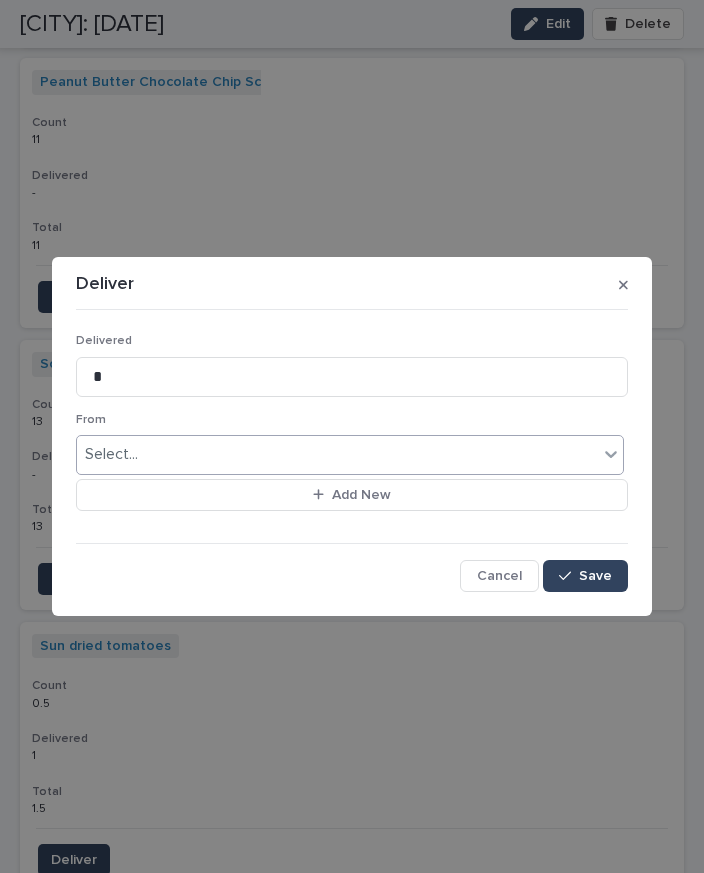 click on "Save" at bounding box center [595, 576] 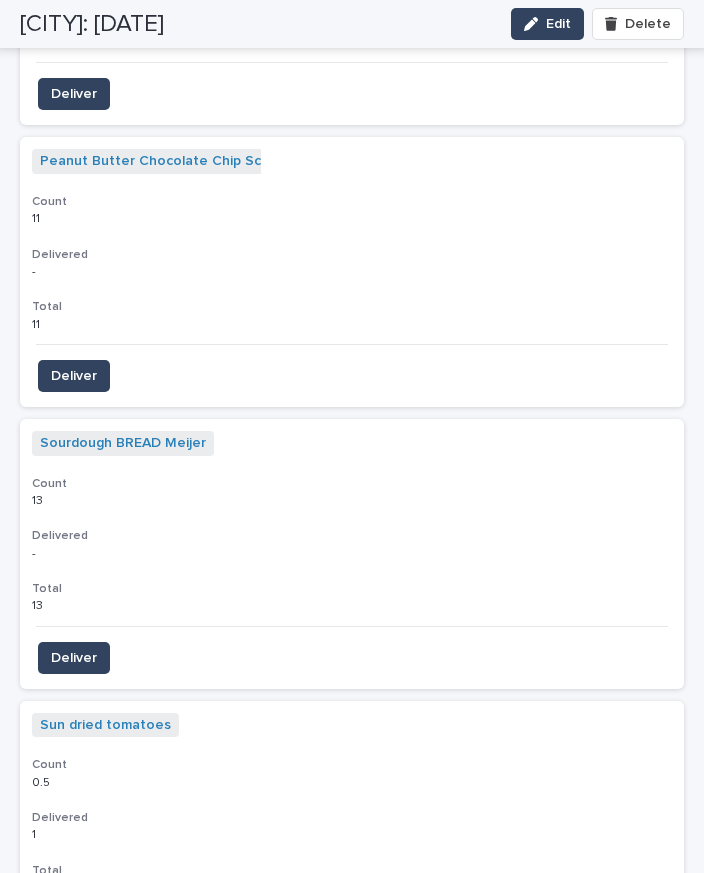 scroll, scrollTop: 7034, scrollLeft: 0, axis: vertical 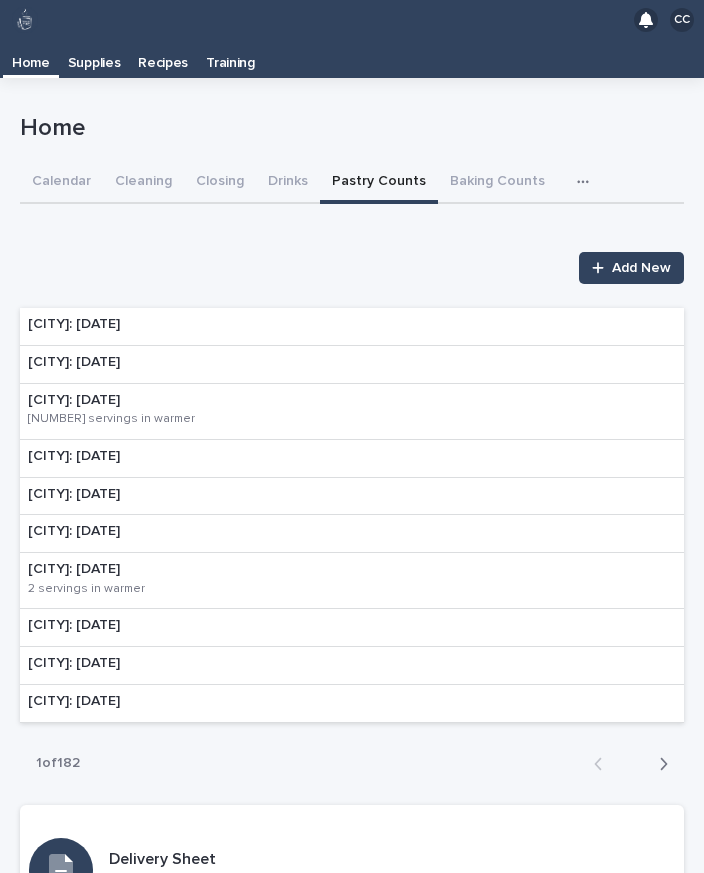 click on "[CITY]: [DATE]" at bounding box center [352, 365] 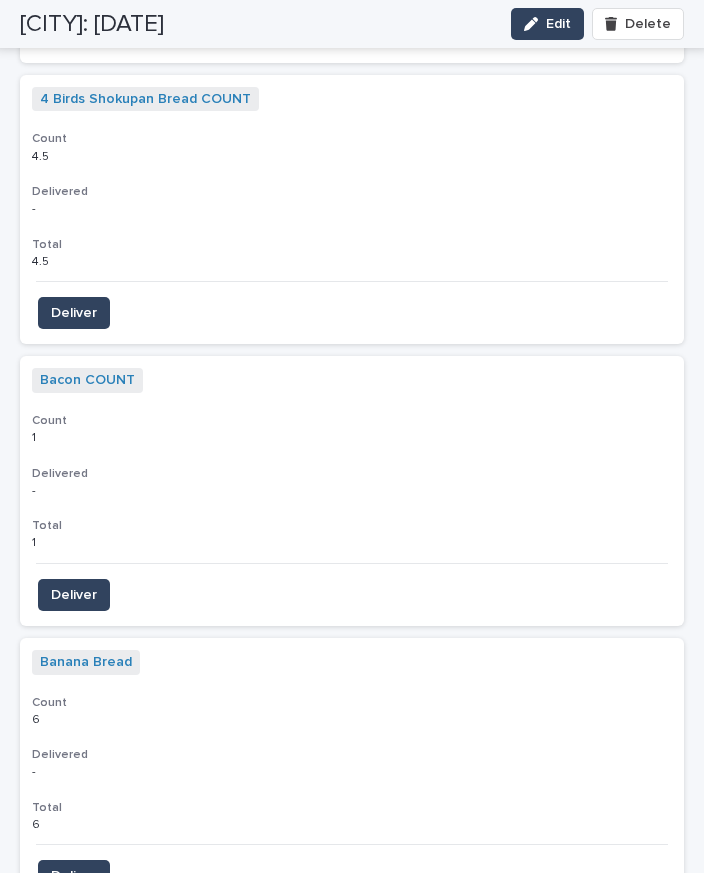 scroll, scrollTop: 1778, scrollLeft: 0, axis: vertical 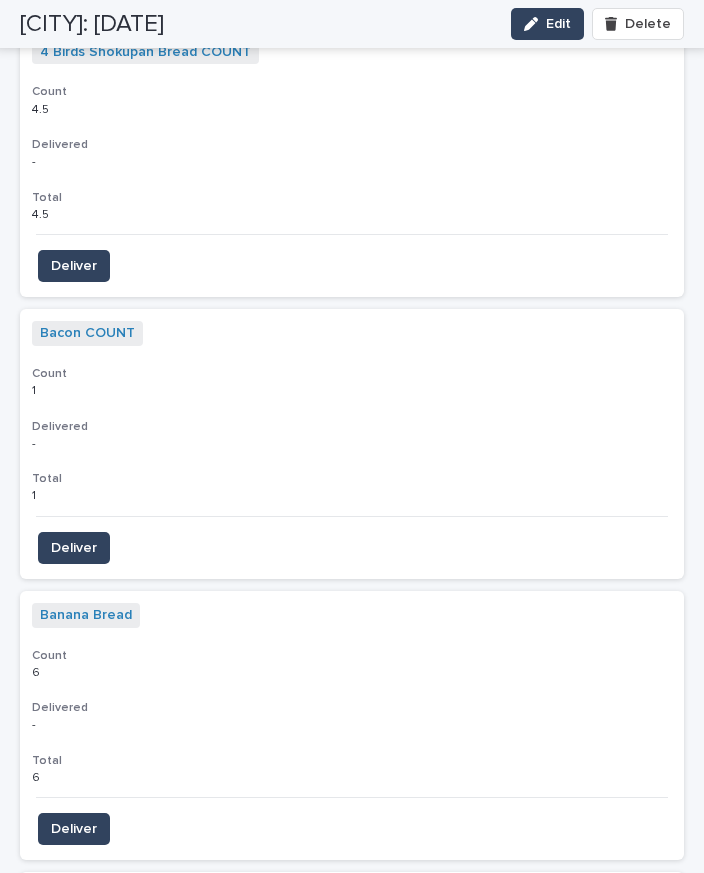 click on "Deliver" at bounding box center [74, 829] 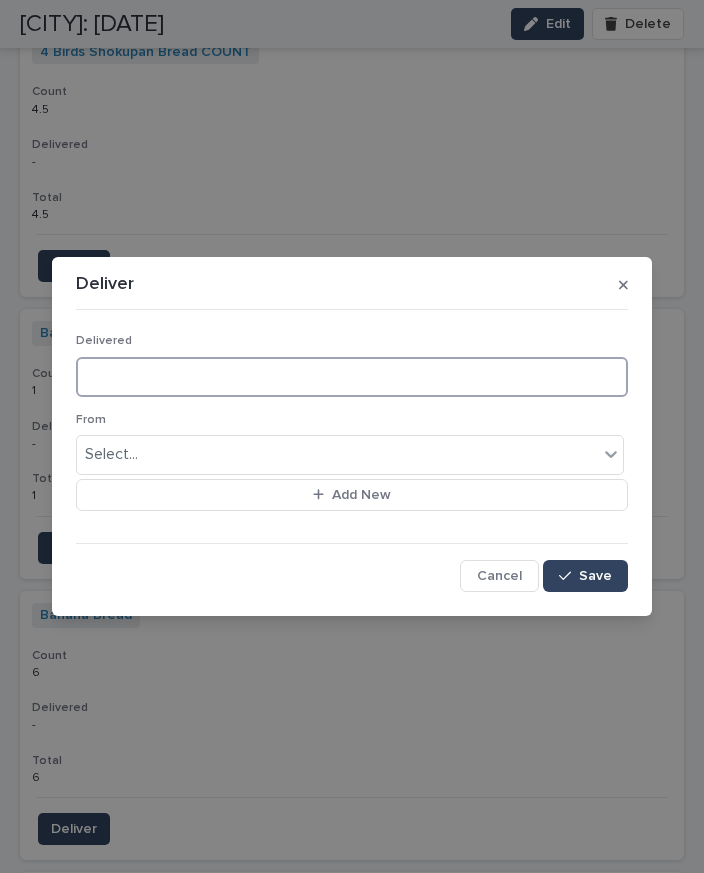 click at bounding box center [352, 377] 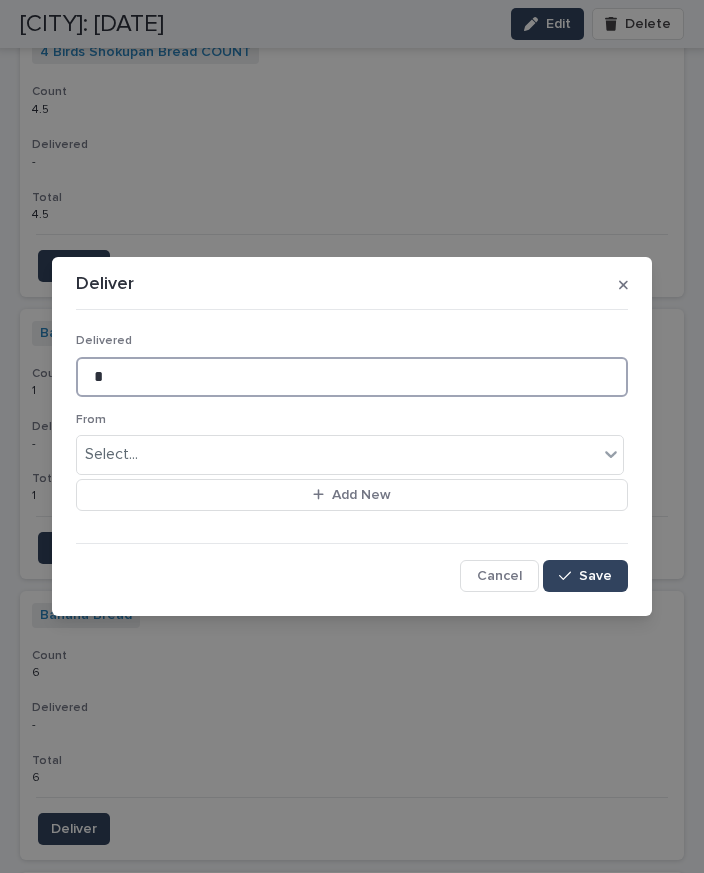 type on "*" 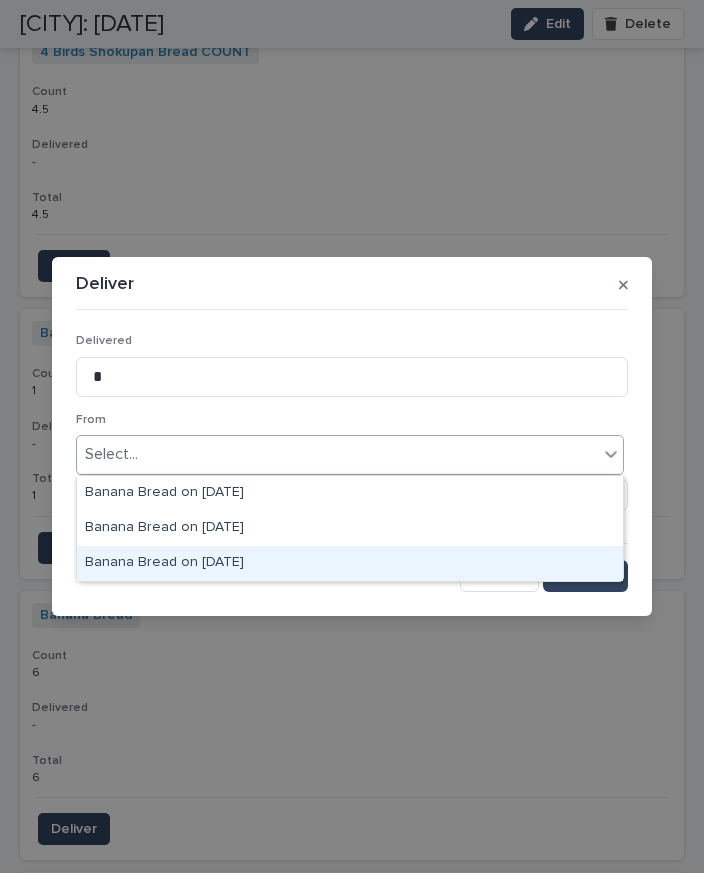 click on "Banana Bread on [DATE]" at bounding box center [350, 563] 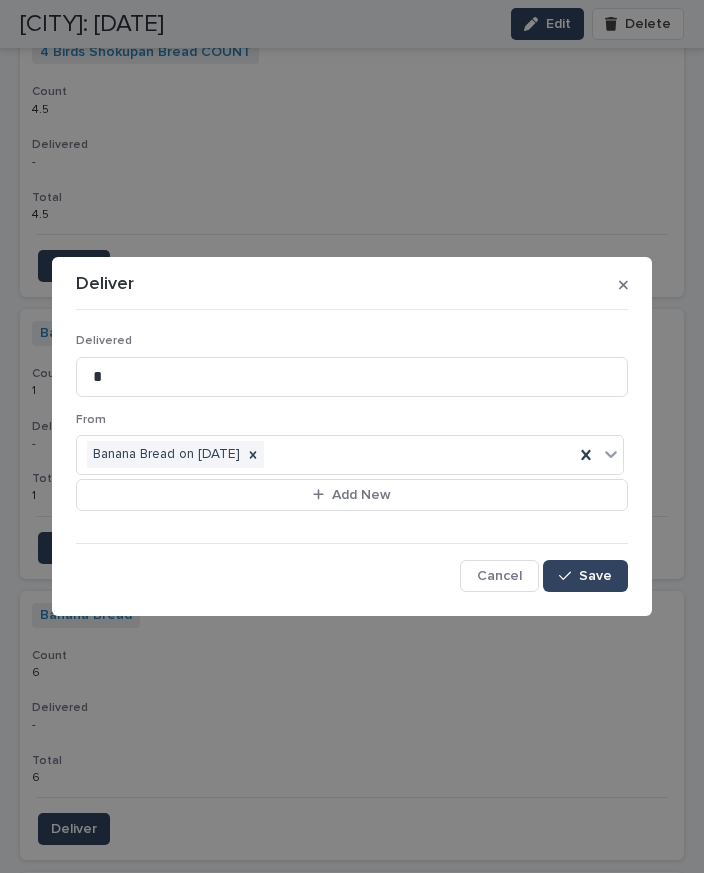 click on "Save" at bounding box center (595, 576) 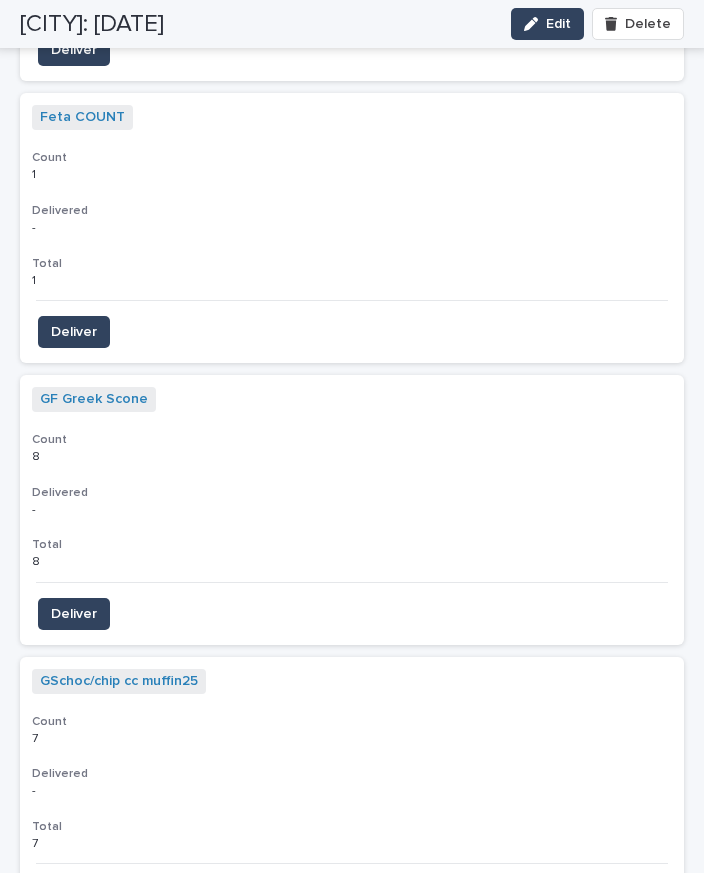 scroll, scrollTop: 4811, scrollLeft: 0, axis: vertical 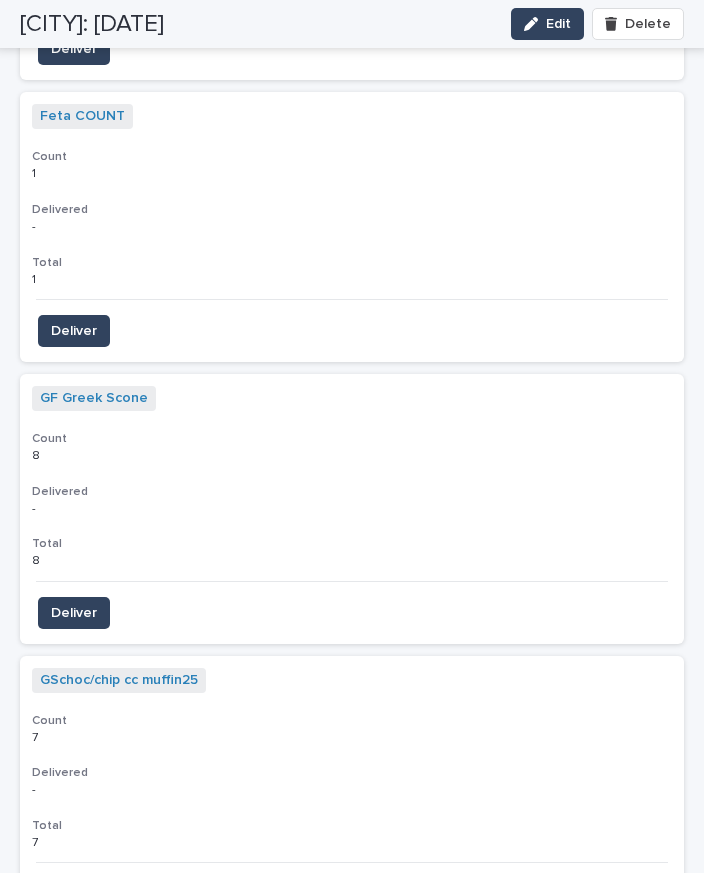 click on "Deliver" at bounding box center [74, 613] 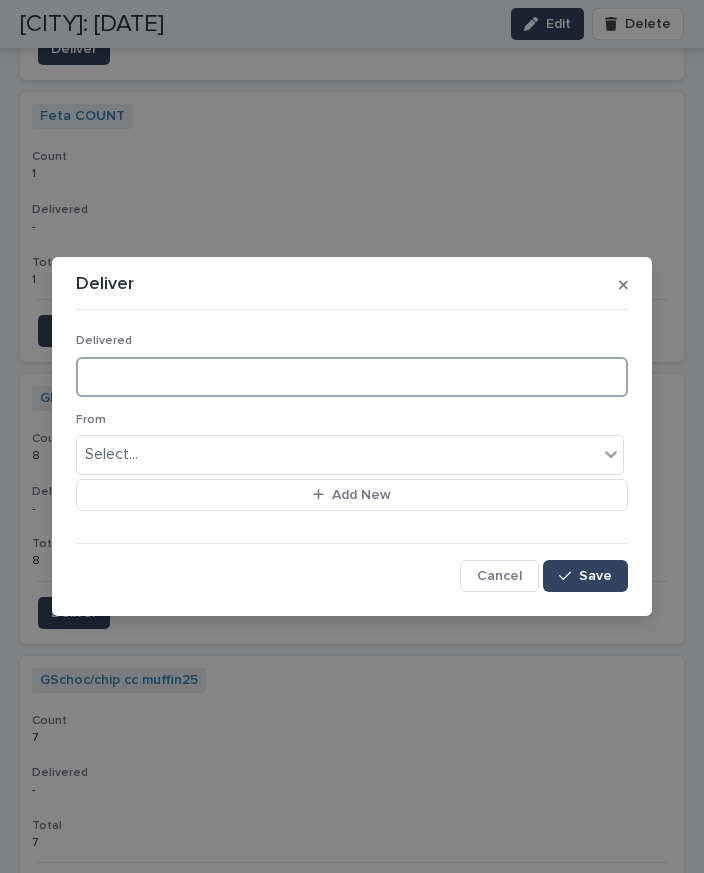 click at bounding box center [352, 377] 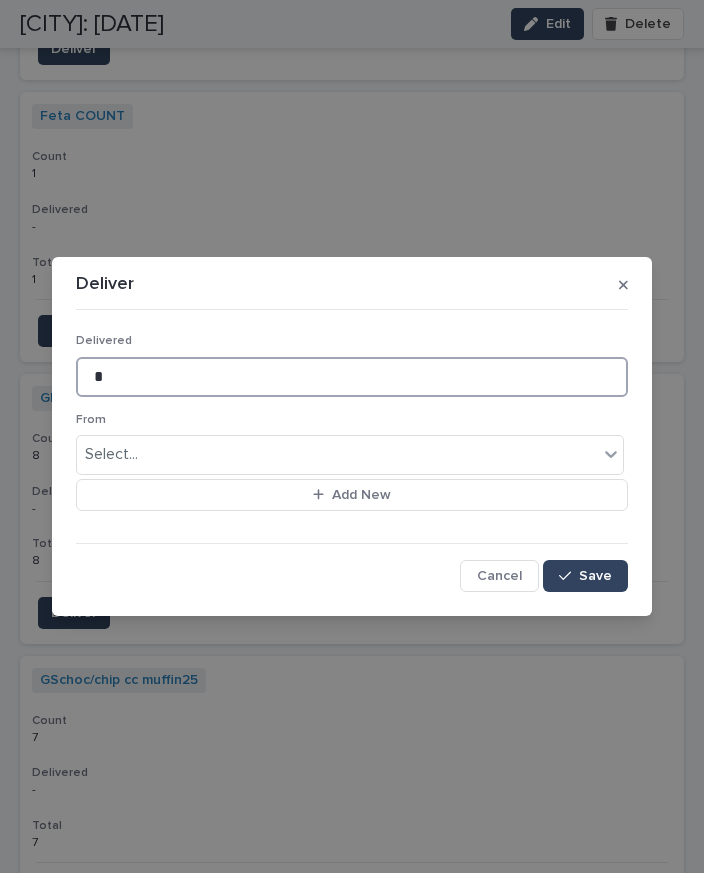 type on "*" 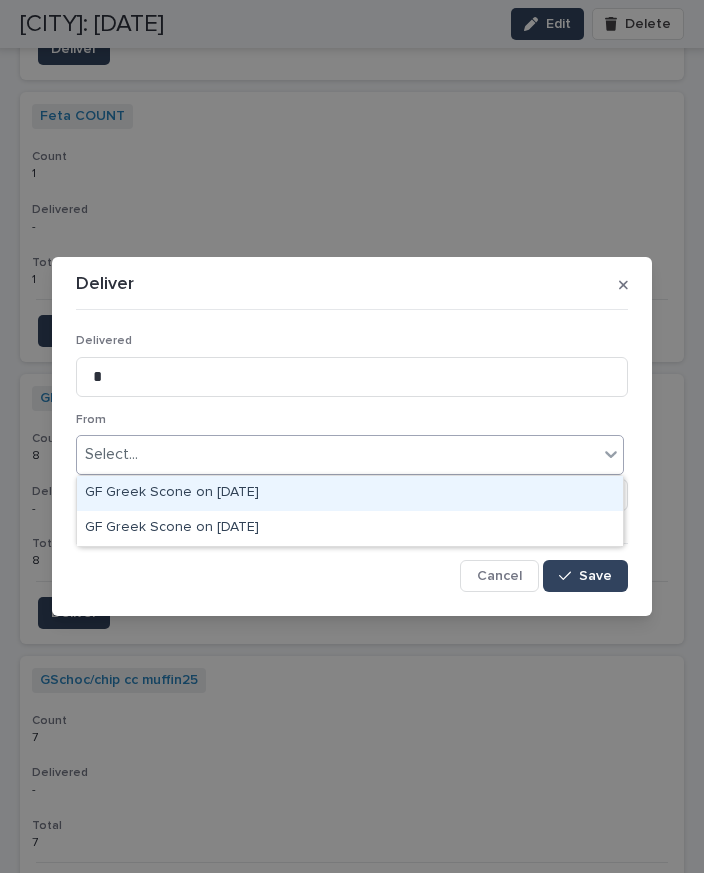 click on "GF Greek Scone on [DATE]" at bounding box center (350, 493) 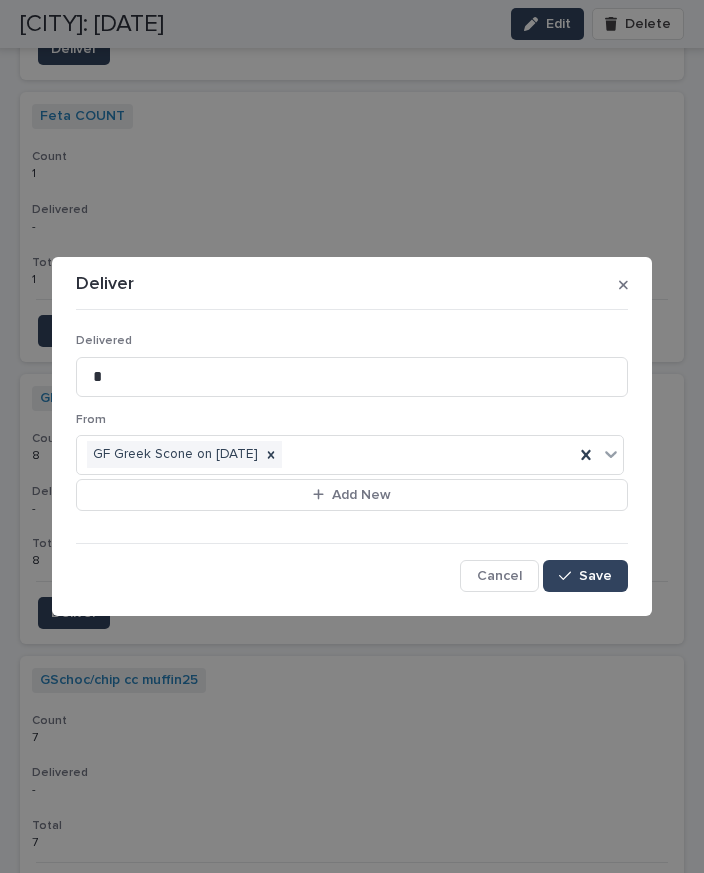 click on "Save" at bounding box center (585, 576) 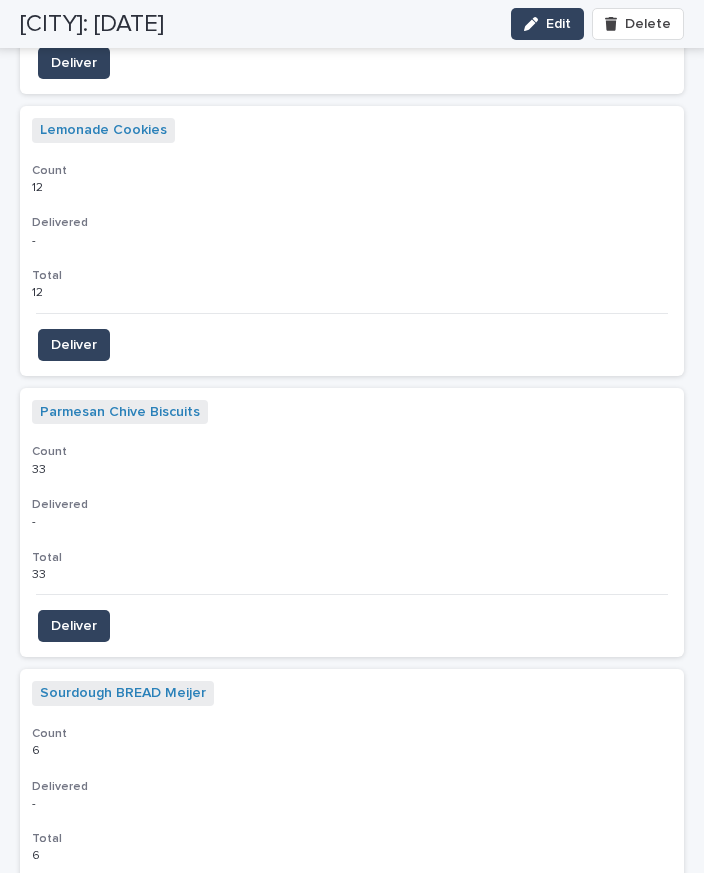 scroll, scrollTop: 5926, scrollLeft: 0, axis: vertical 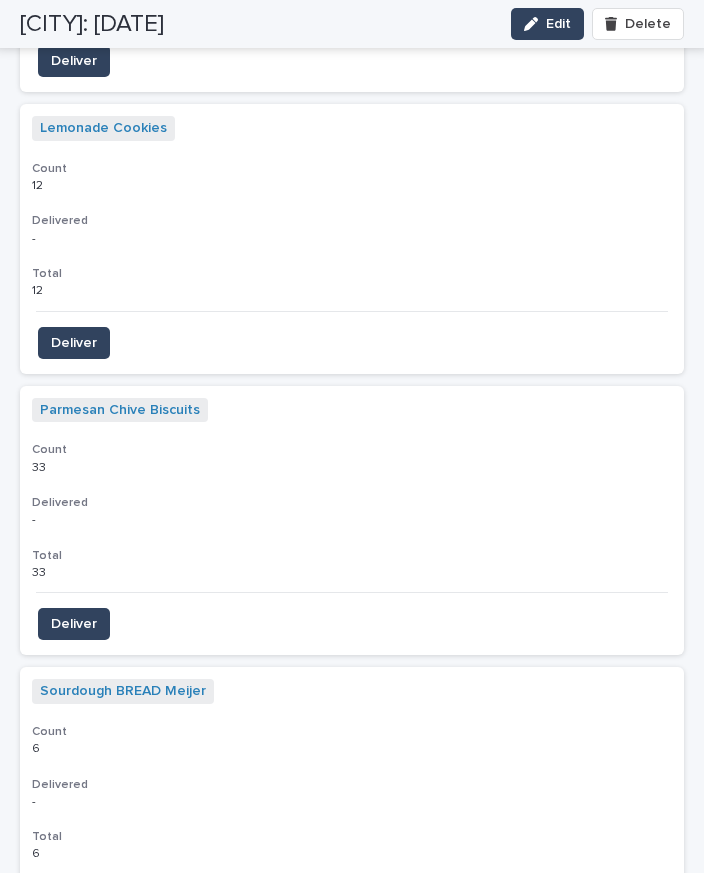 click on "Deliver" at bounding box center [74, 624] 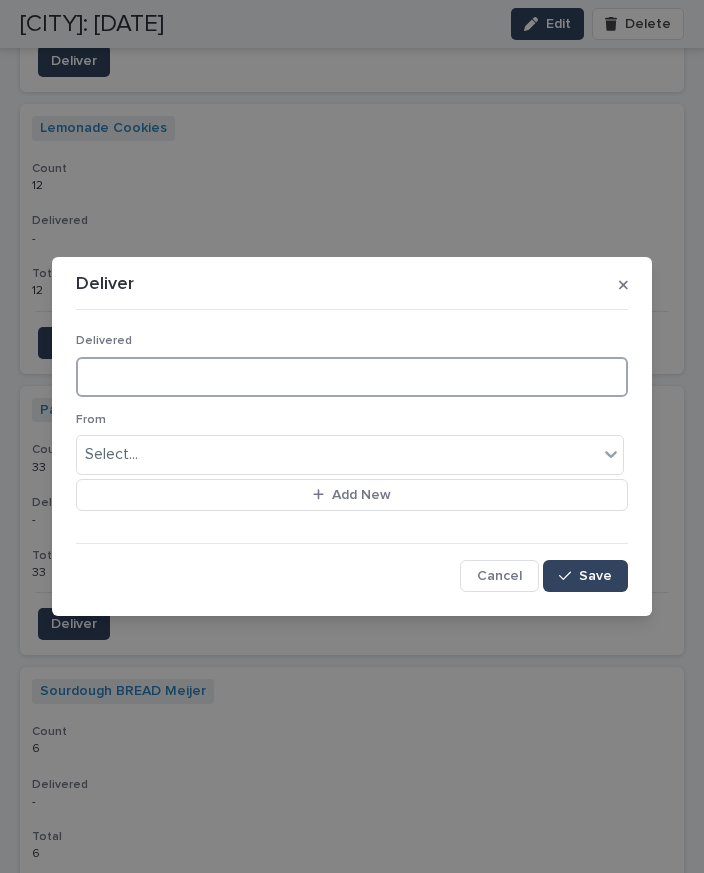 click at bounding box center (352, 377) 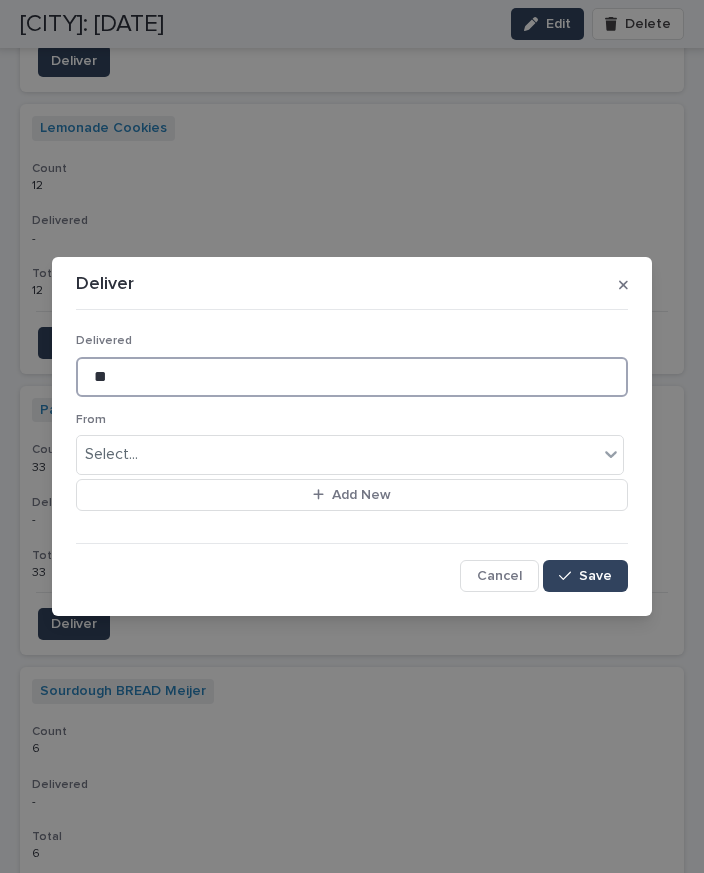 type on "**" 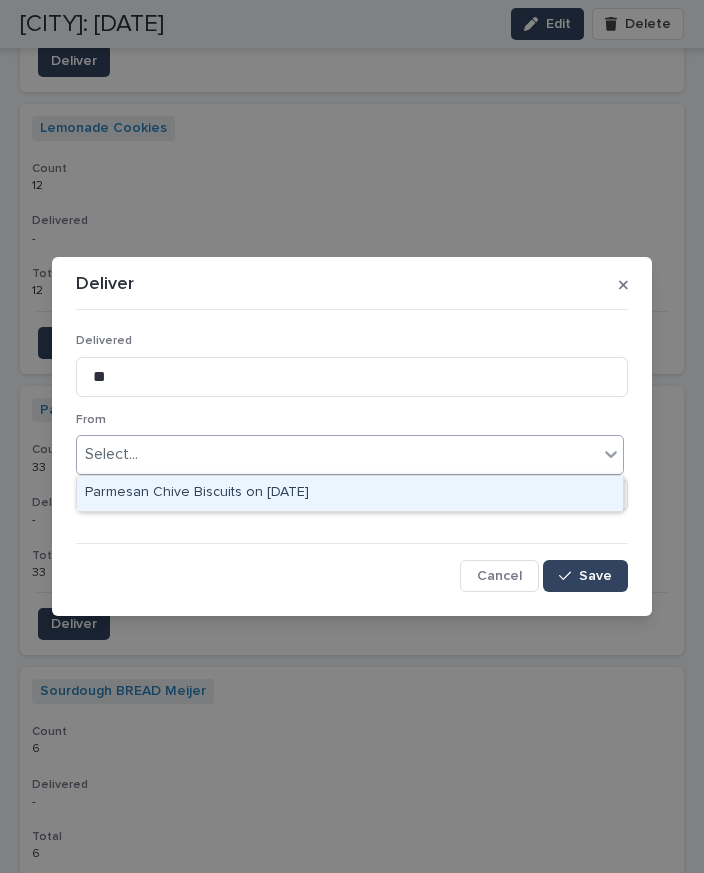 click on "Parmesan Chive Biscuits on [DATE]" at bounding box center [350, 493] 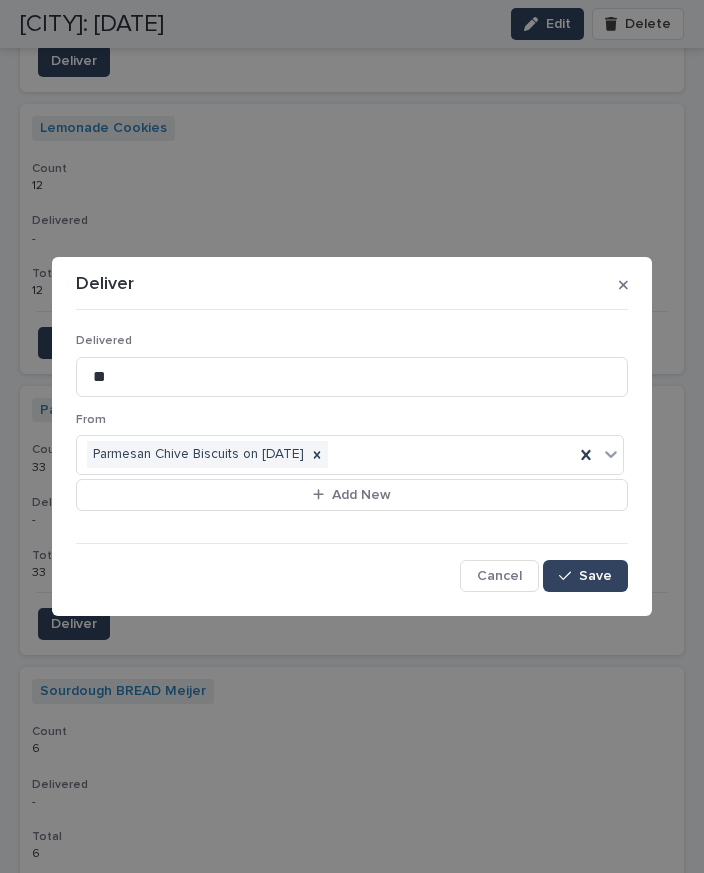 click on "Save" at bounding box center (595, 576) 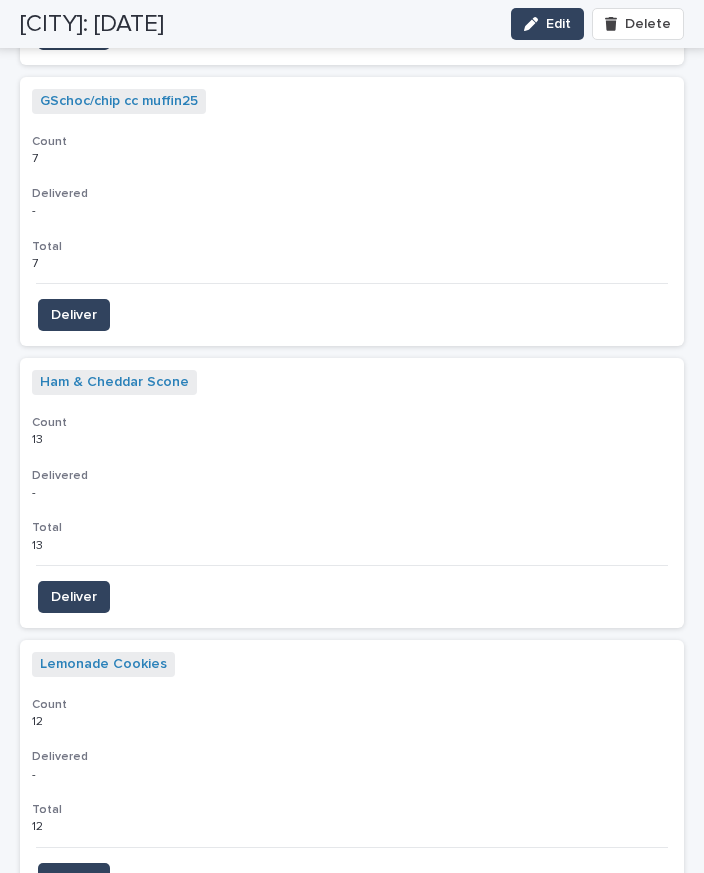scroll, scrollTop: 5391, scrollLeft: 0, axis: vertical 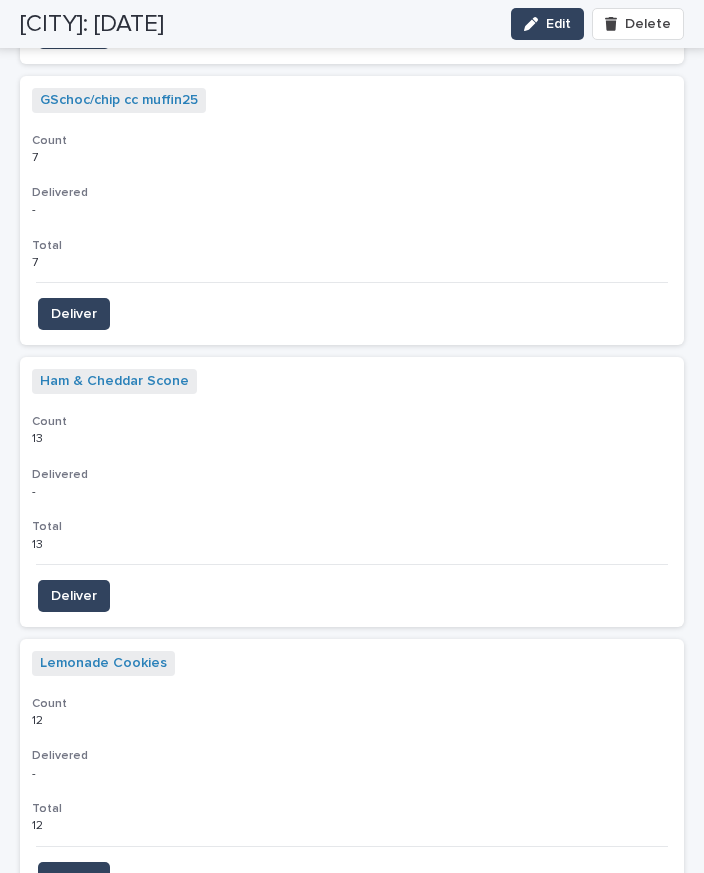 click on "Deliver" at bounding box center (74, 596) 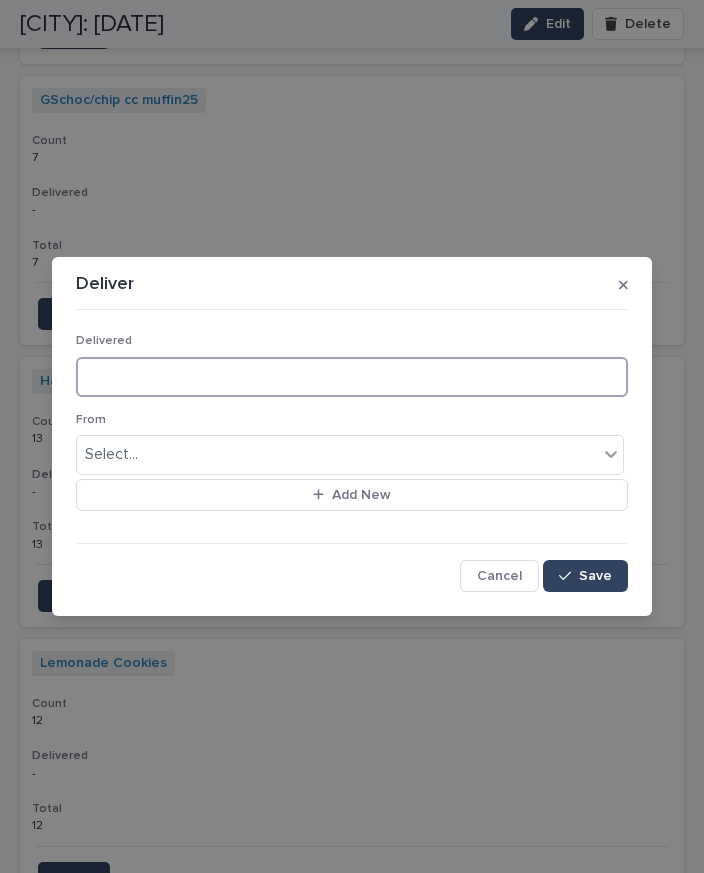 click at bounding box center [352, 377] 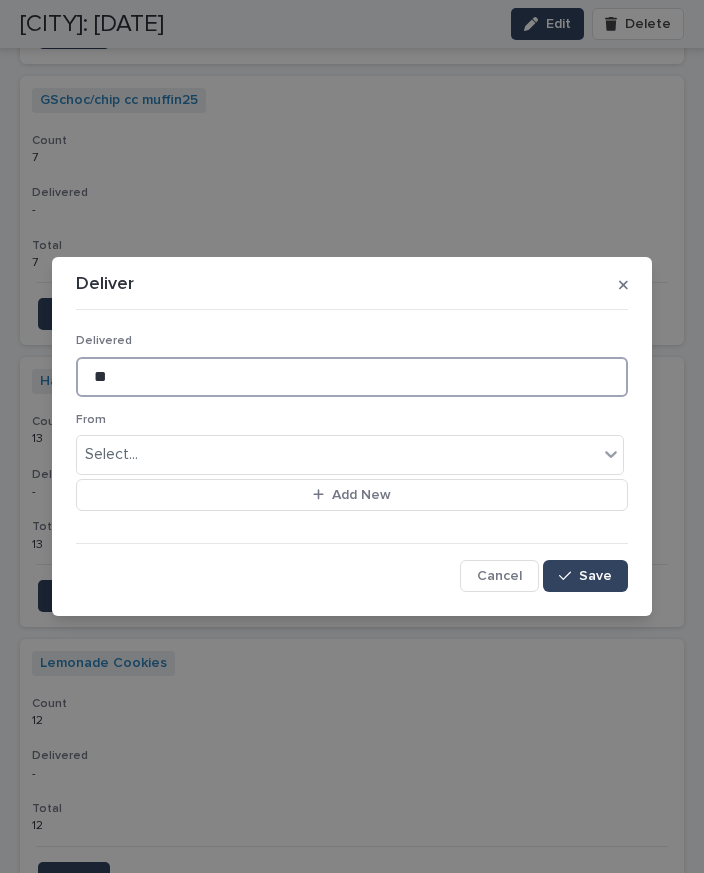 type on "**" 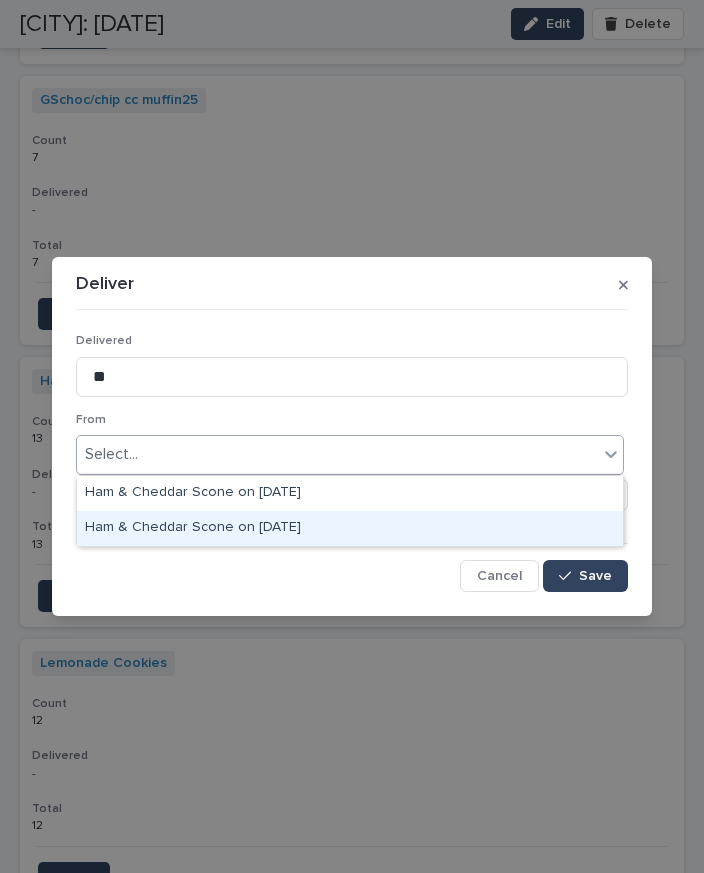 click on "Ham & Cheddar Scone on [DATE]" at bounding box center (350, 528) 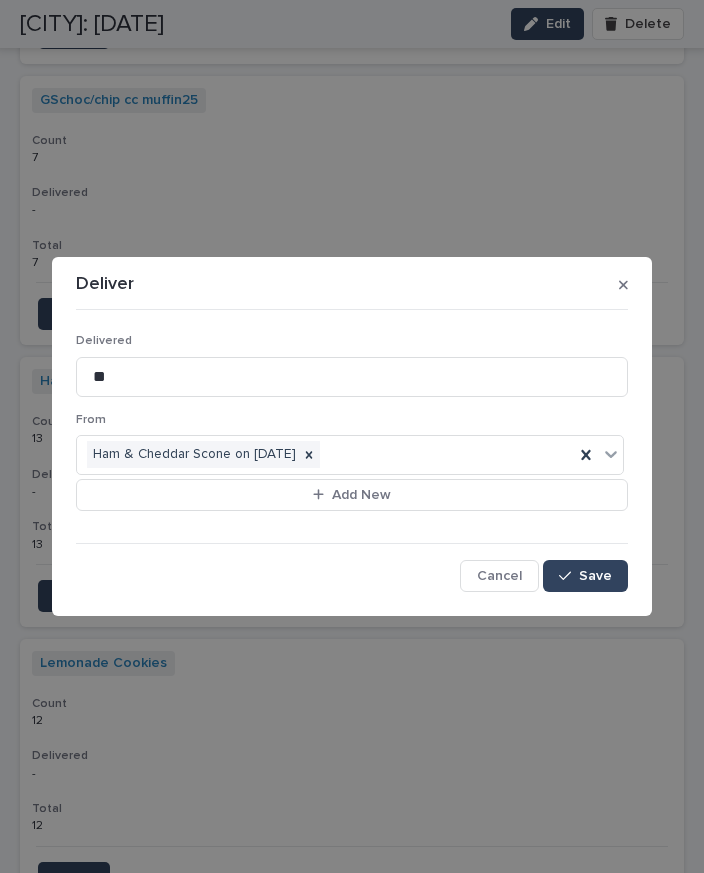 click on "Save" at bounding box center (595, 576) 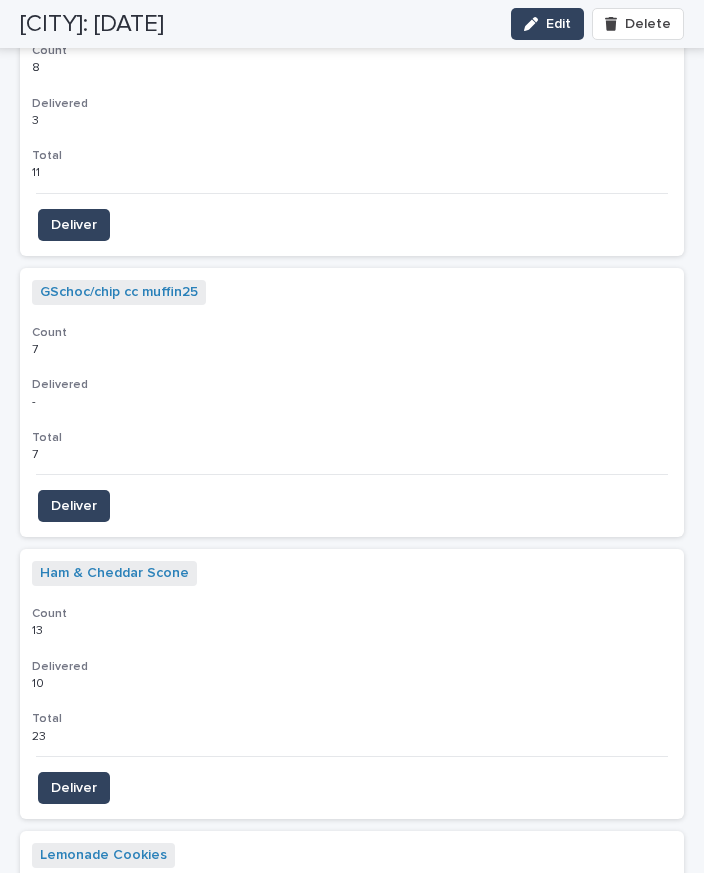 scroll, scrollTop: 5196, scrollLeft: 0, axis: vertical 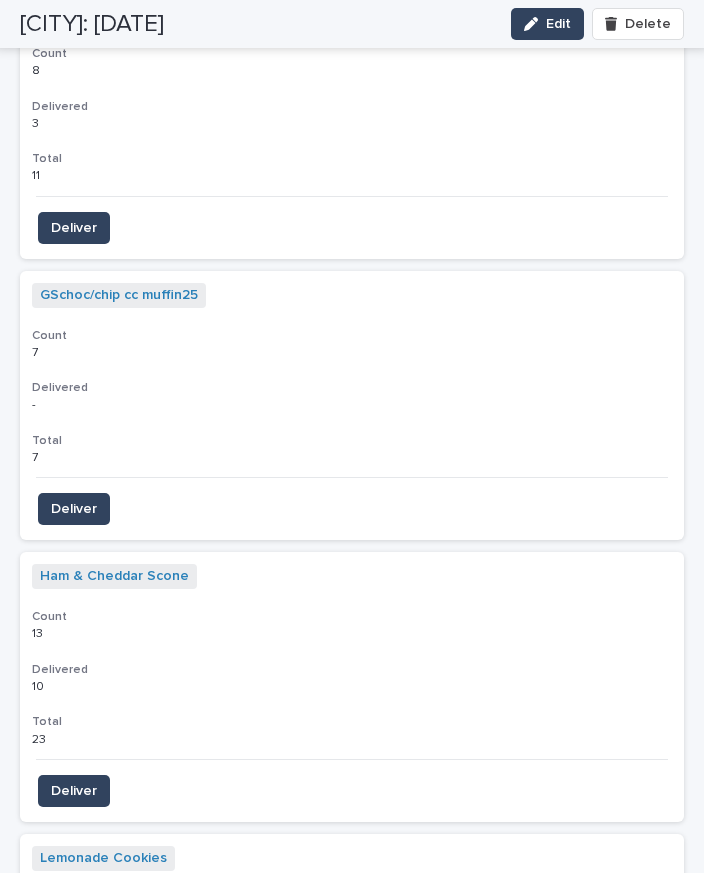 click on "Deliver" at bounding box center (74, 509) 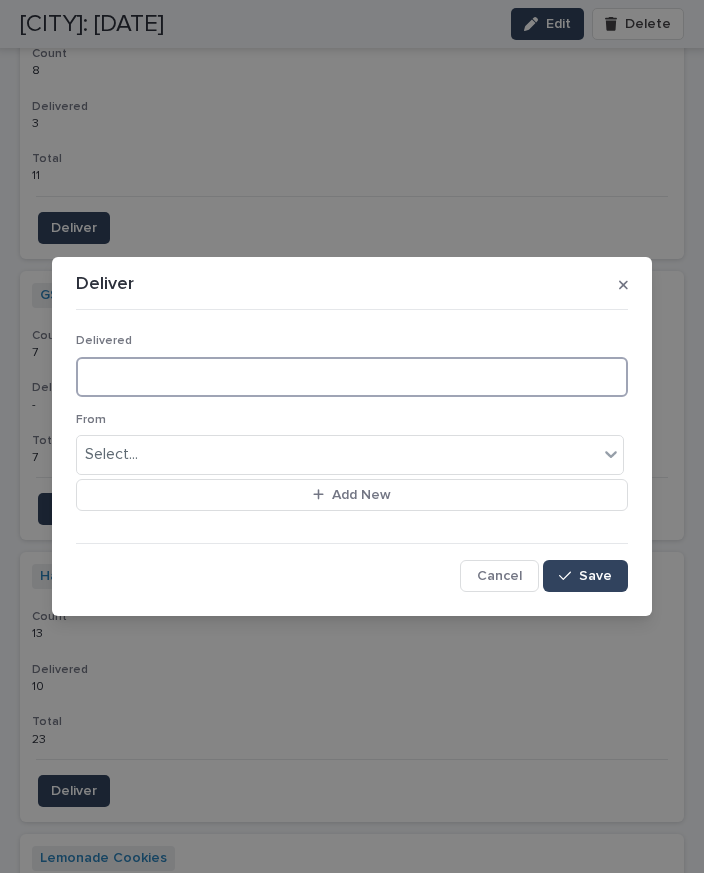 click at bounding box center [352, 377] 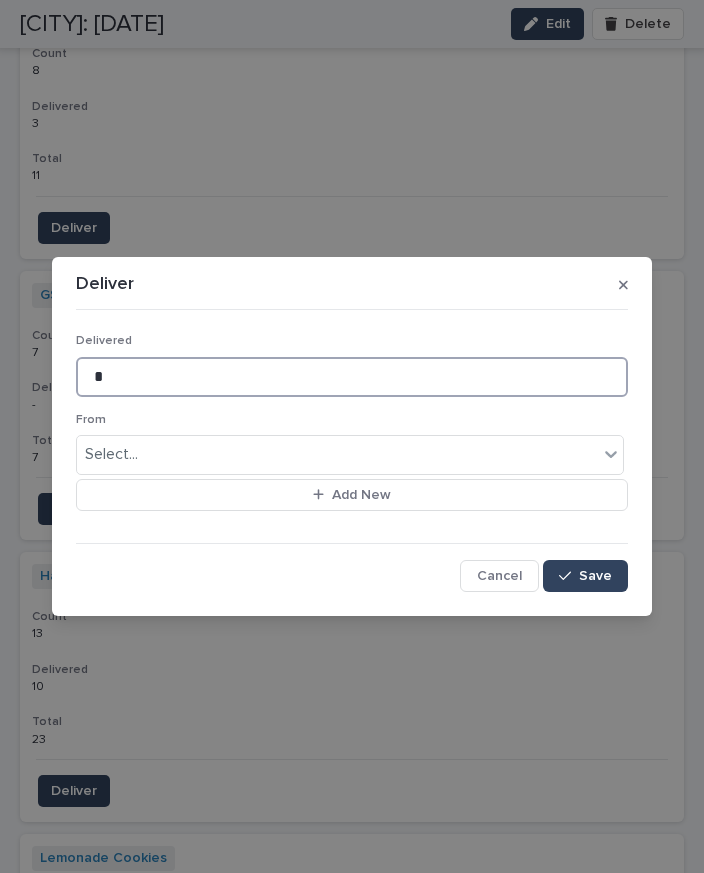 type on "*" 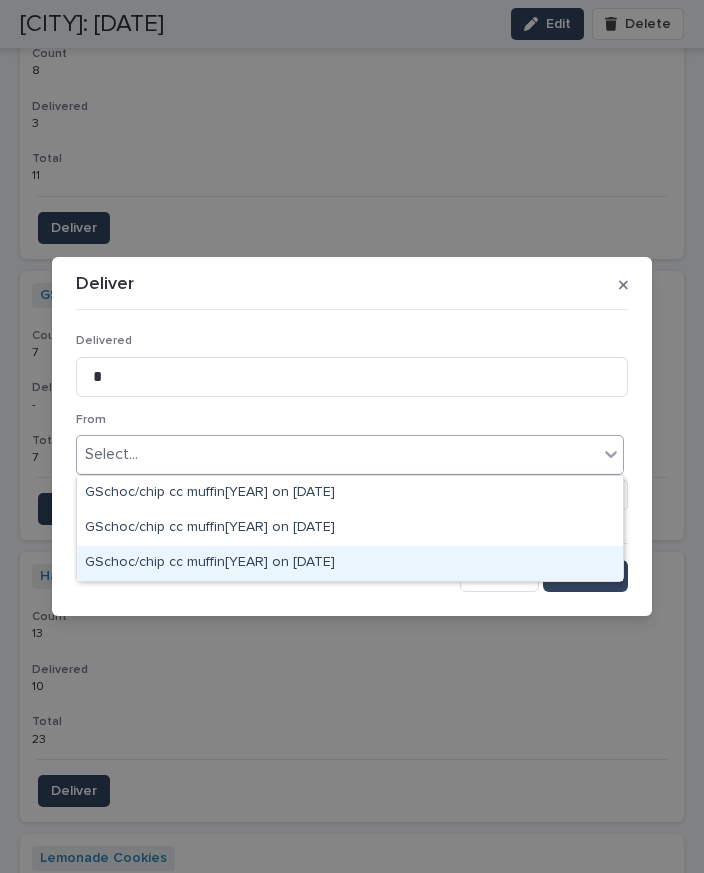 click on "GSchoc/chip cc muffin[YEAR] on [DATE]" at bounding box center (350, 563) 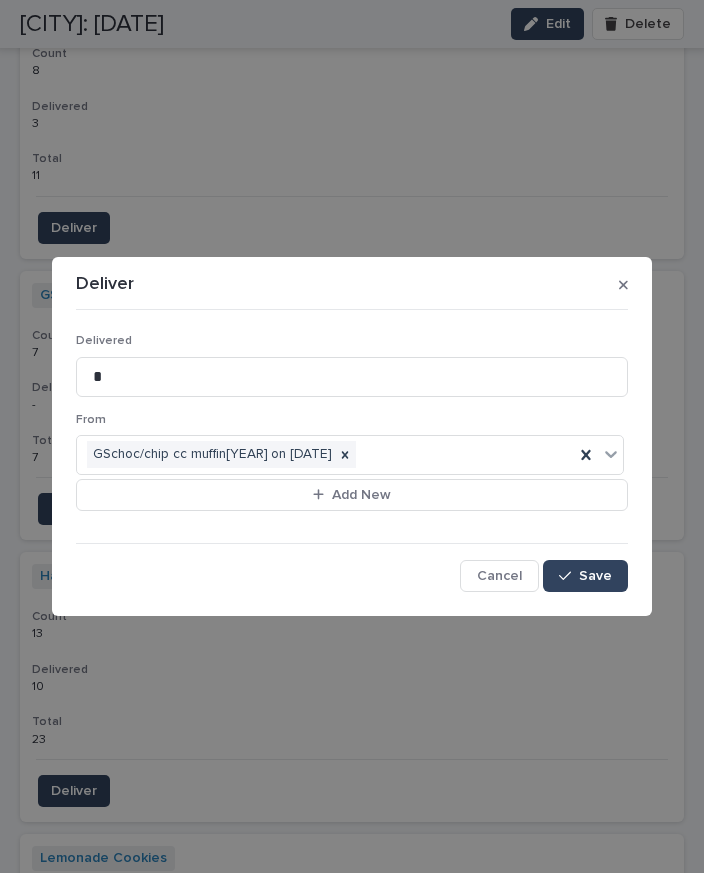click on "Save" at bounding box center [595, 576] 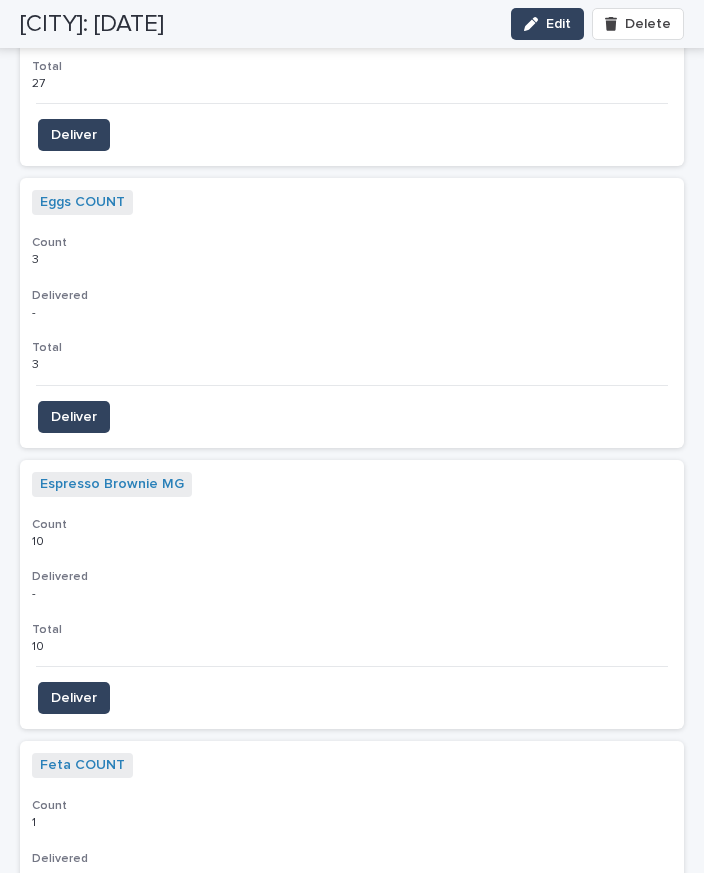 scroll, scrollTop: 4161, scrollLeft: 0, axis: vertical 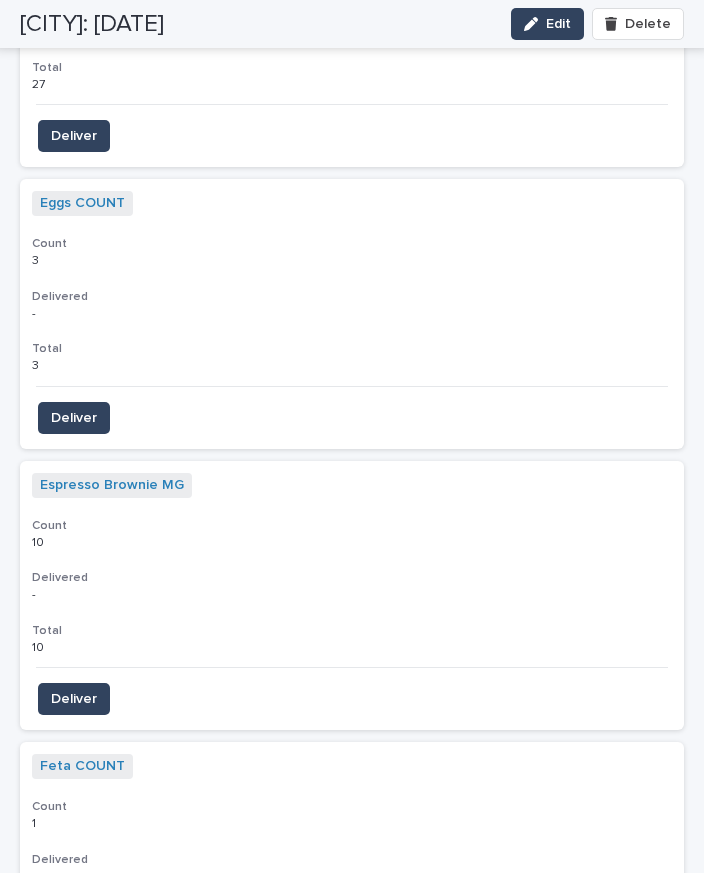 click on "Deliver" at bounding box center (74, 699) 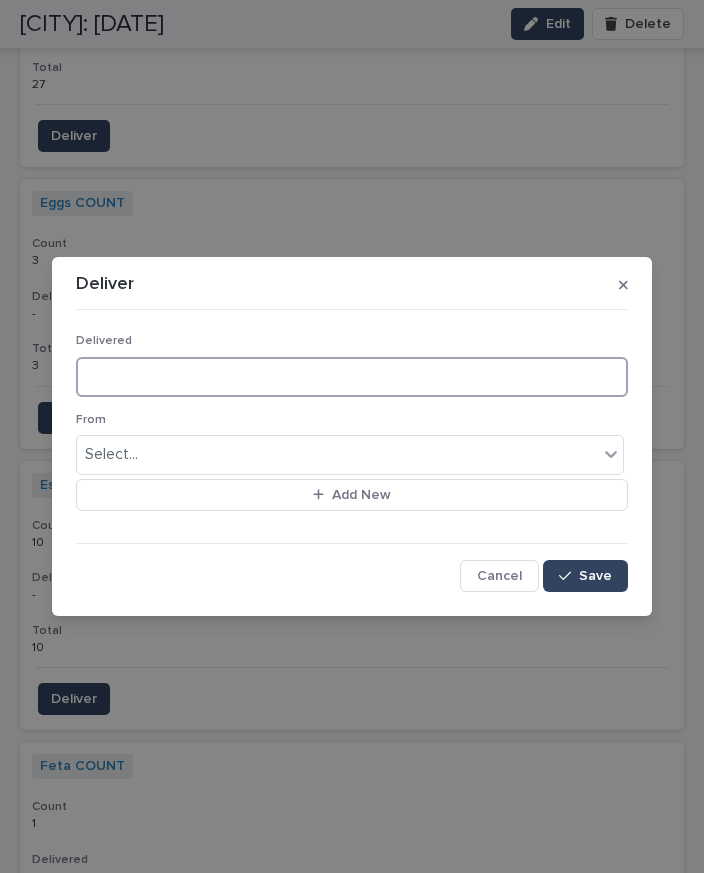 click at bounding box center (352, 377) 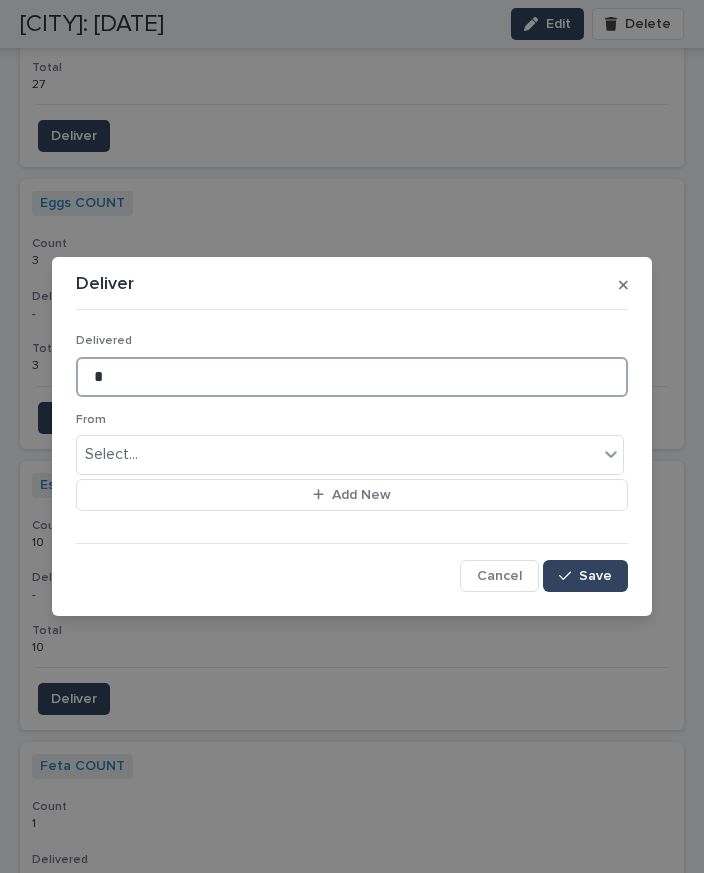 type on "*" 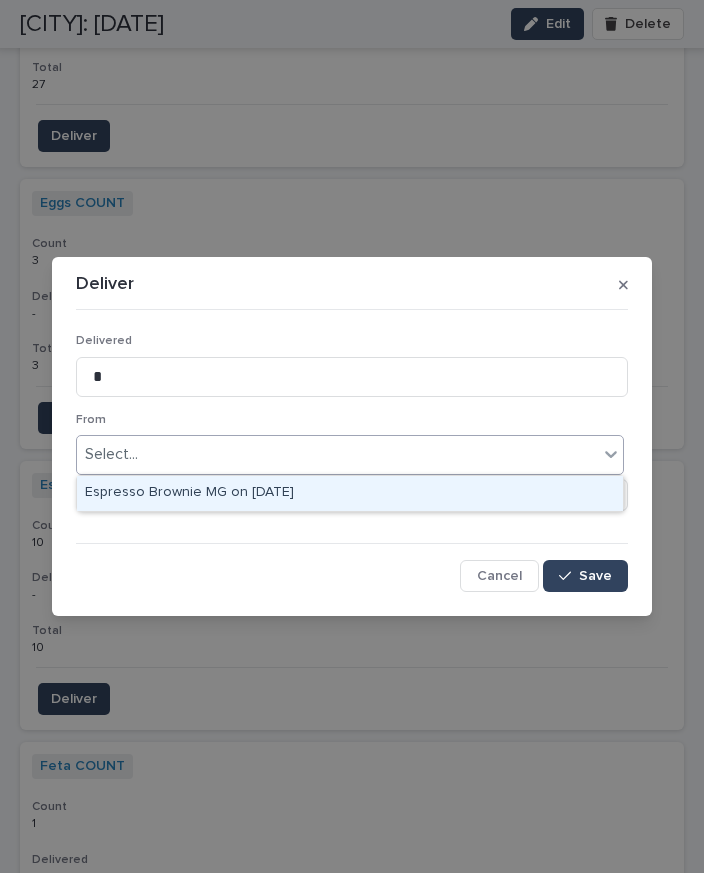 click on "Espresso Brownie MG on [DATE]" at bounding box center [350, 493] 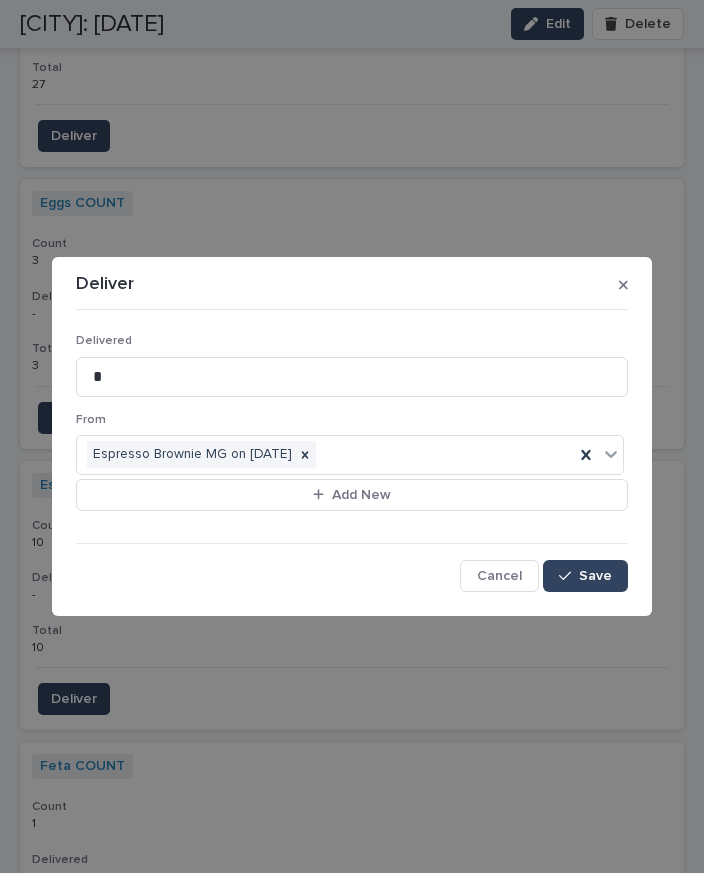 click at bounding box center (569, 576) 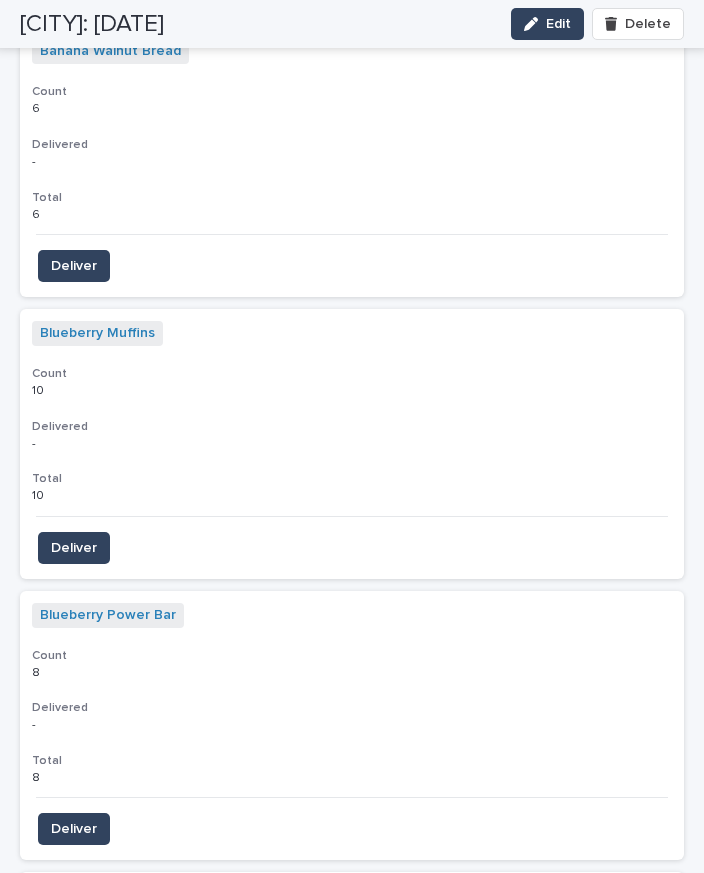 scroll, scrollTop: 2624, scrollLeft: 0, axis: vertical 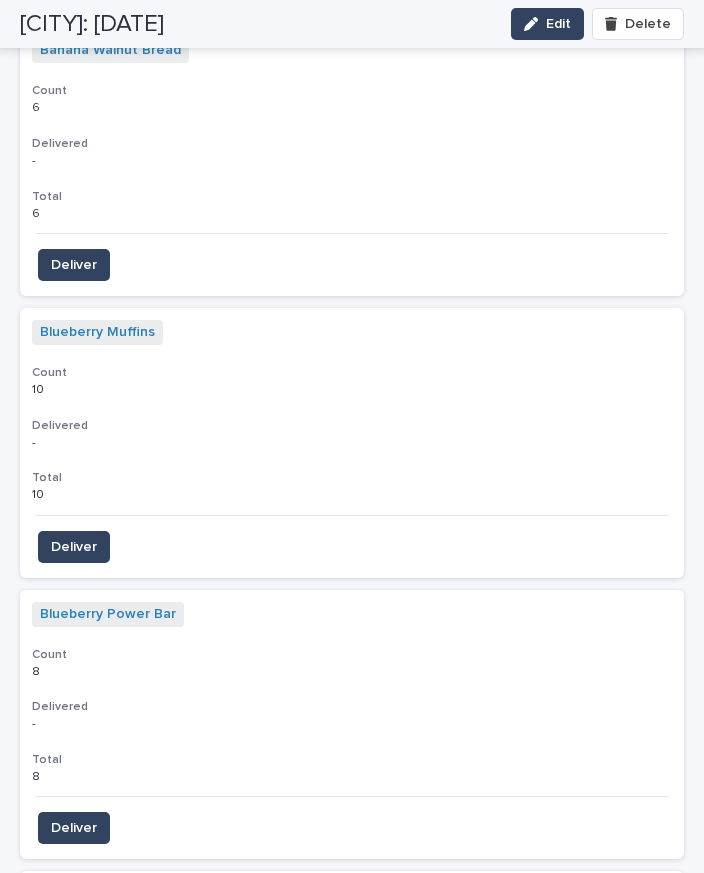 click on "Deliver" at bounding box center (74, 547) 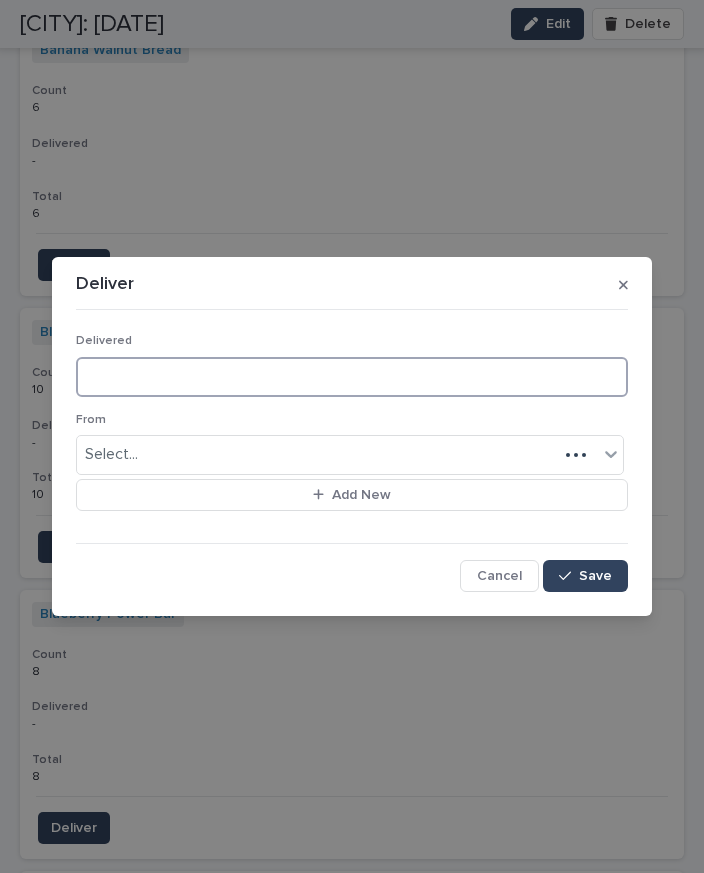 click at bounding box center (352, 377) 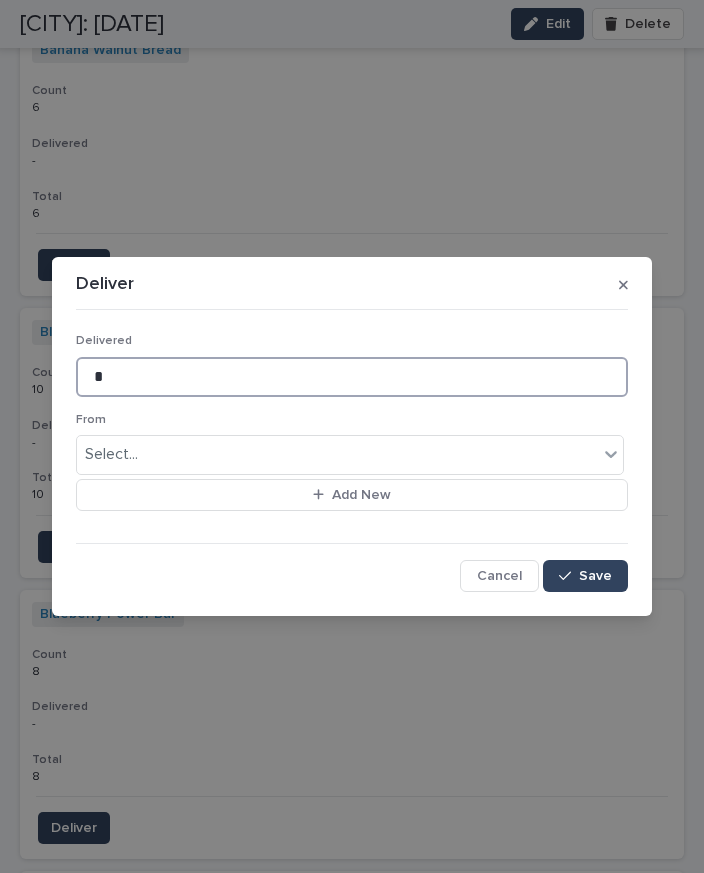 type on "*" 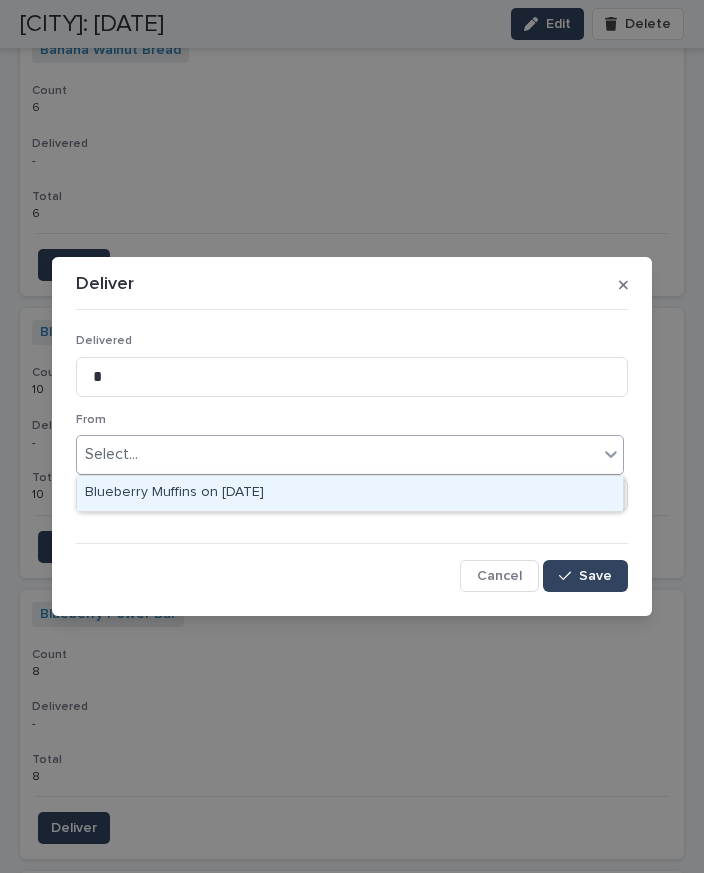 click on "Blueberry Muffins on [DATE]" at bounding box center [350, 493] 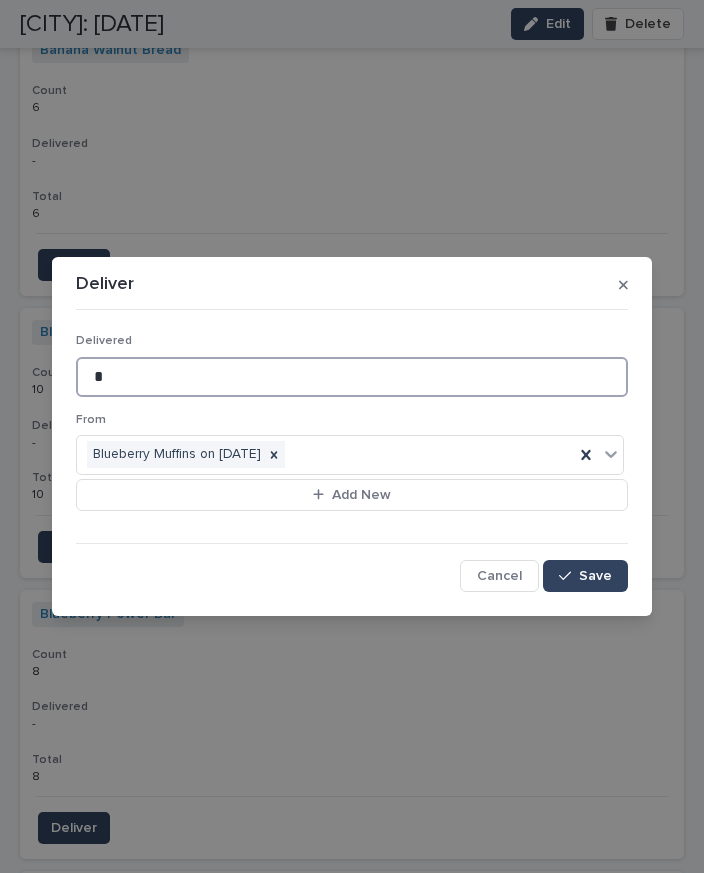 click on "*" at bounding box center (352, 377) 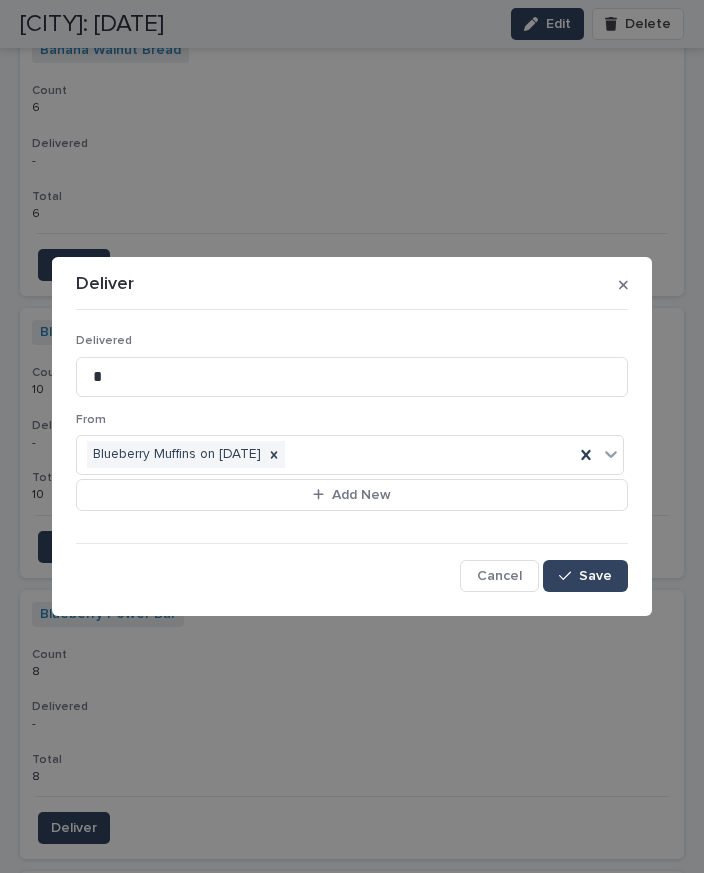 click on "Save" at bounding box center (595, 576) 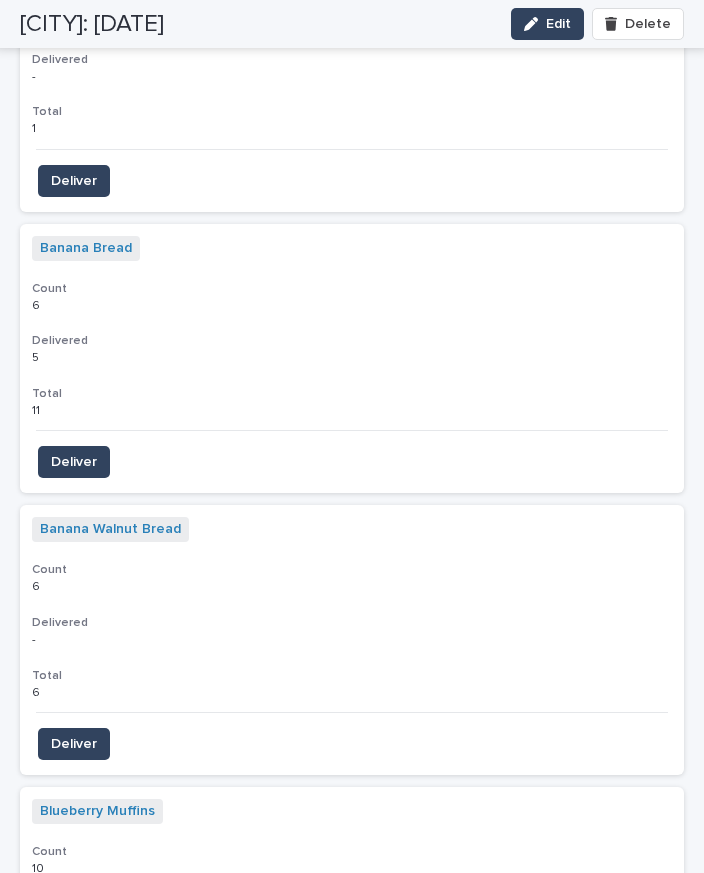scroll, scrollTop: 2156, scrollLeft: 0, axis: vertical 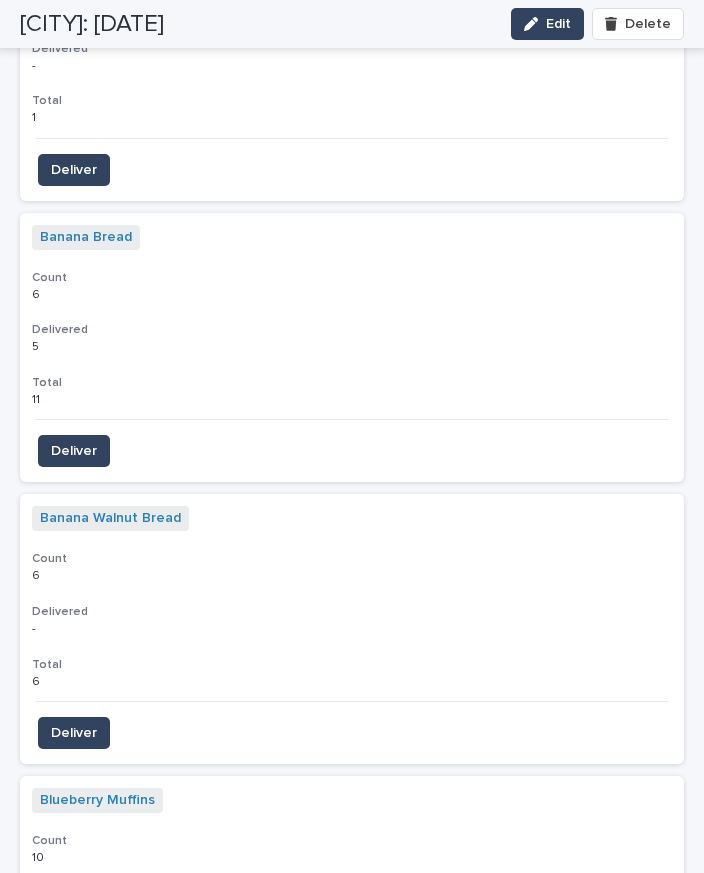 click on "Deliver" at bounding box center (74, 733) 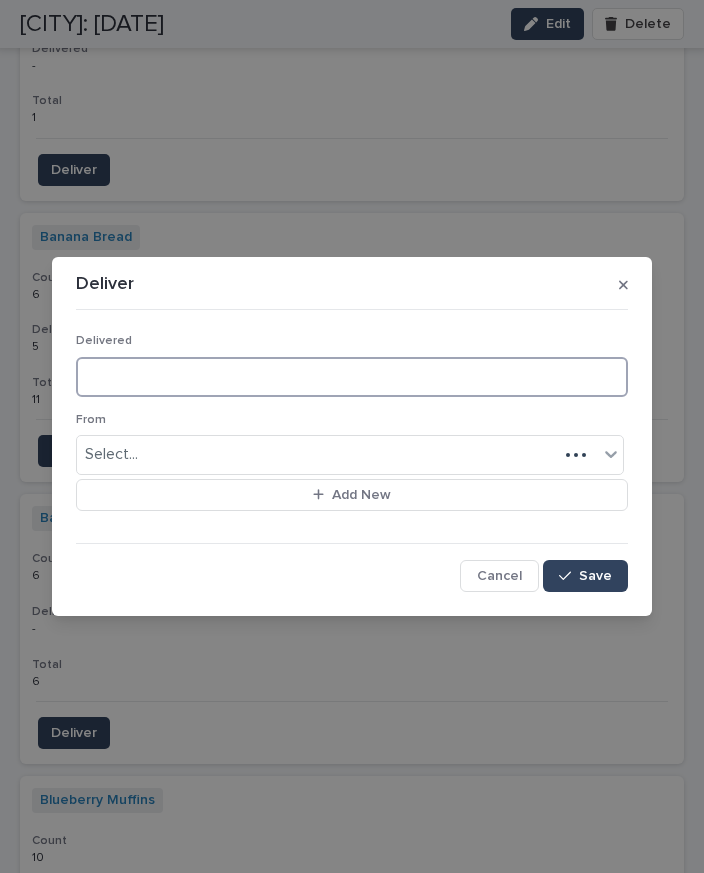 click at bounding box center (352, 377) 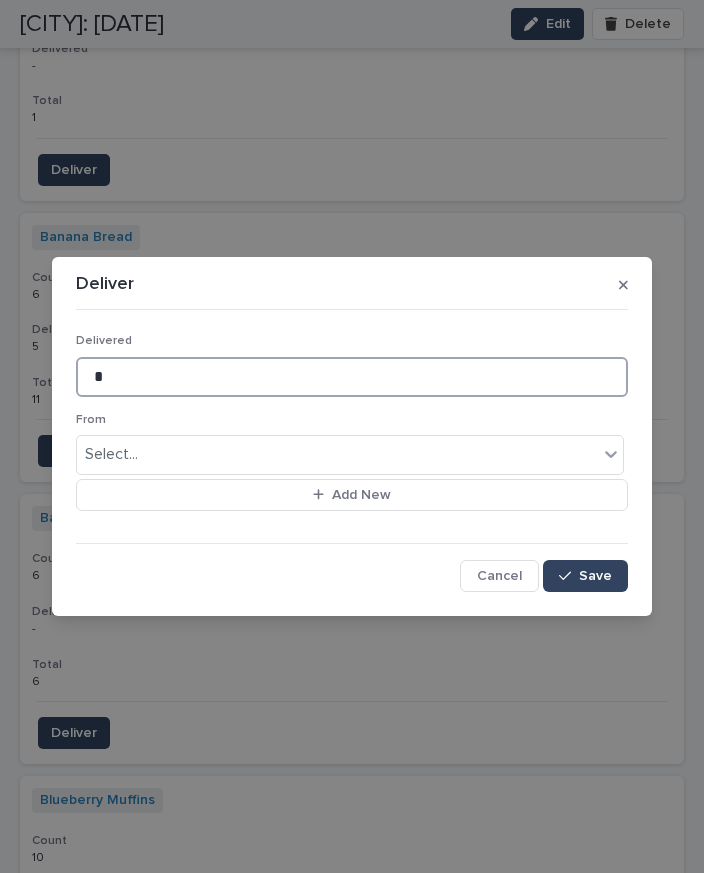 type on "*" 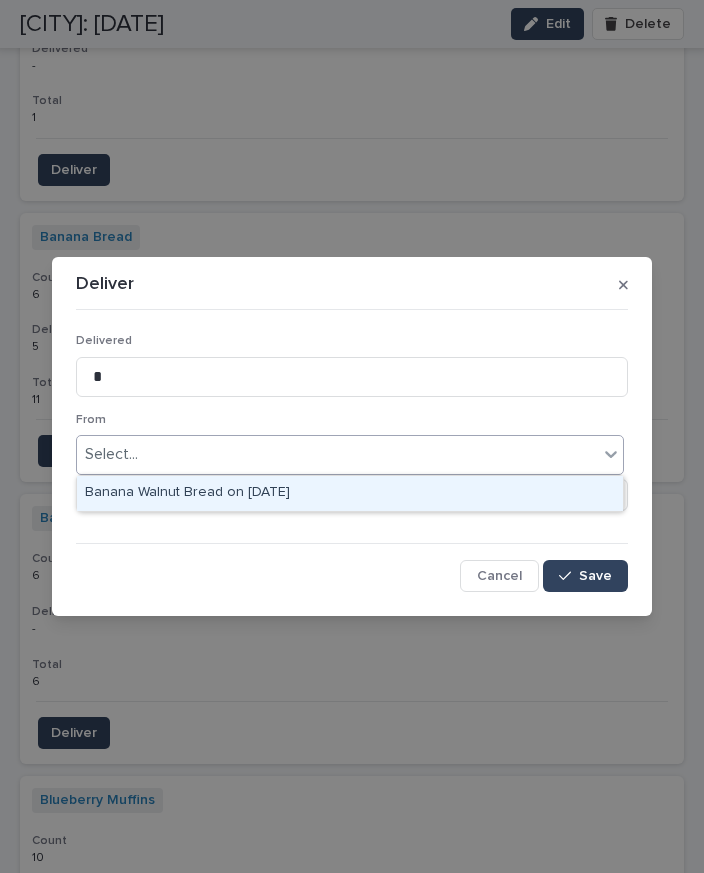 click on "Deliver Delivered * From     option Banana Walnut Bread on [DATE] focused, 1 of 1. 1 result available. Use Up and Down to choose options, press Enter to select the currently focused option, press Escape to exit the menu, press Tab to select the option and exit the menu. Select... Add New Cancel Save" at bounding box center [352, 436] 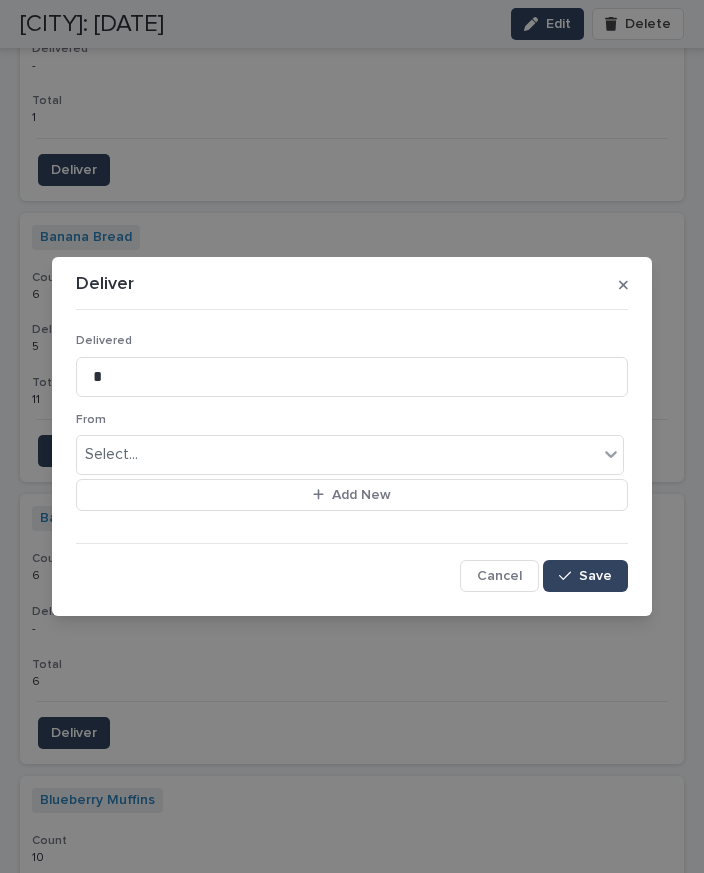 click on "Deliver Delivered * From Select... Add New Cancel Save" at bounding box center (352, 436) 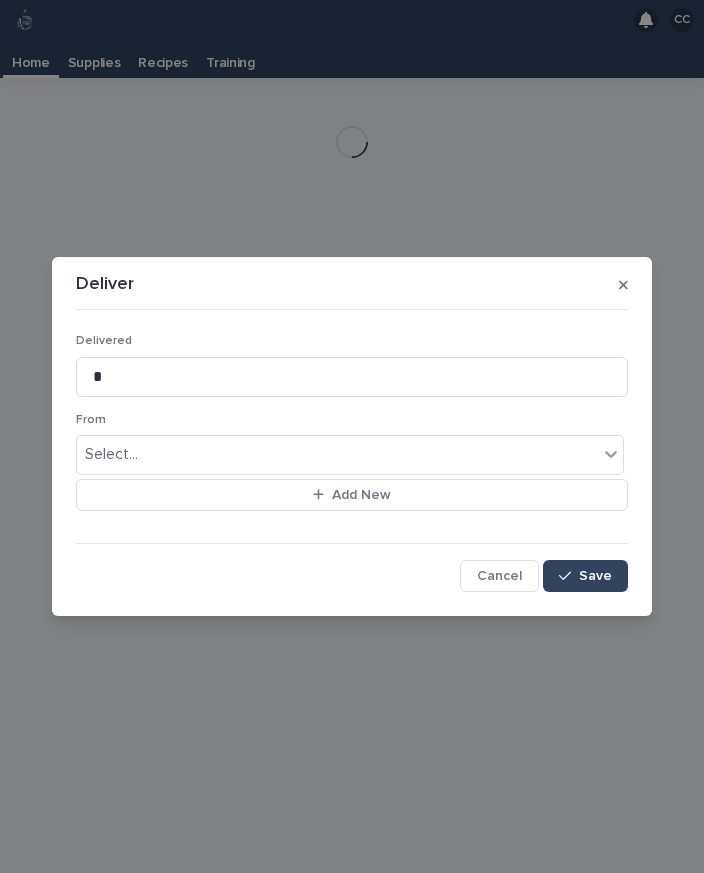 scroll, scrollTop: 0, scrollLeft: 0, axis: both 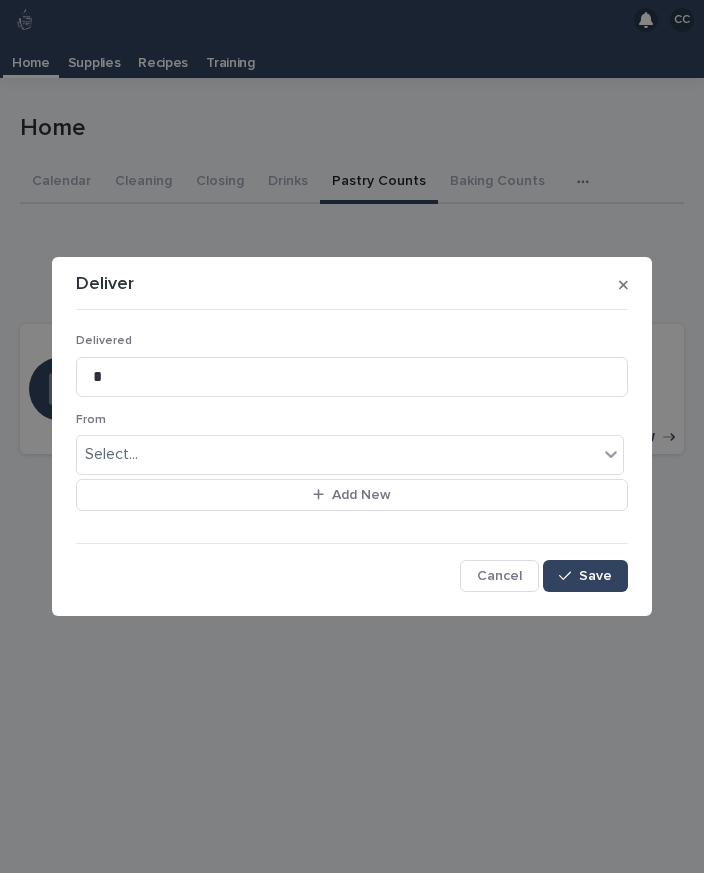 click on "Cancel" at bounding box center (499, 576) 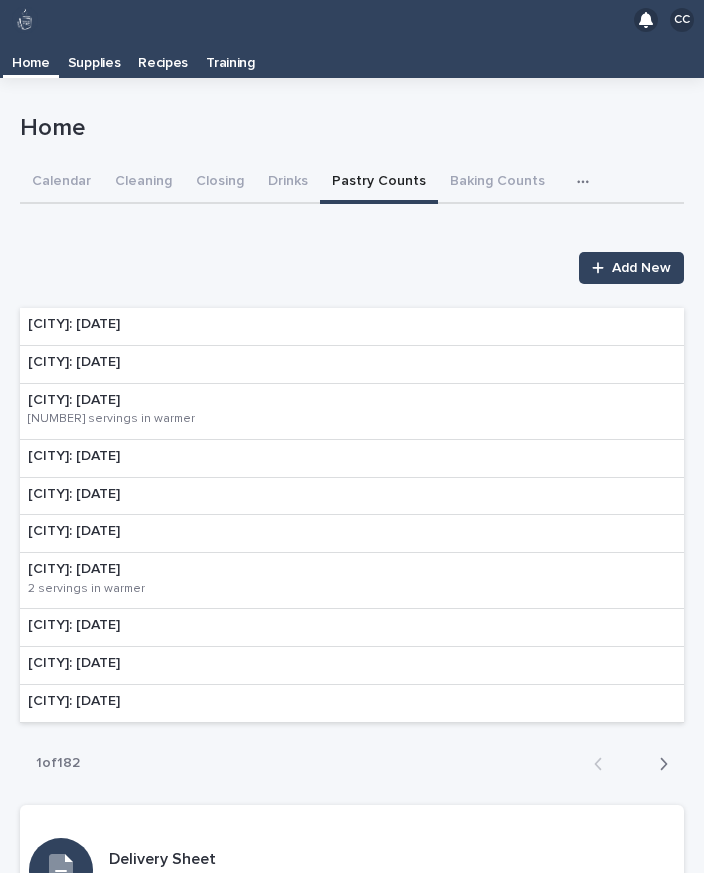 click on "Recipes" at bounding box center [163, 59] 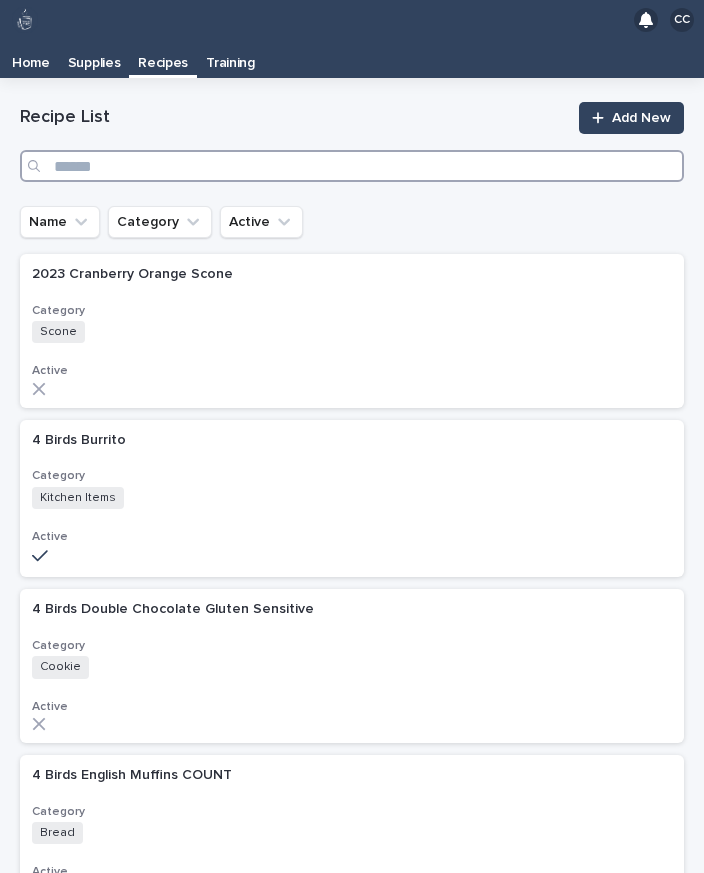 click at bounding box center (352, 166) 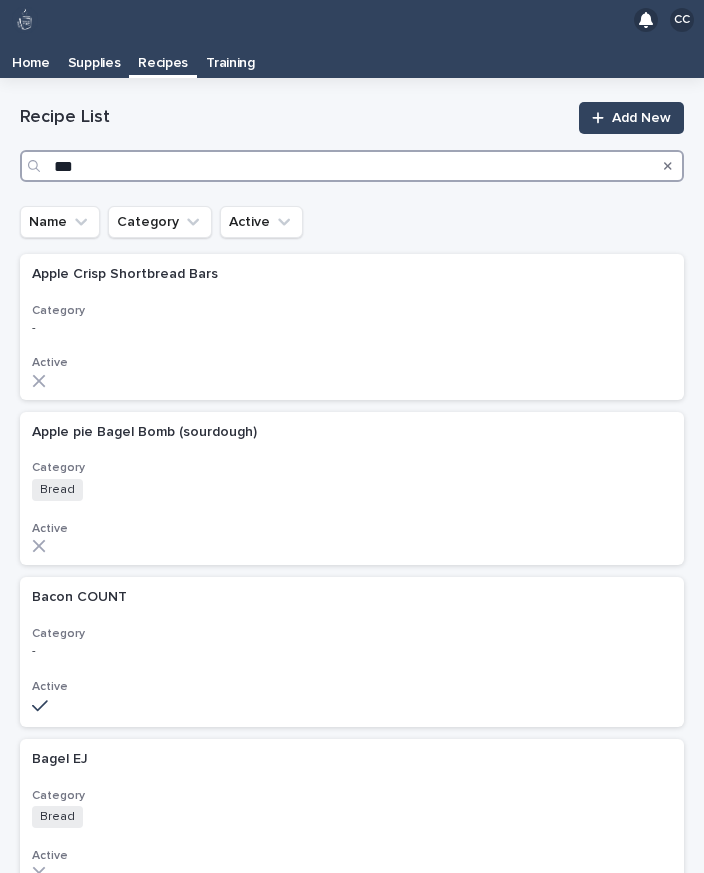 type on "****" 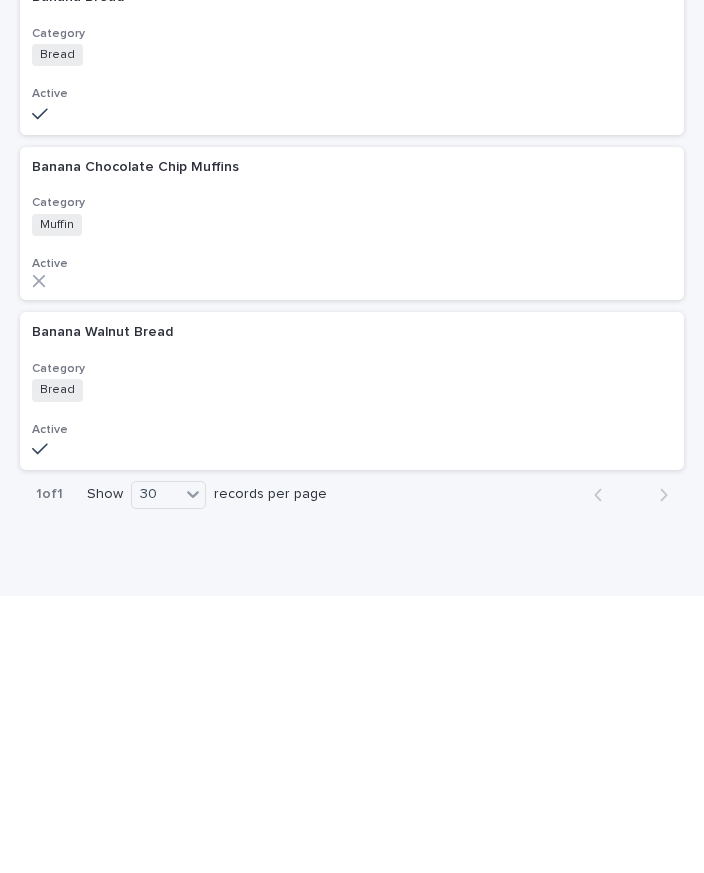 click on "Bread + 0" at bounding box center [207, 667] 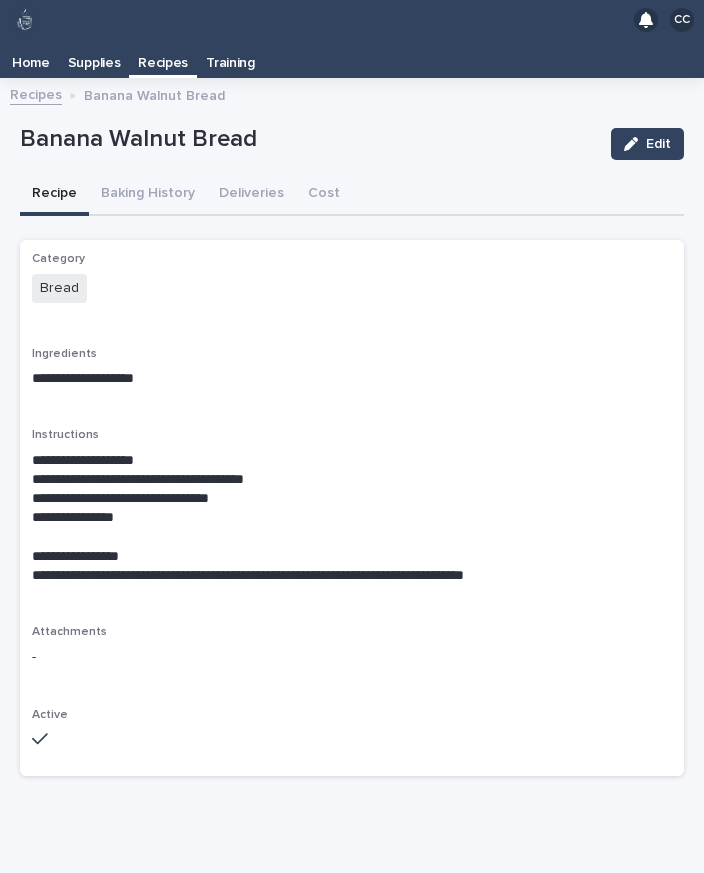 click on "Baking History" at bounding box center (148, 195) 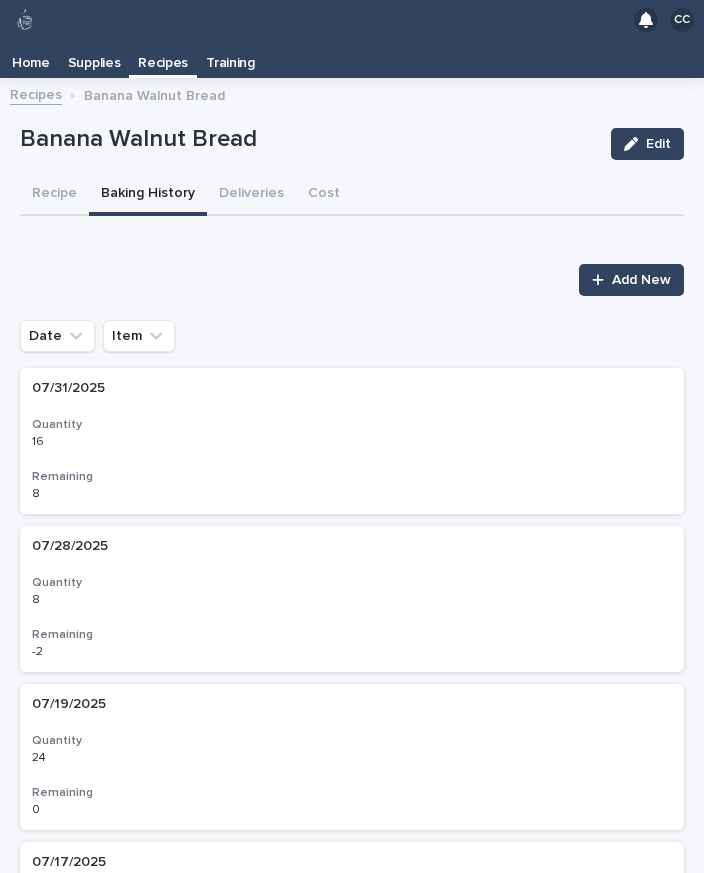 click on "Add New" at bounding box center (641, 280) 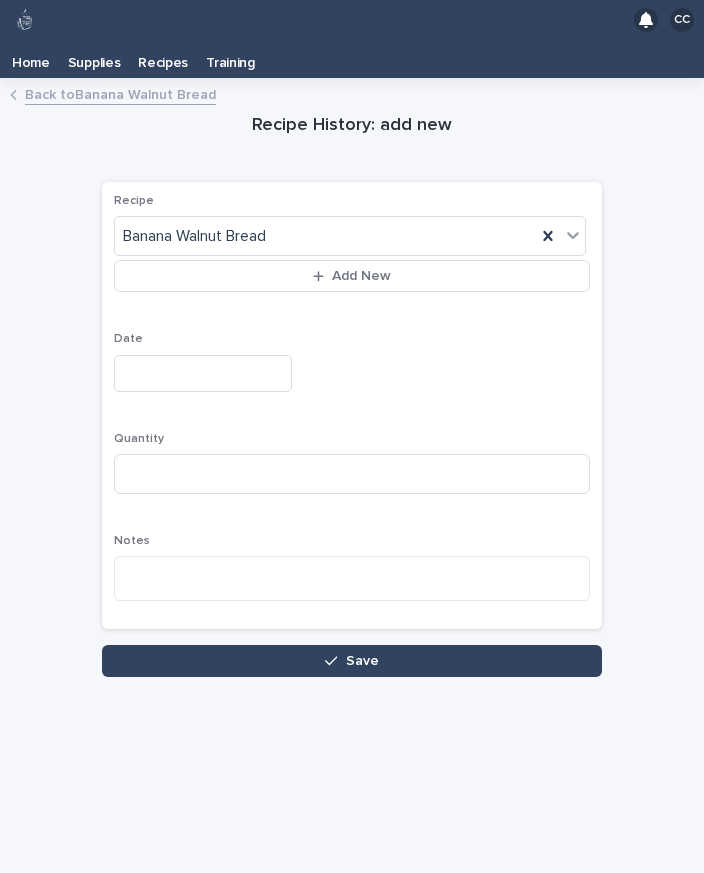 click at bounding box center [203, 373] 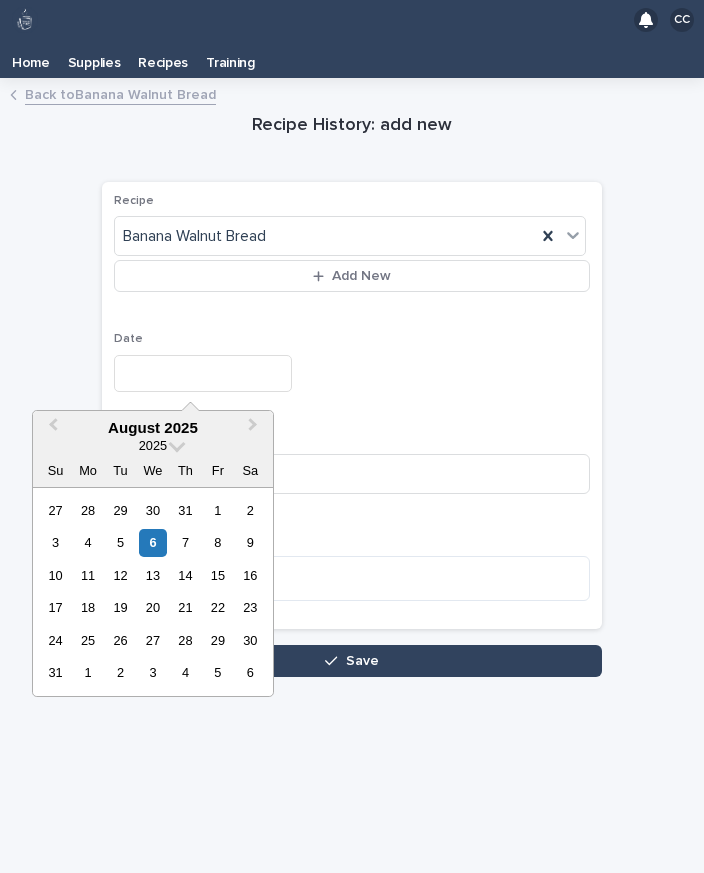 click on "6" at bounding box center [152, 542] 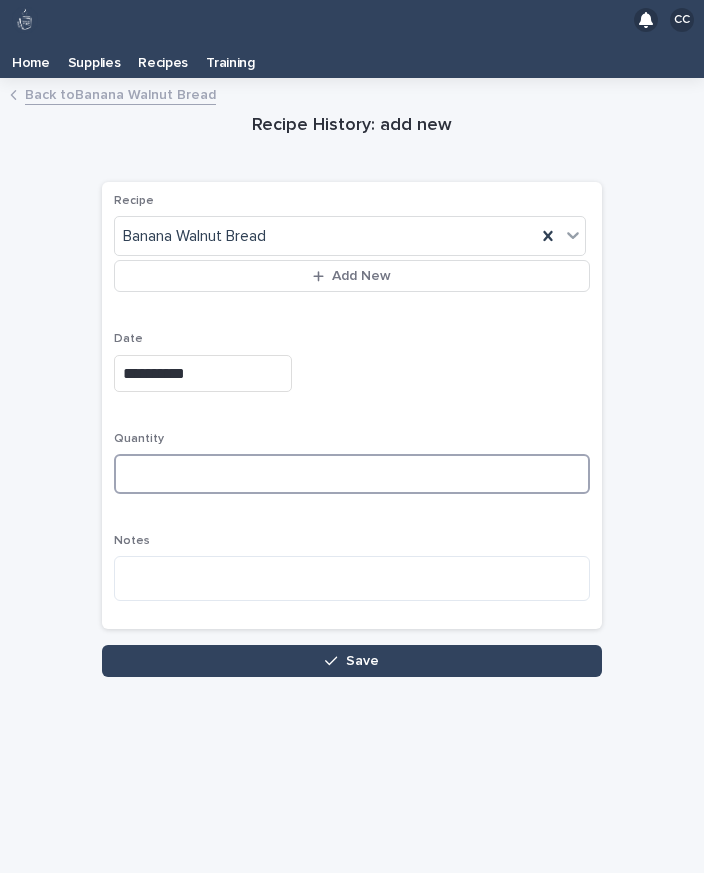 click at bounding box center [352, 474] 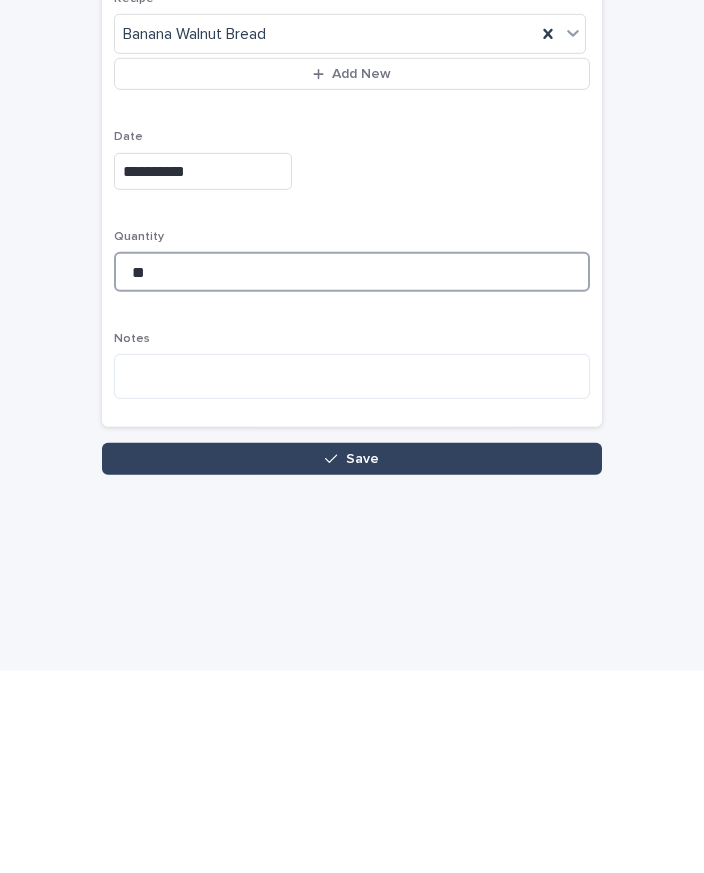 type on "**" 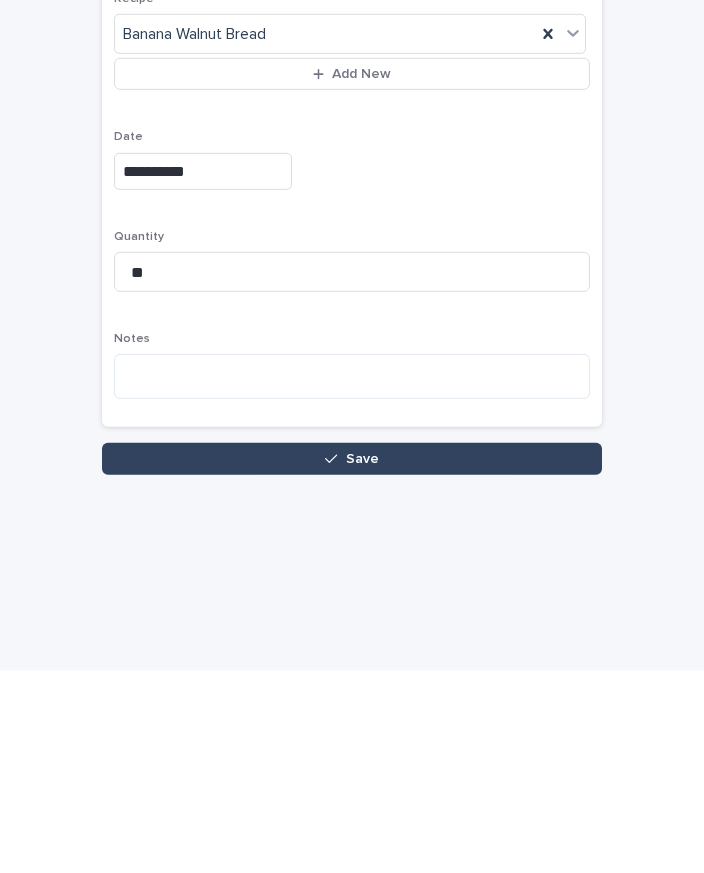 click on "Save" at bounding box center [352, 661] 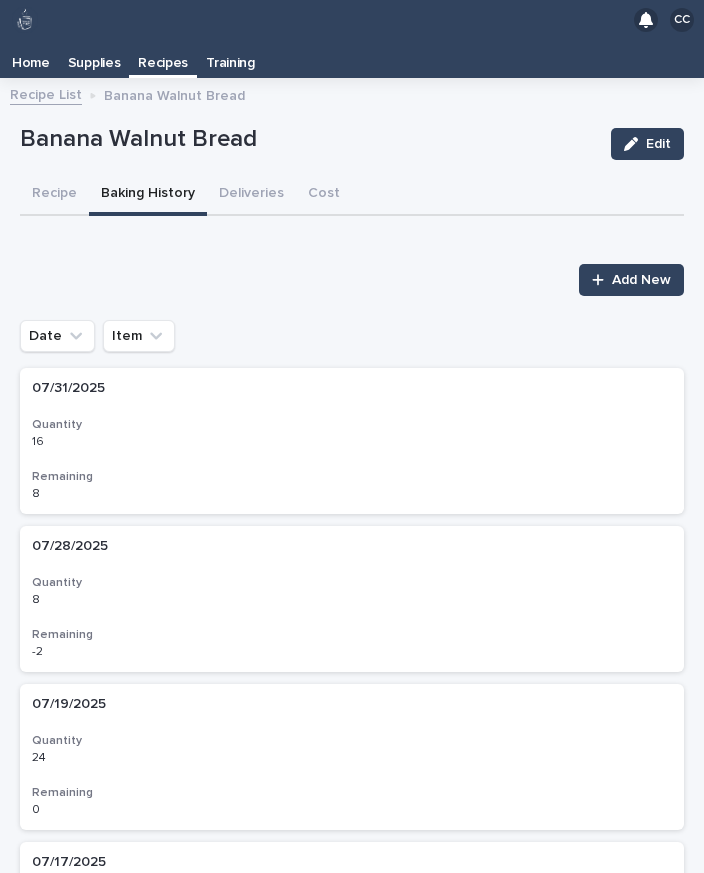 click on "Banana Walnut Bread" at bounding box center (174, 94) 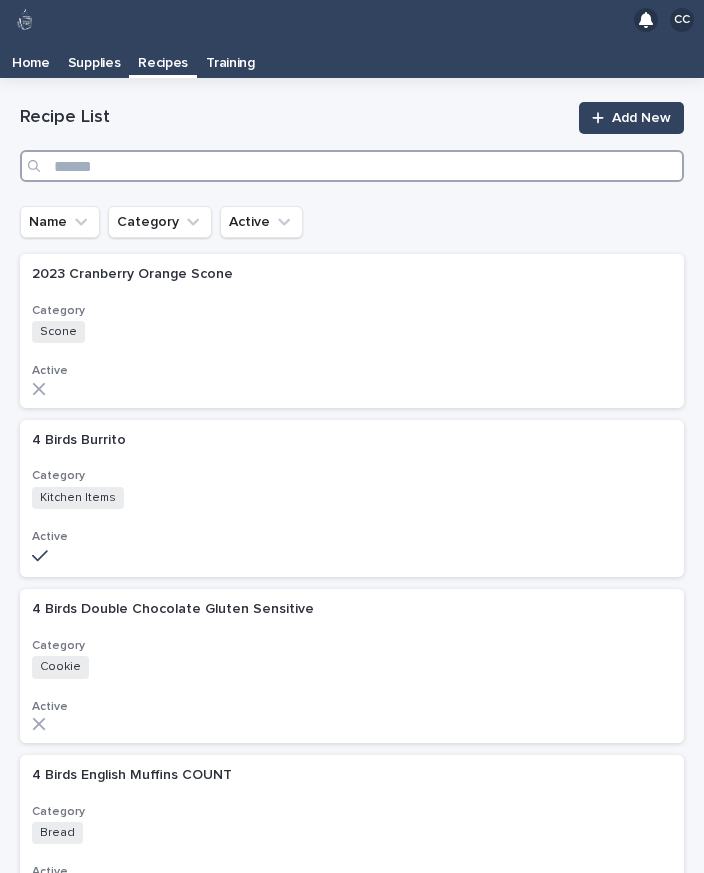 click at bounding box center [352, 166] 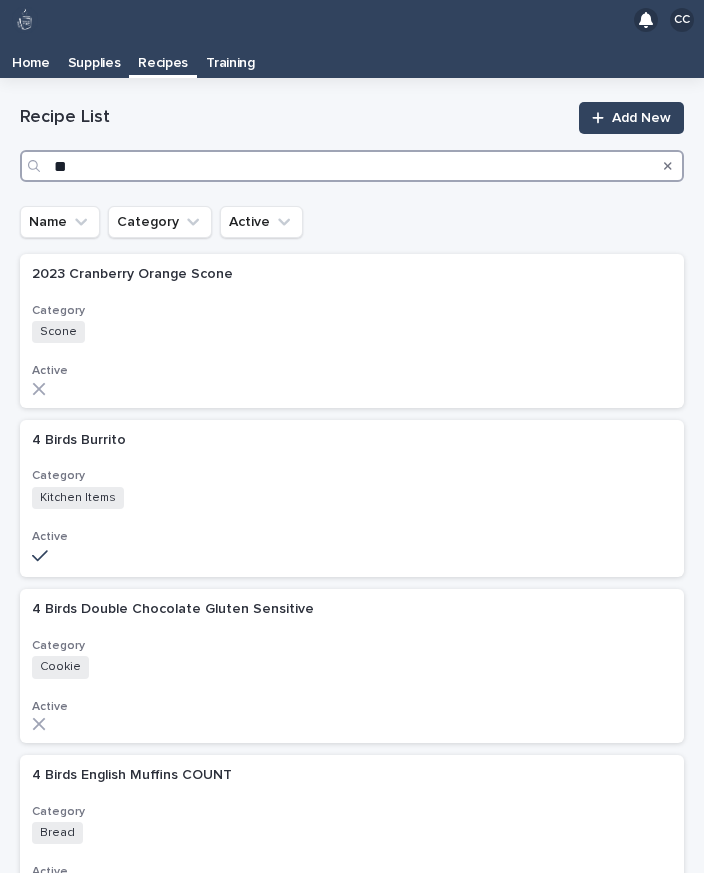 type on "***" 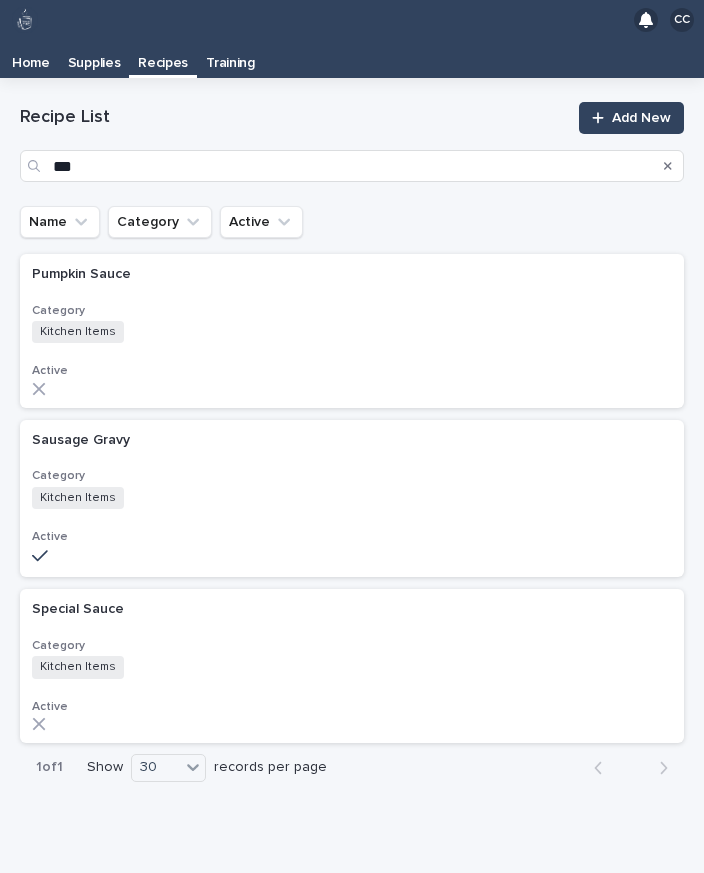 click on "Kitchen Items + 0" at bounding box center (207, 498) 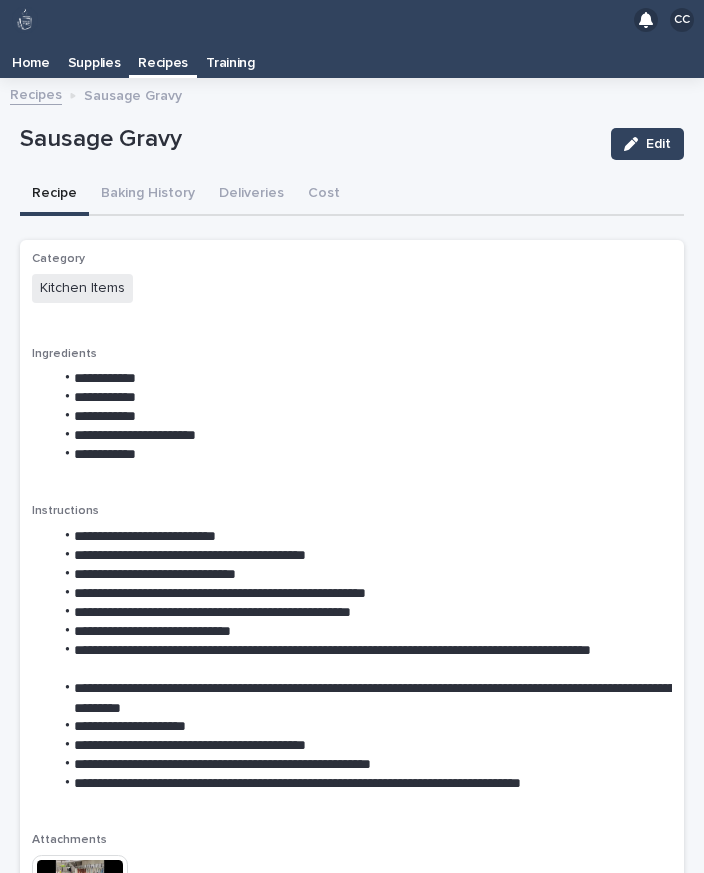 click on "Baking History" at bounding box center (148, 195) 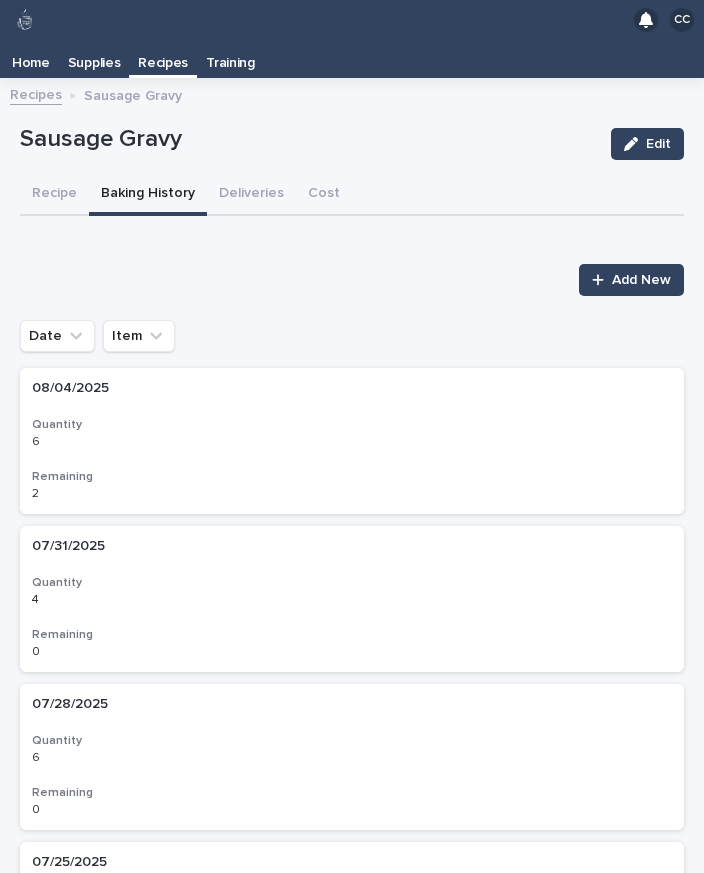 click on "Add New" at bounding box center (641, 280) 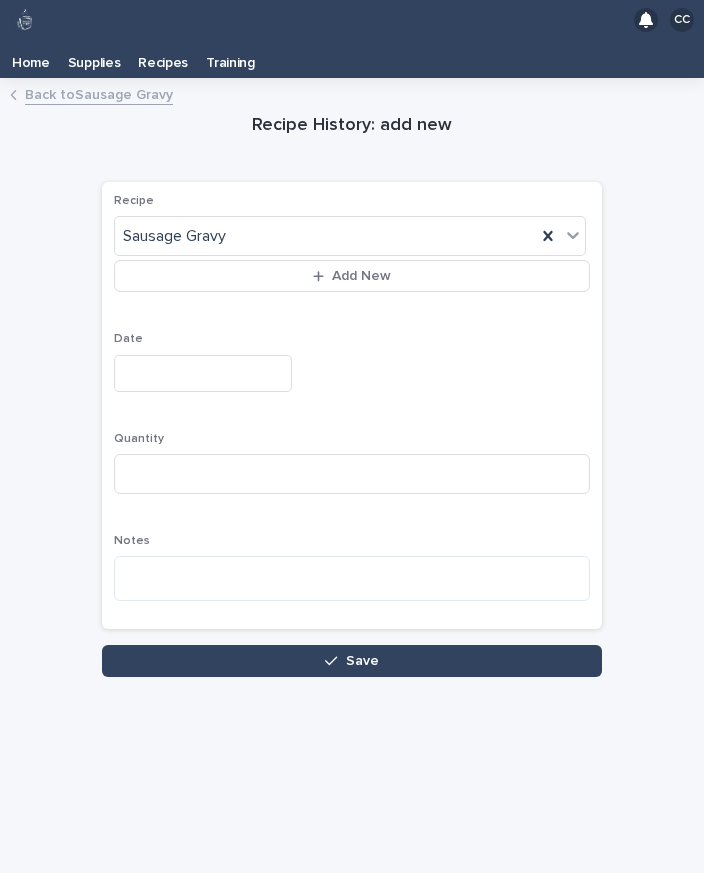 click at bounding box center (203, 373) 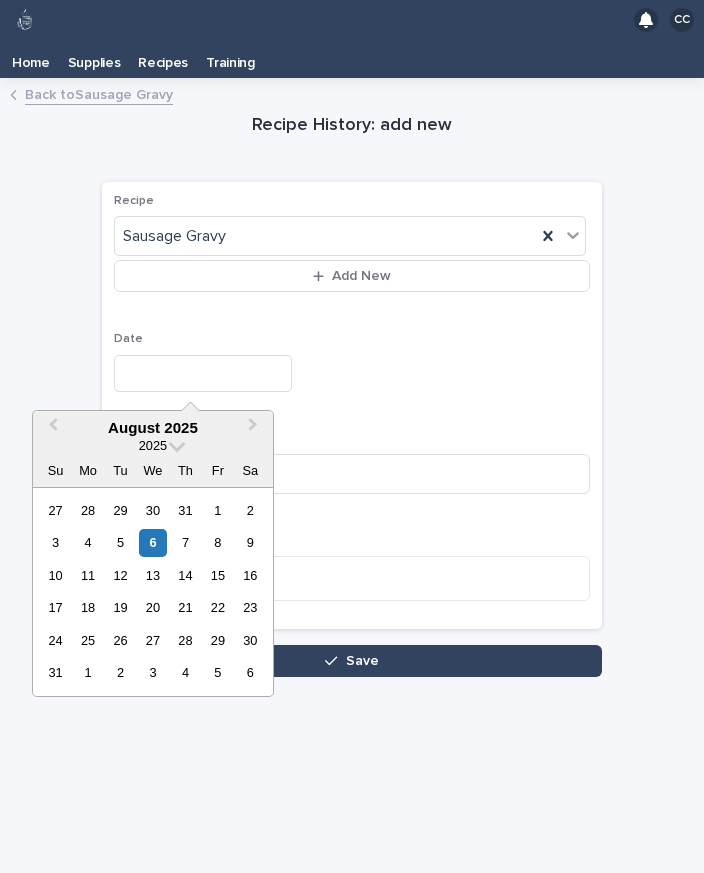 click on "6" at bounding box center (152, 542) 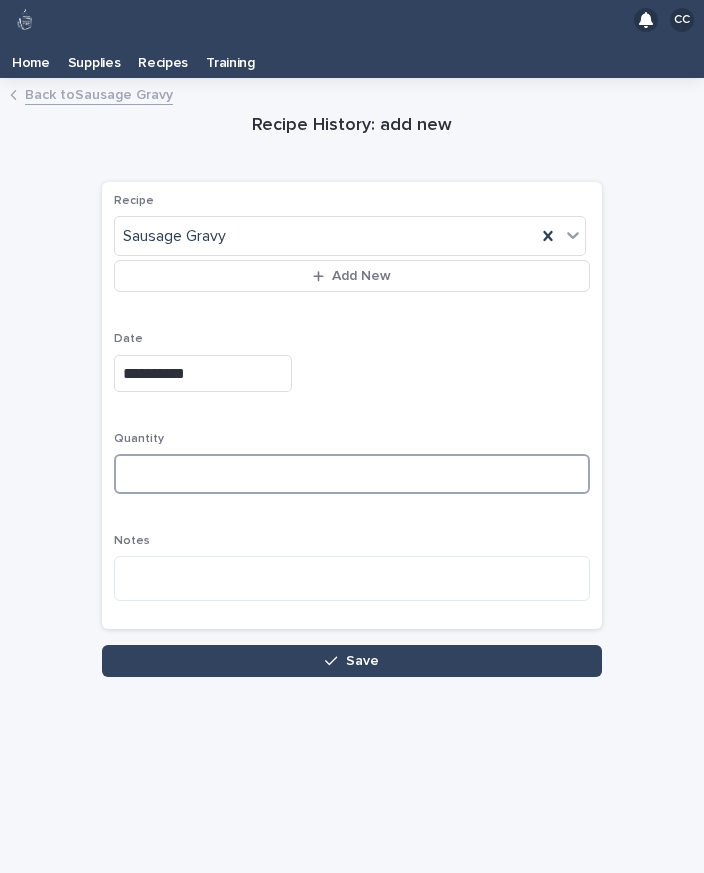 click at bounding box center (352, 474) 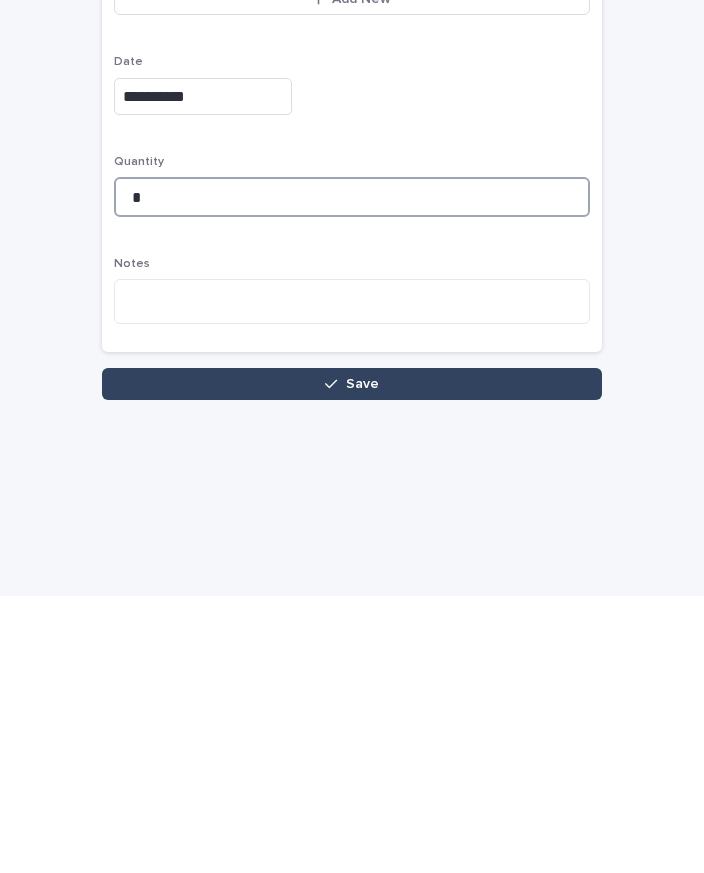 type on "*" 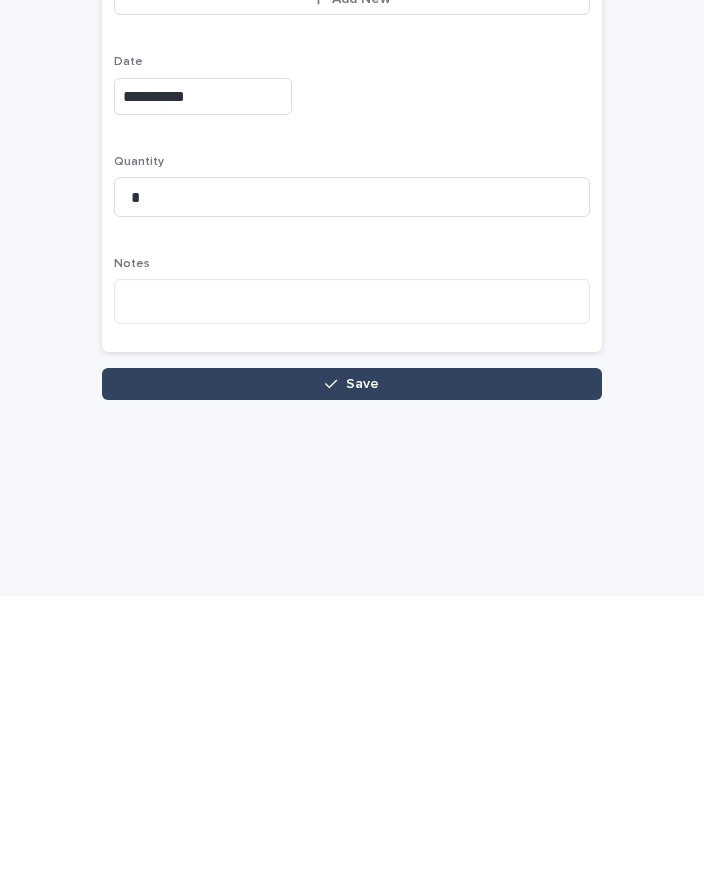click on "Save" at bounding box center (352, 661) 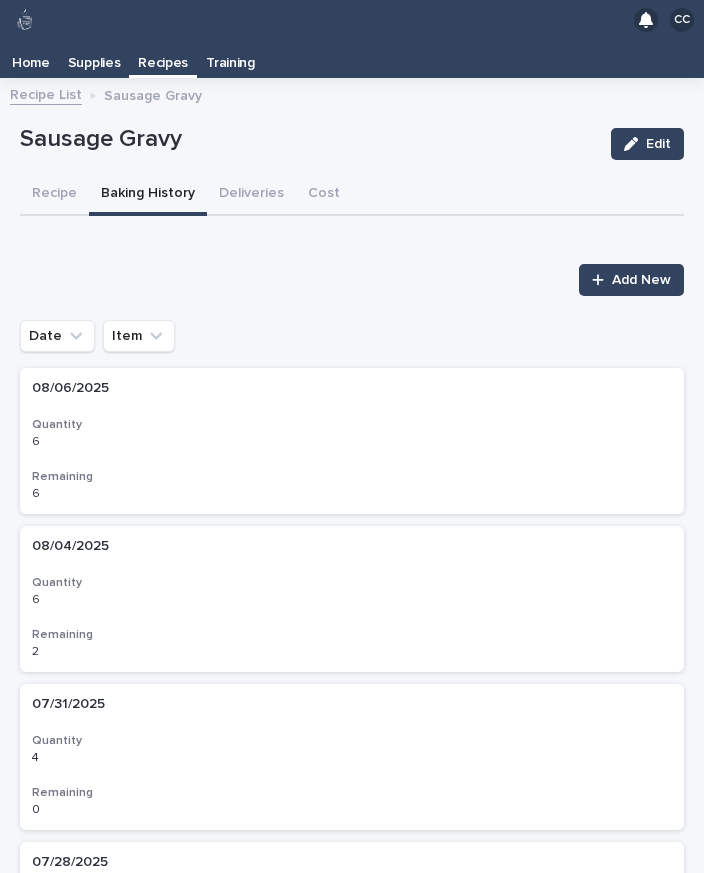 click on "Home" at bounding box center (31, 56) 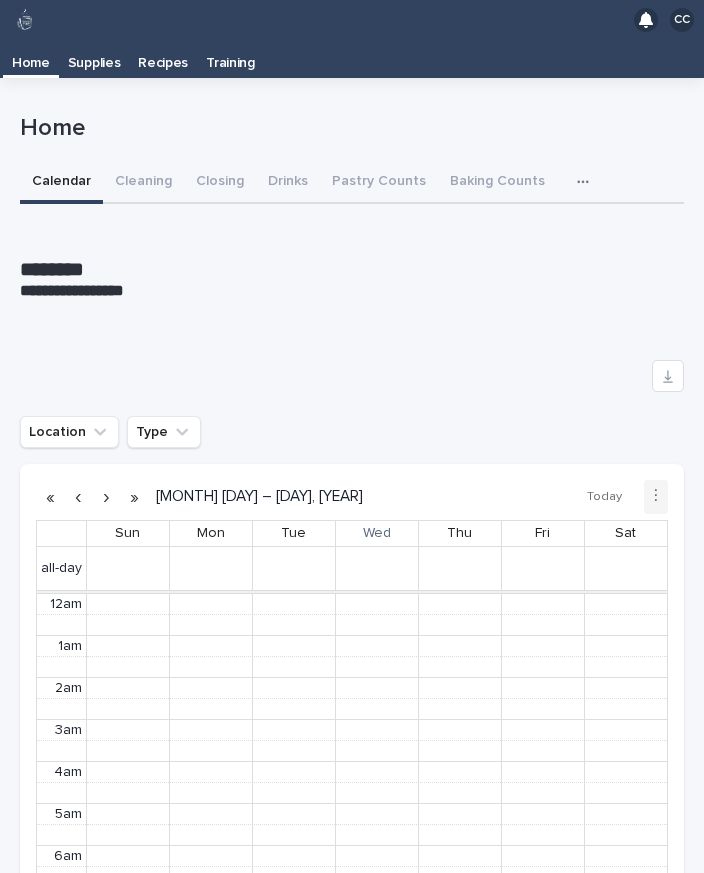 scroll, scrollTop: 253, scrollLeft: 0, axis: vertical 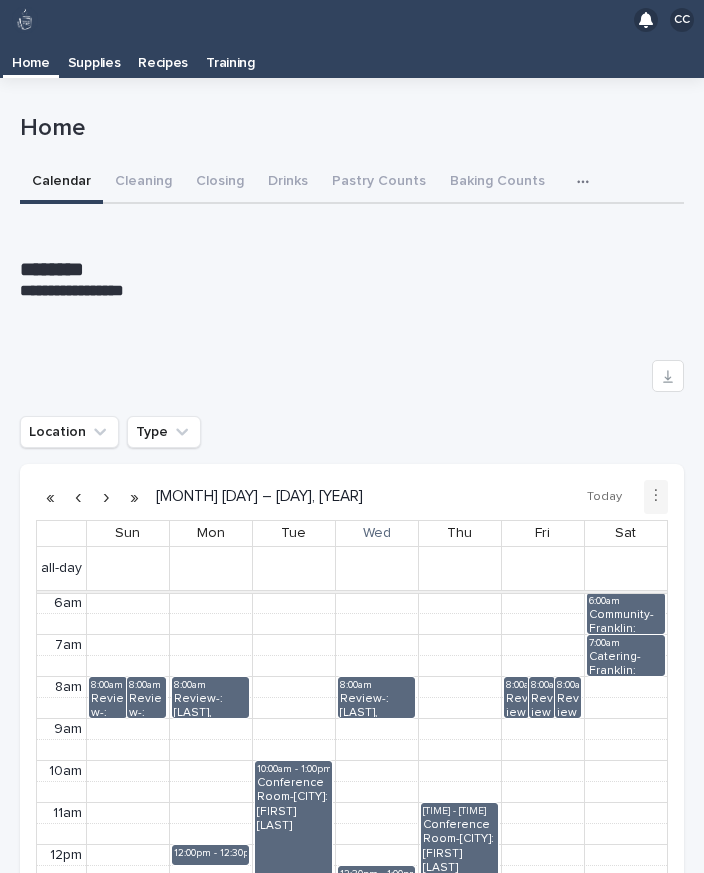 click on "Pastry Counts" at bounding box center [379, 183] 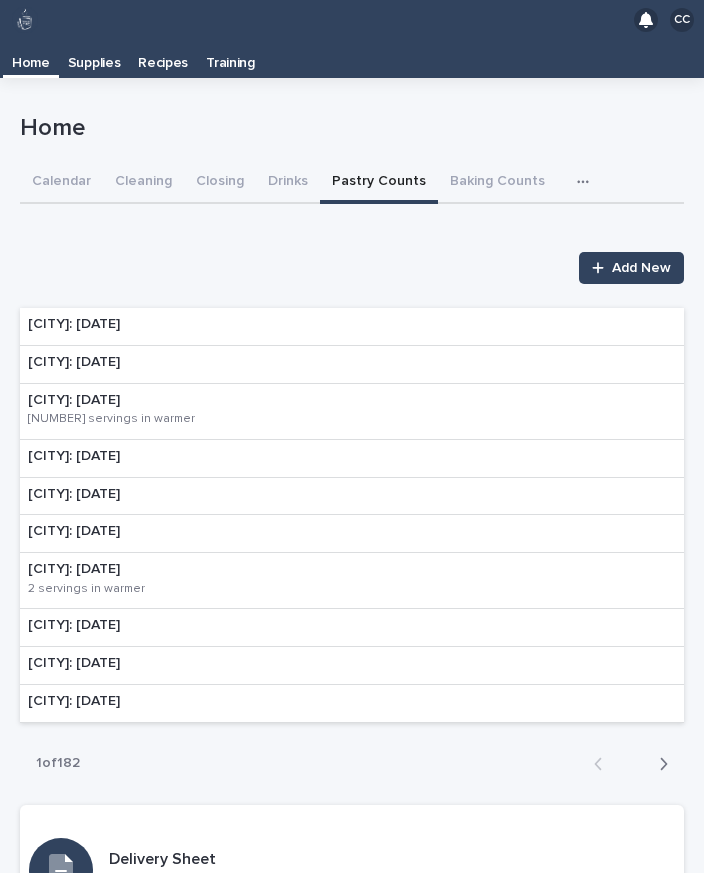 click on "[CITY]: [DATE]" at bounding box center [74, 362] 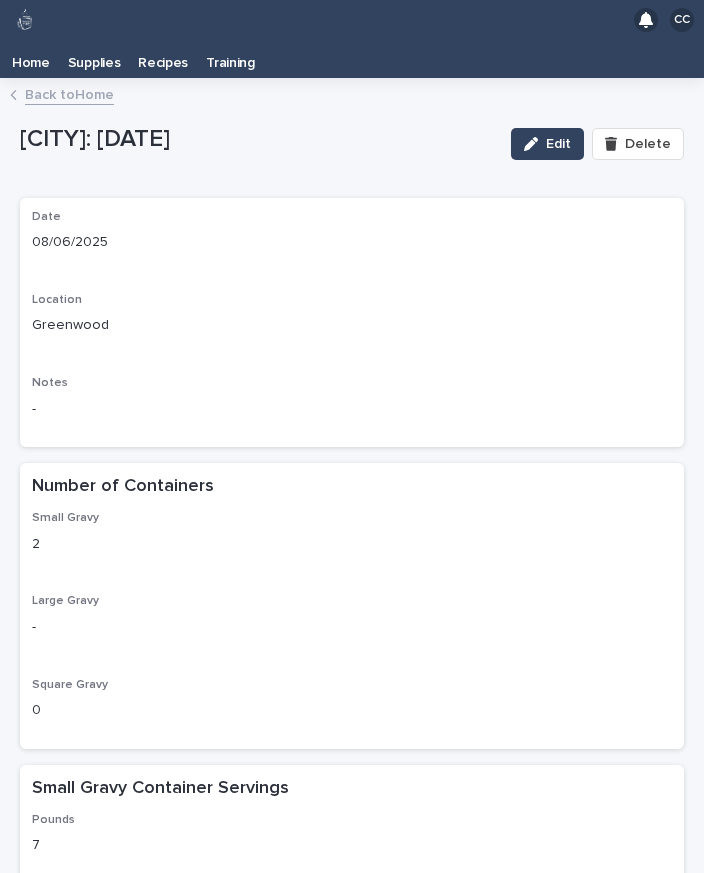 click on "Date [DATE] Location [CITY] Notes -" at bounding box center (352, 323) 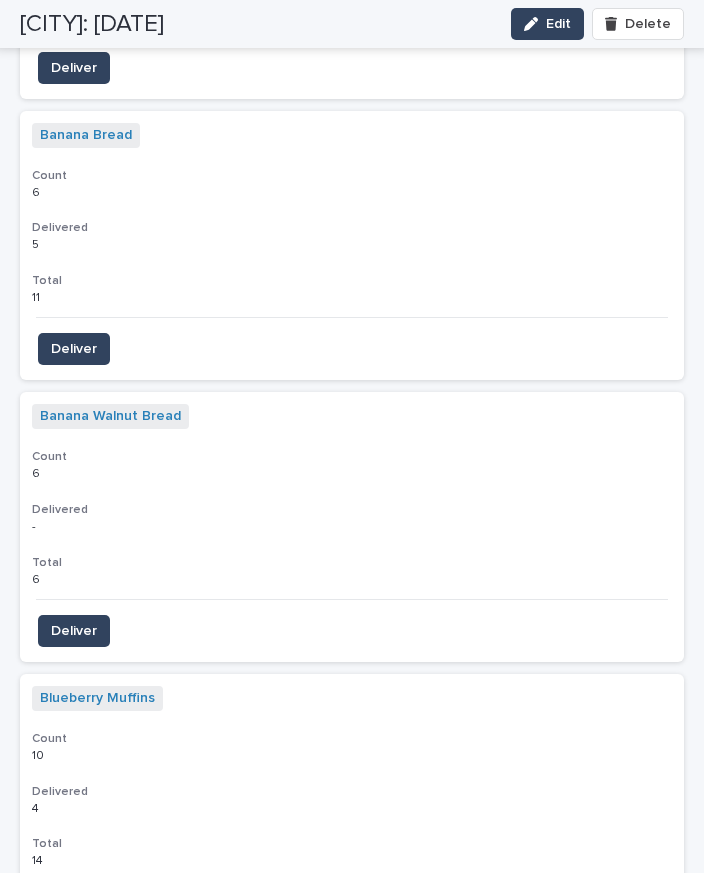 scroll, scrollTop: 2259, scrollLeft: 0, axis: vertical 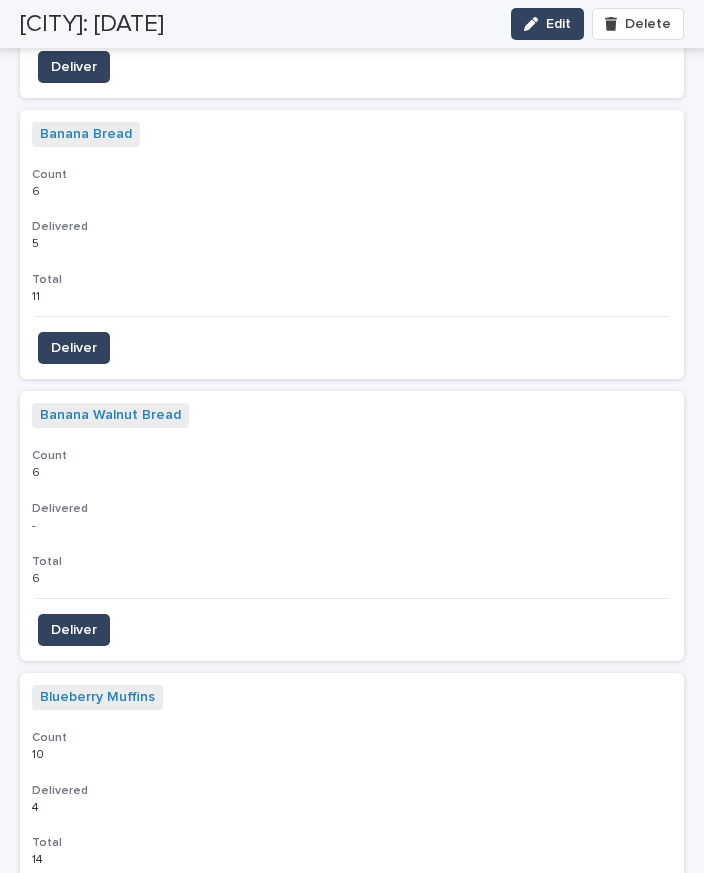 click on "Deliver" at bounding box center (74, 630) 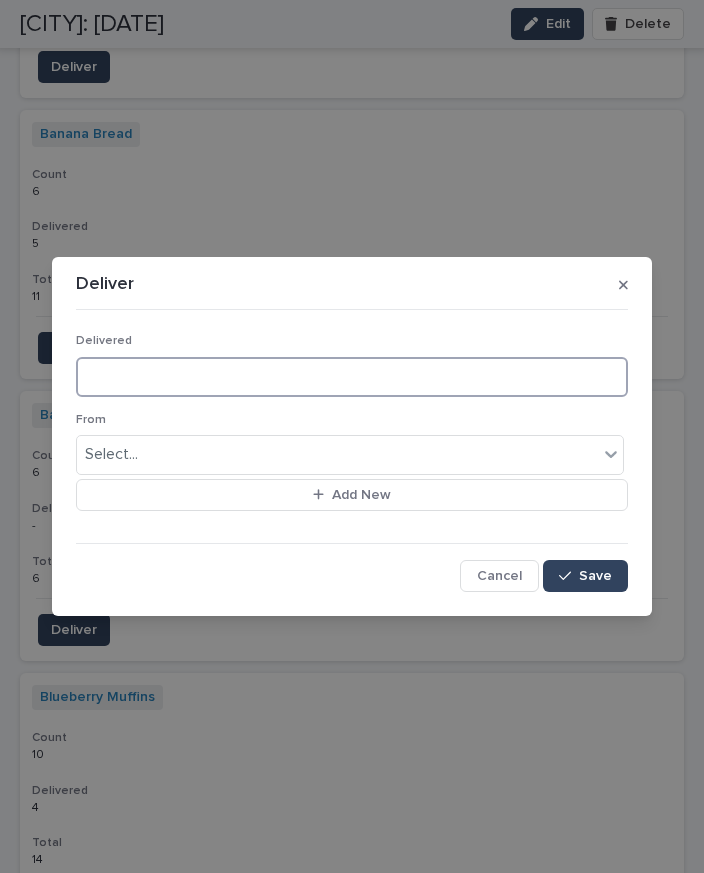 click at bounding box center [352, 377] 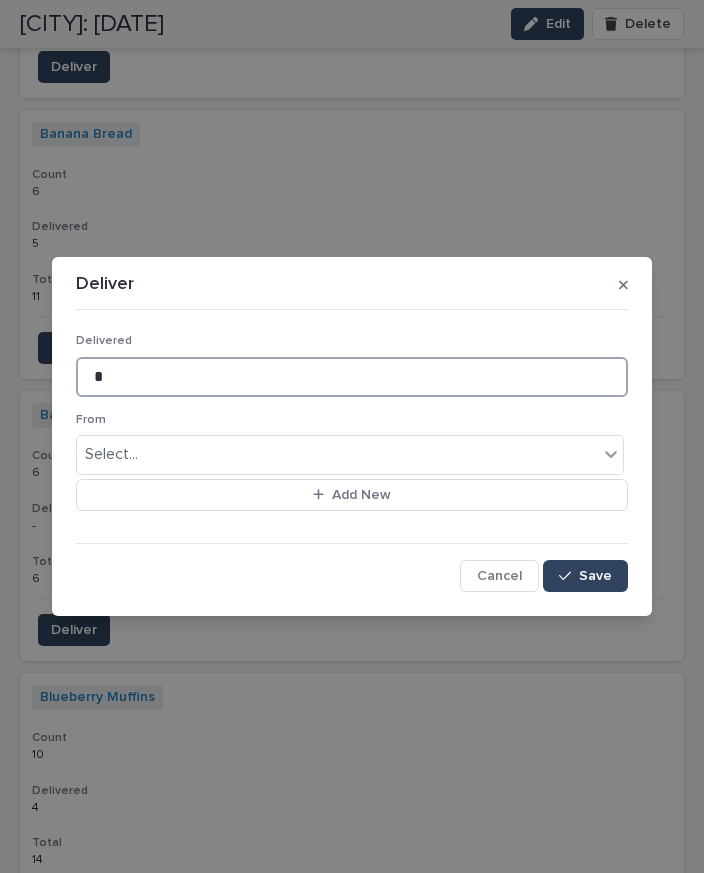 type on "*" 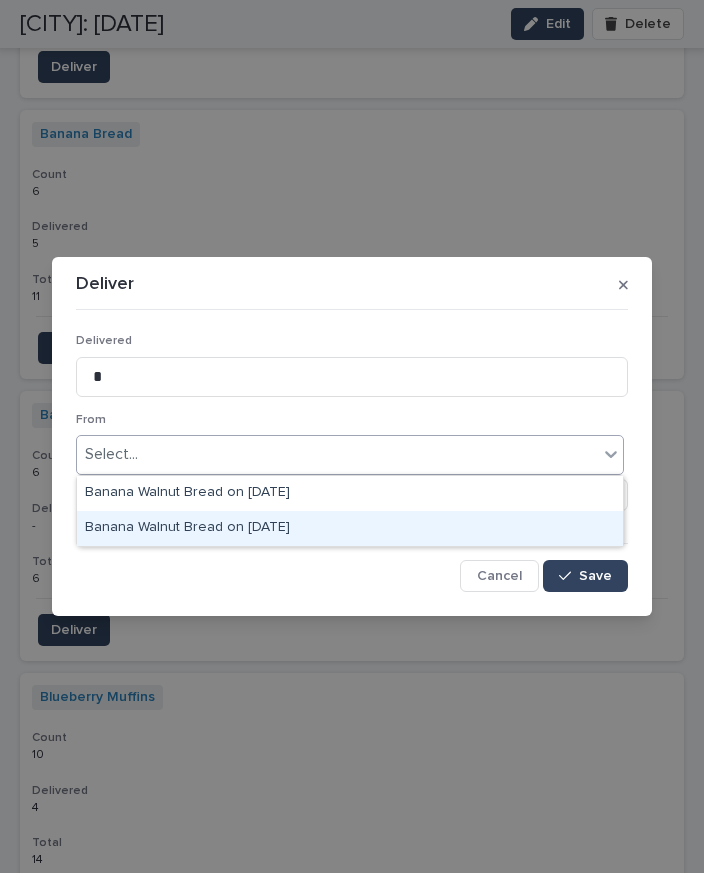 click on "Banana Walnut Bread on [DATE]" at bounding box center (350, 528) 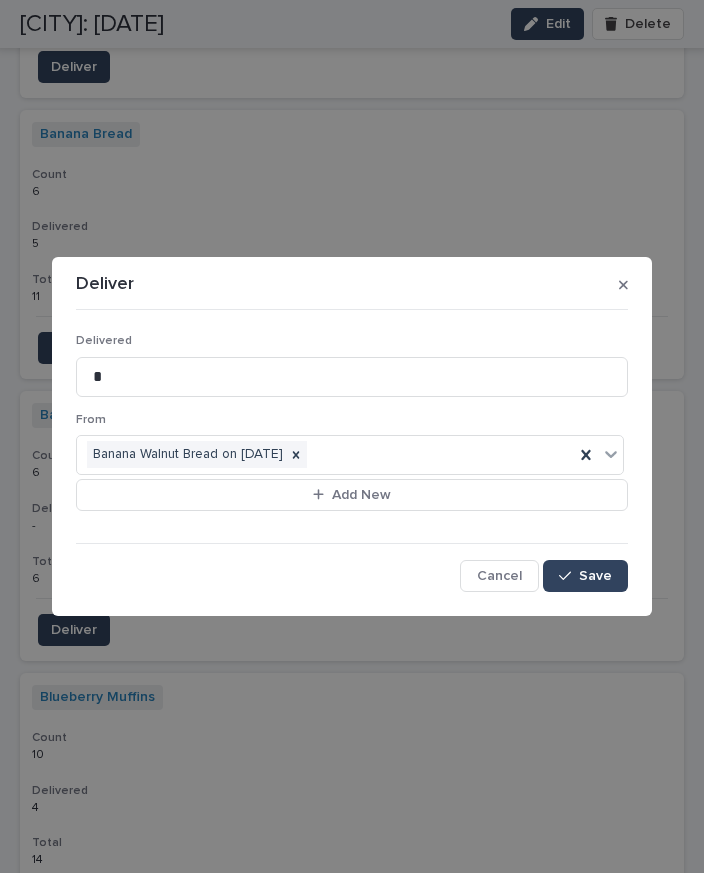 click on "Save" at bounding box center (585, 576) 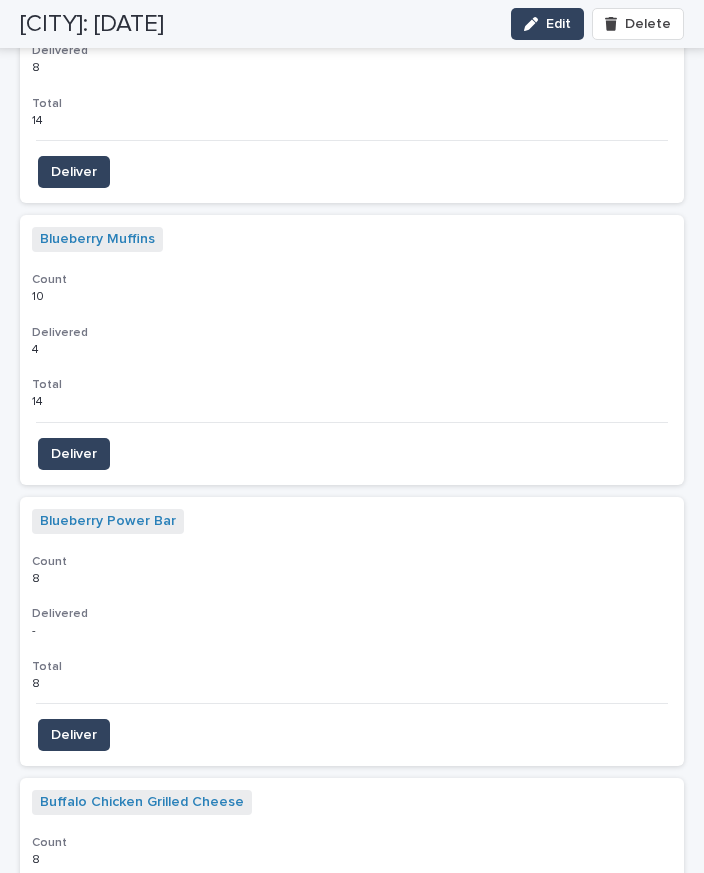 scroll, scrollTop: 2713, scrollLeft: 0, axis: vertical 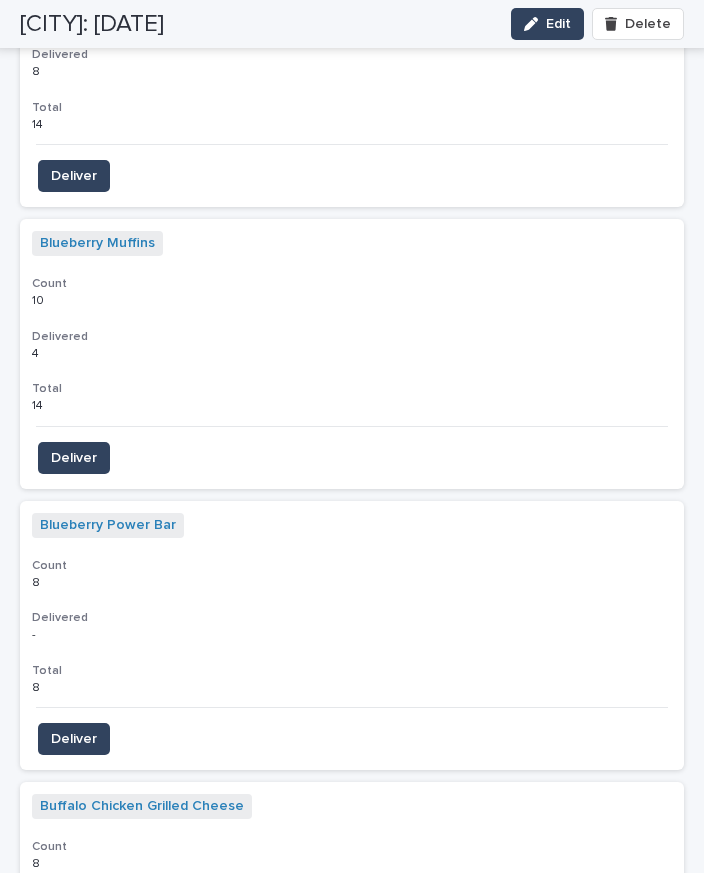 click on "Deliver" at bounding box center [74, 739] 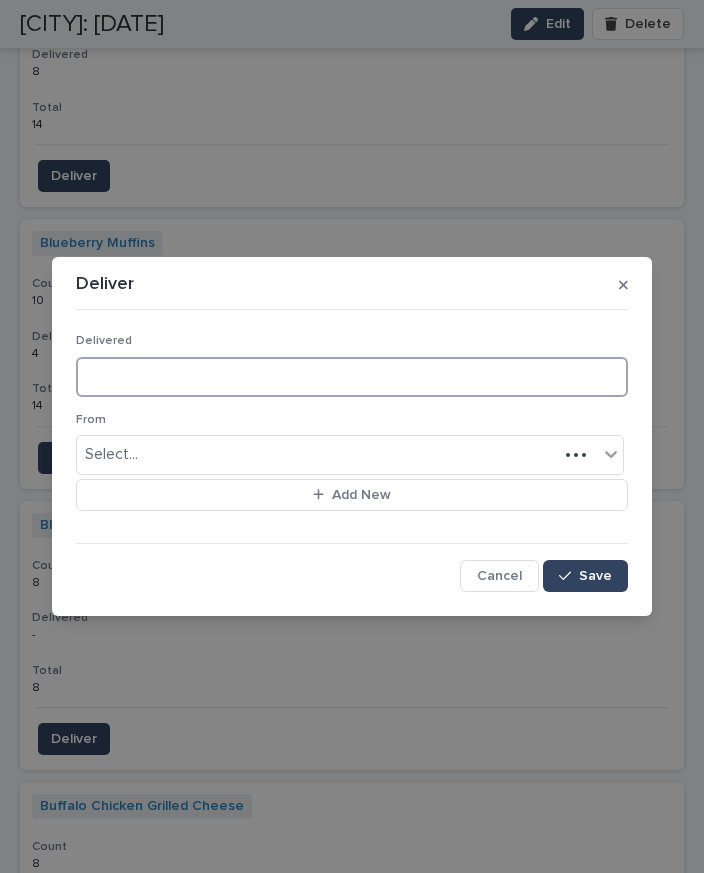 click at bounding box center [352, 377] 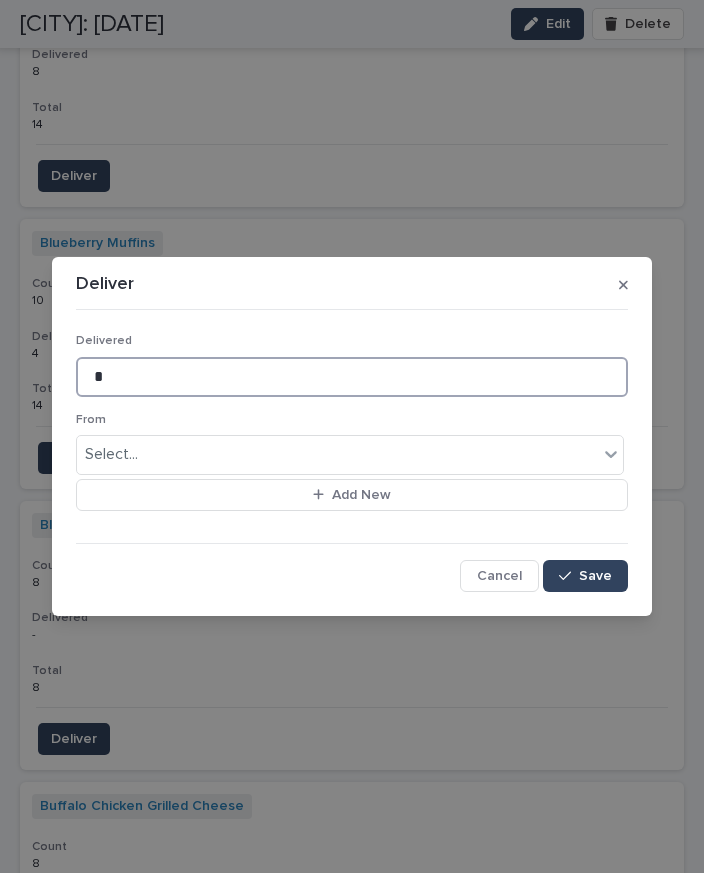 type on "*" 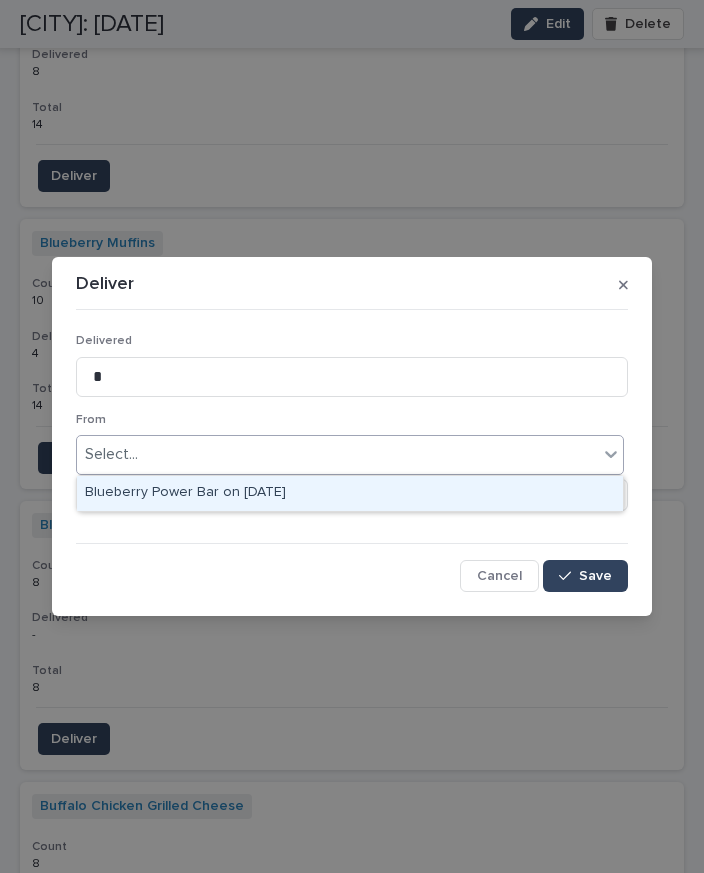click on "Blueberry Power Bar on [DATE]" at bounding box center (350, 493) 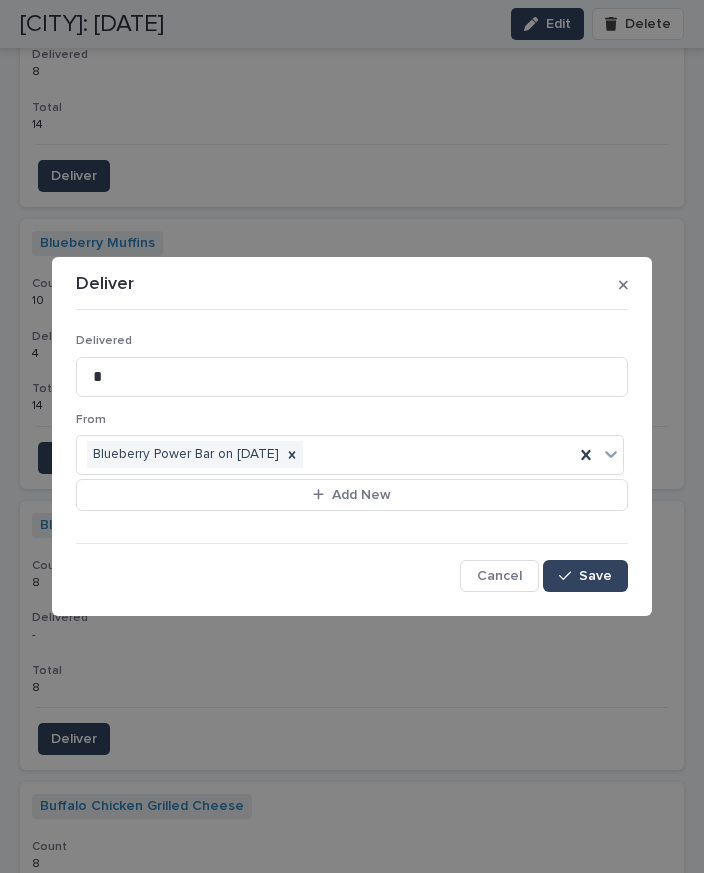 click on "Save" at bounding box center (595, 576) 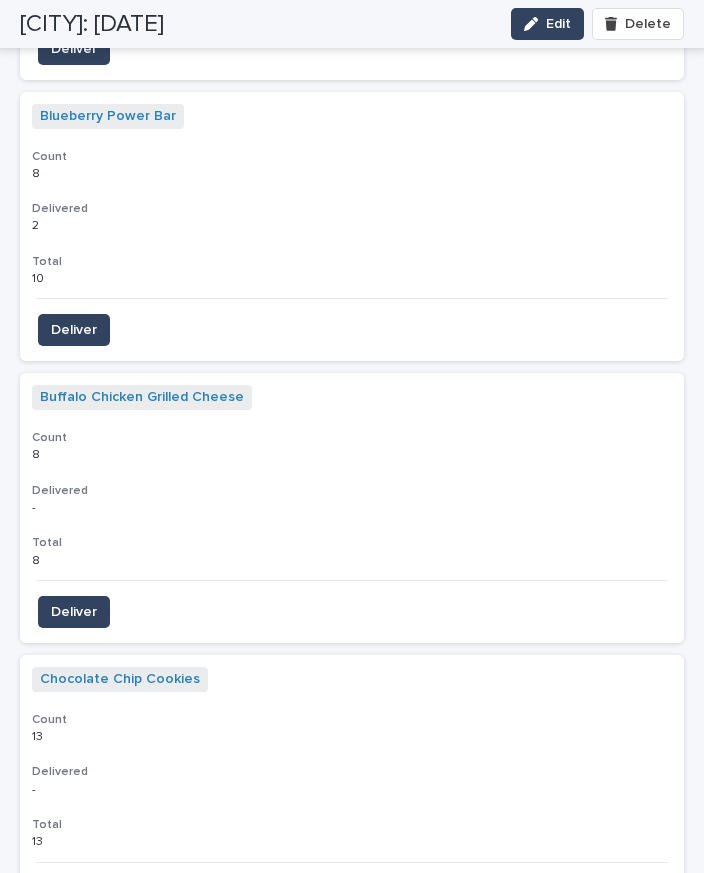 scroll, scrollTop: 3123, scrollLeft: 0, axis: vertical 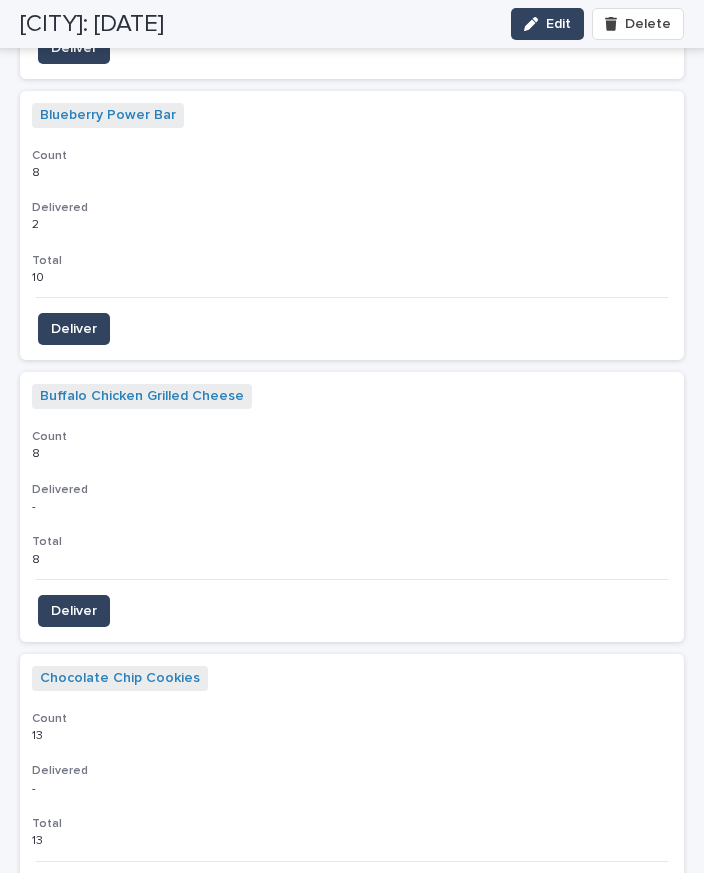 click on "Deliver" at bounding box center (74, 893) 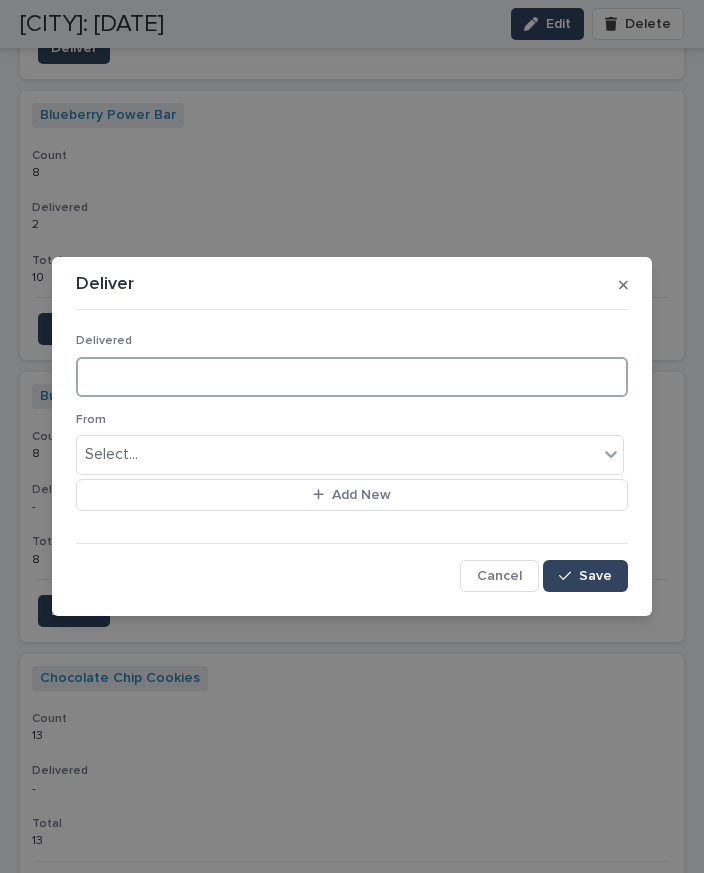 click at bounding box center (352, 377) 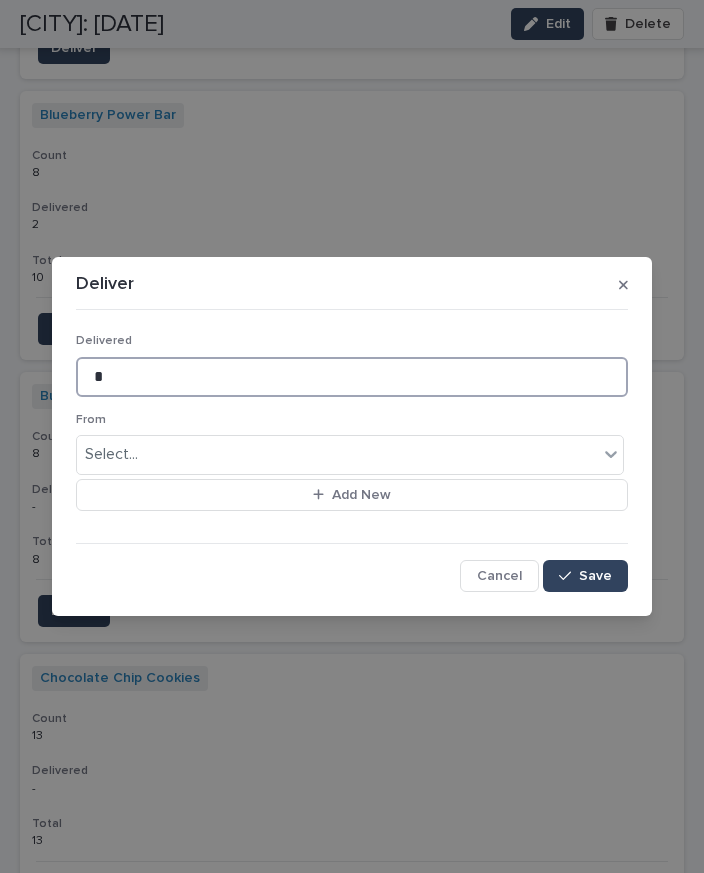 type on "*" 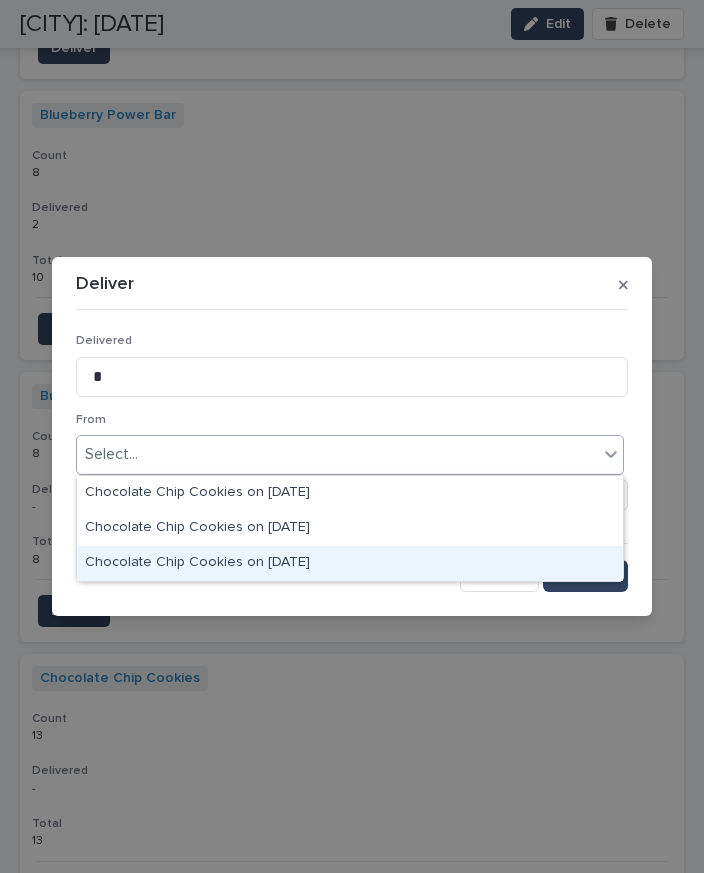 click on "Chocolate Chip Cookies on [DATE]" at bounding box center [350, 563] 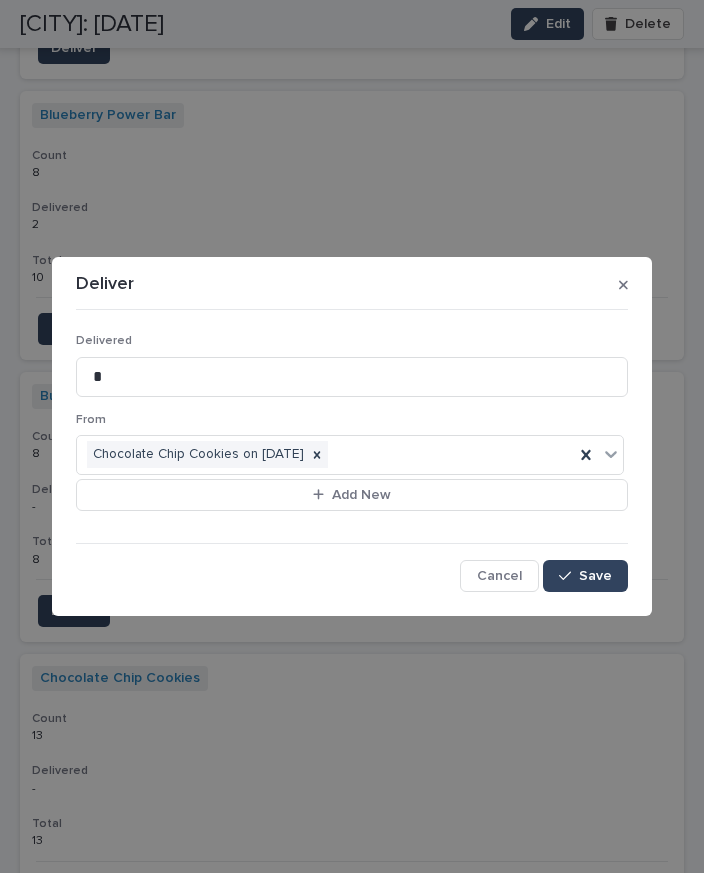 click on "Save" at bounding box center (595, 576) 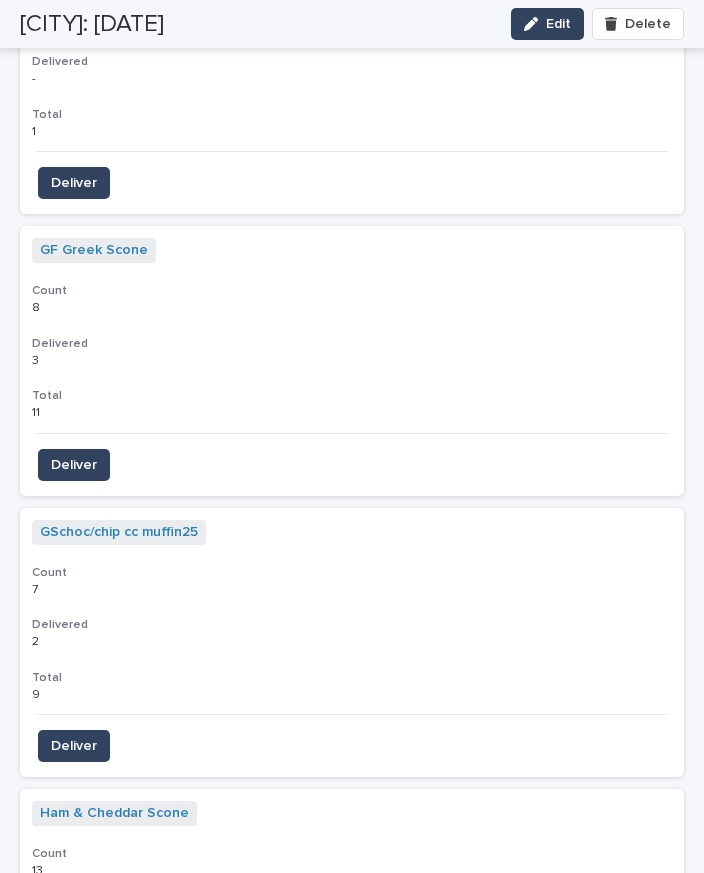 scroll, scrollTop: 4979, scrollLeft: 0, axis: vertical 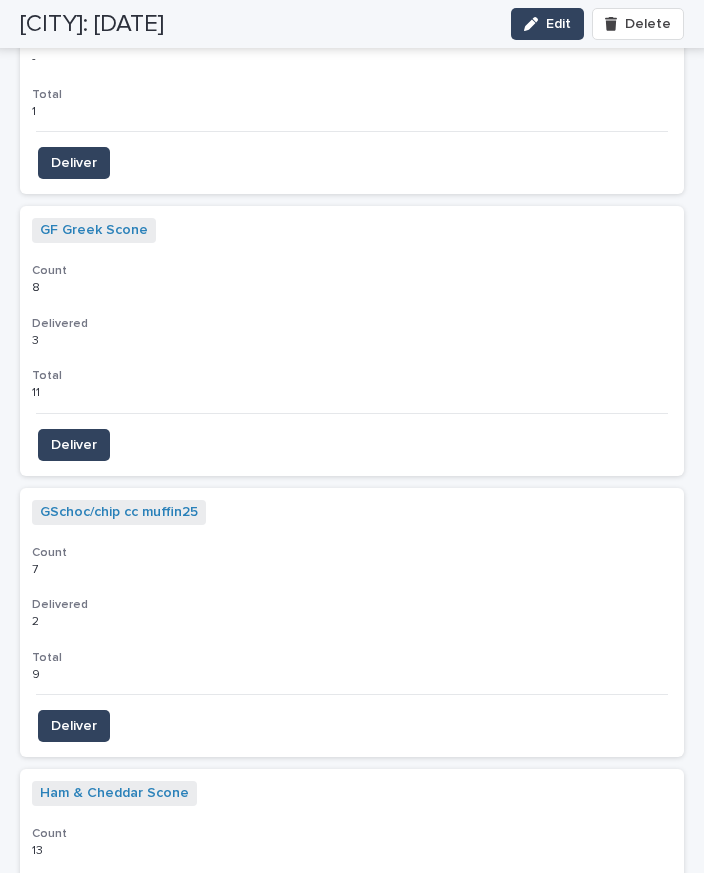 click on "Deliver" at bounding box center [74, 726] 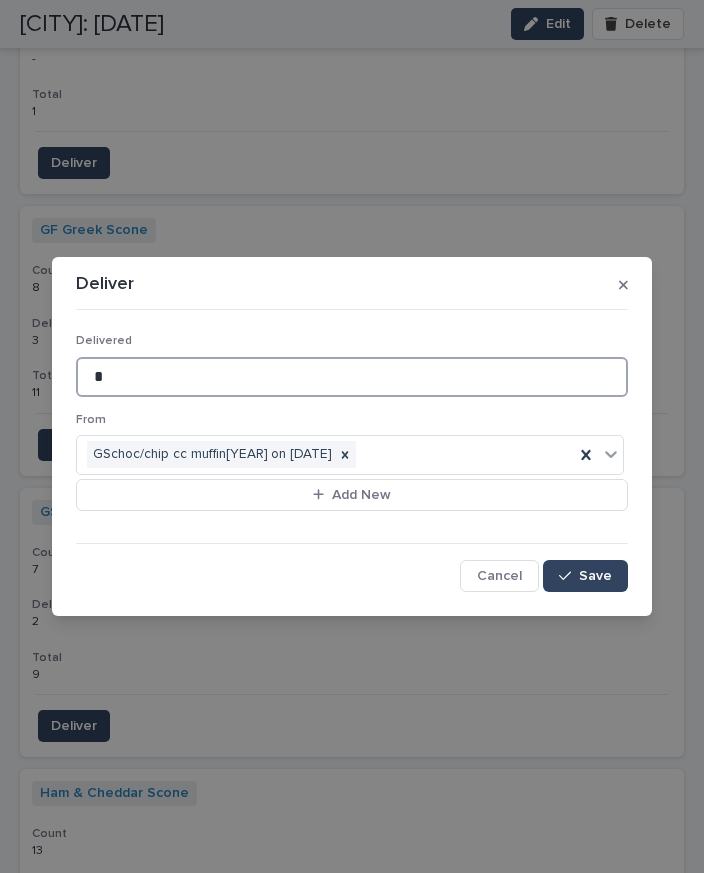 click on "*" at bounding box center (352, 377) 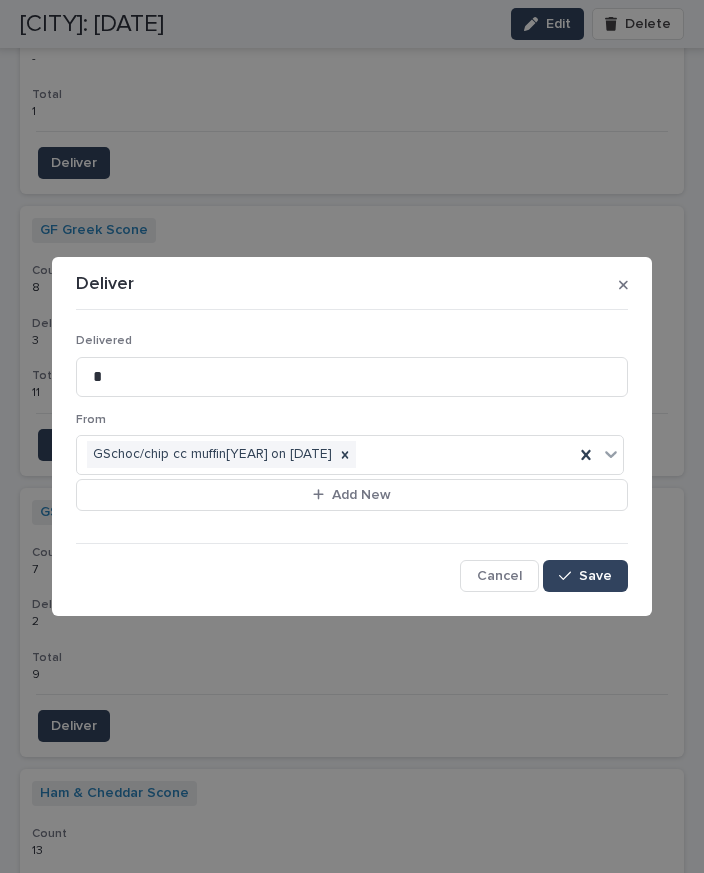 click on "Save" at bounding box center [595, 576] 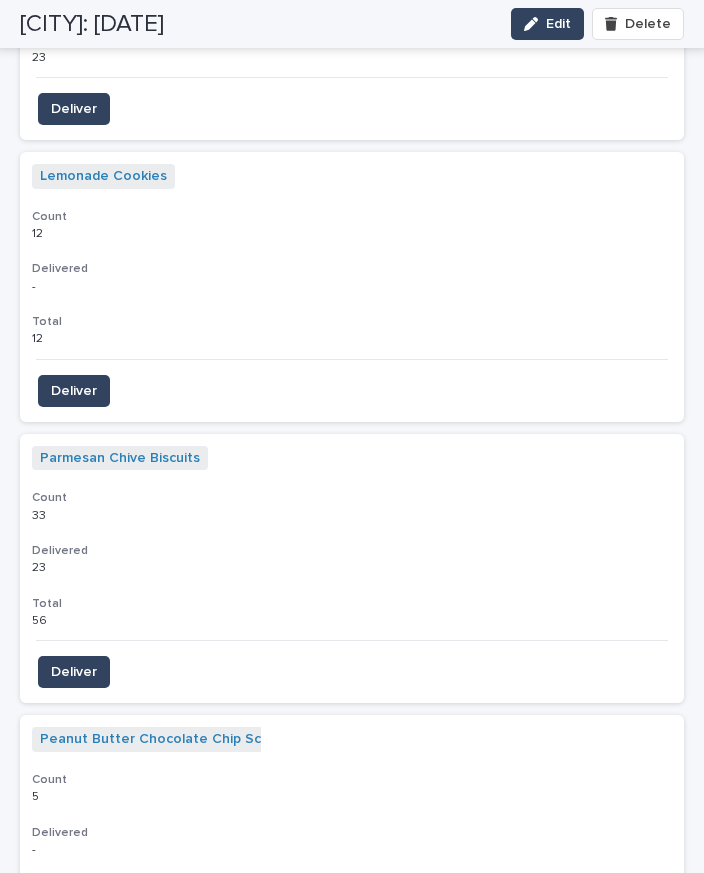 scroll, scrollTop: 5904, scrollLeft: 0, axis: vertical 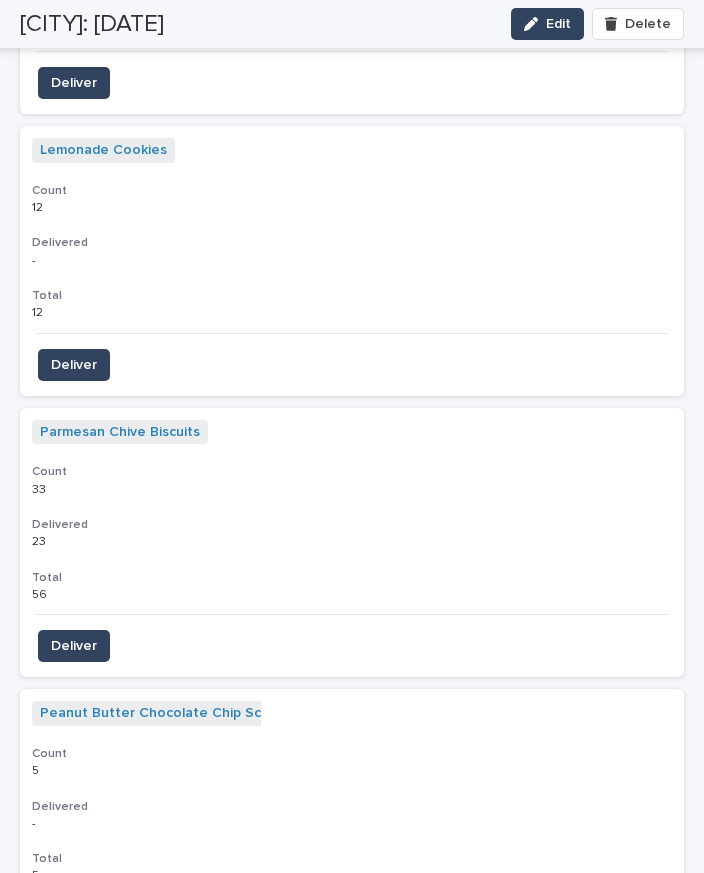 click on "Deliver" at bounding box center (74, 928) 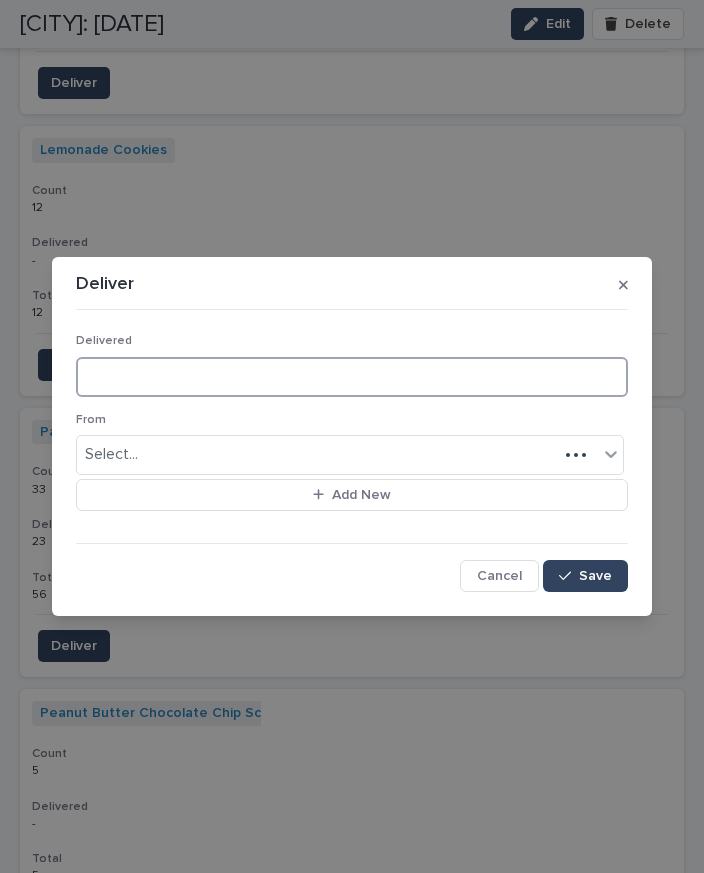 click at bounding box center (352, 377) 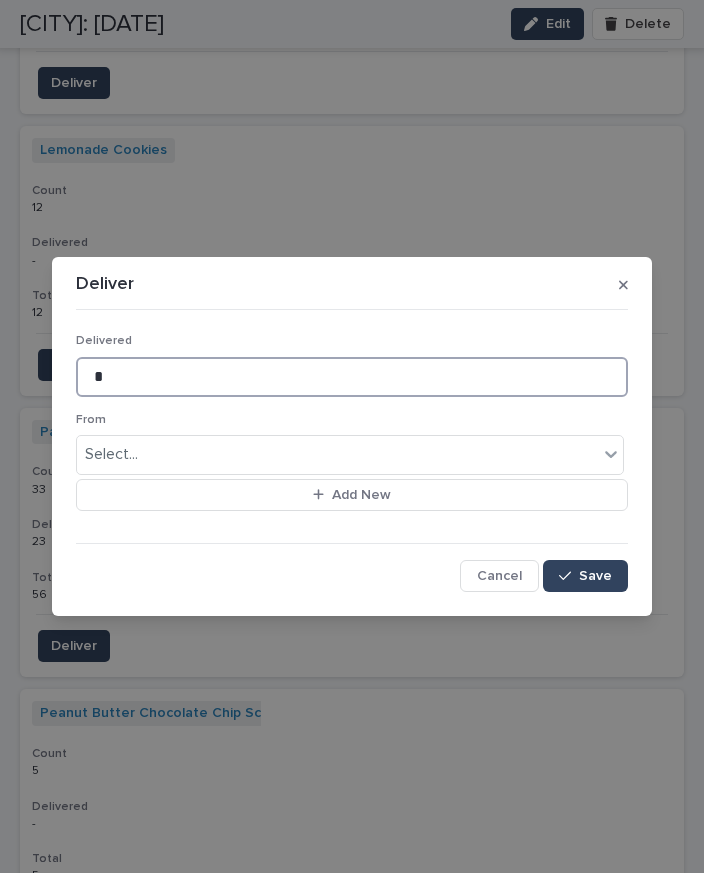 type on "*" 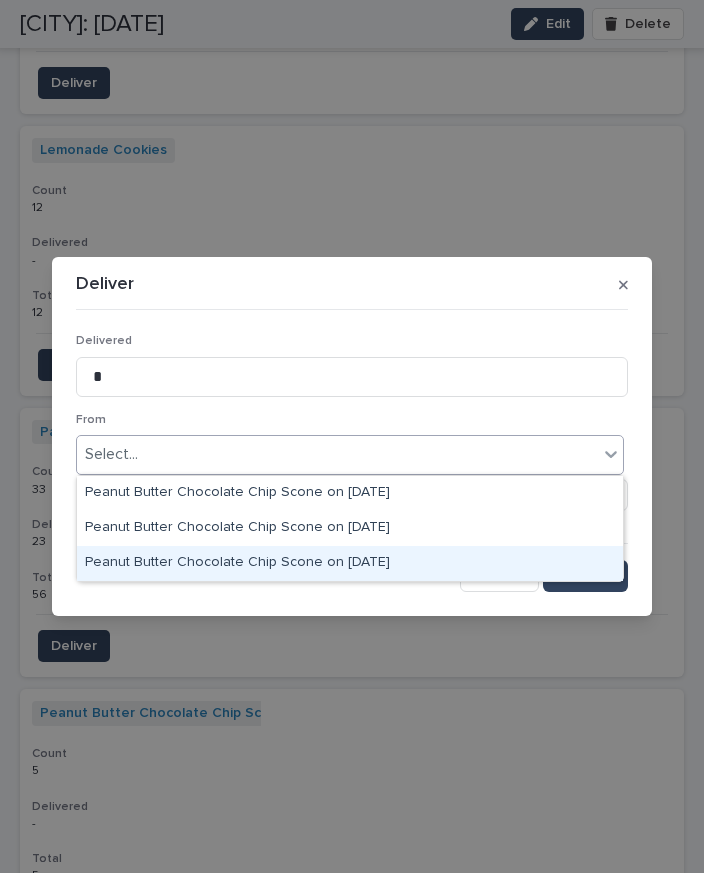click on "Peanut Butter Chocolate Chip Scone on [DATE]" at bounding box center [350, 563] 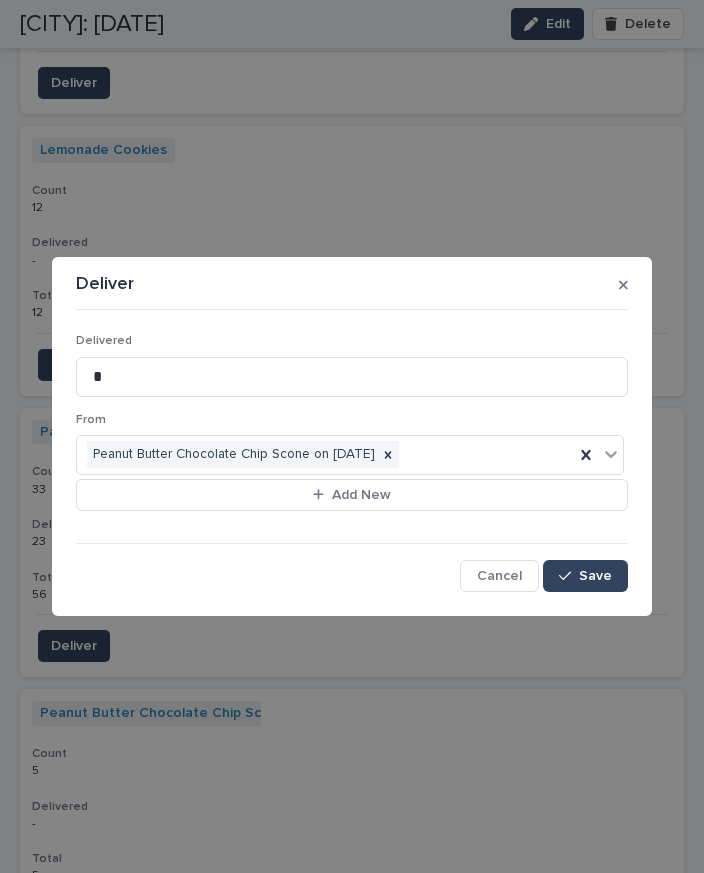 click on "Save" at bounding box center [595, 576] 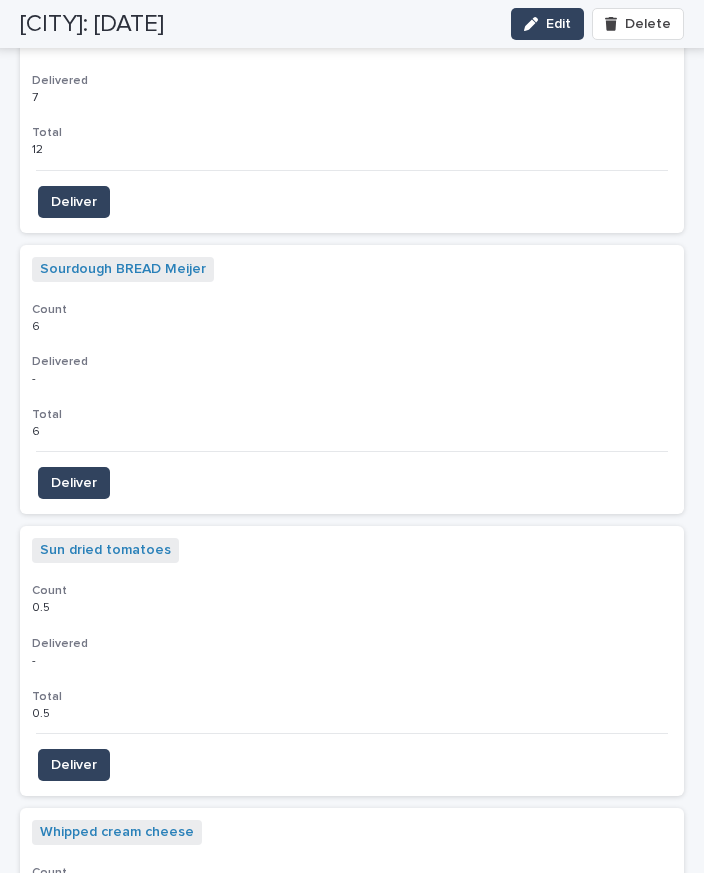scroll, scrollTop: 6632, scrollLeft: 0, axis: vertical 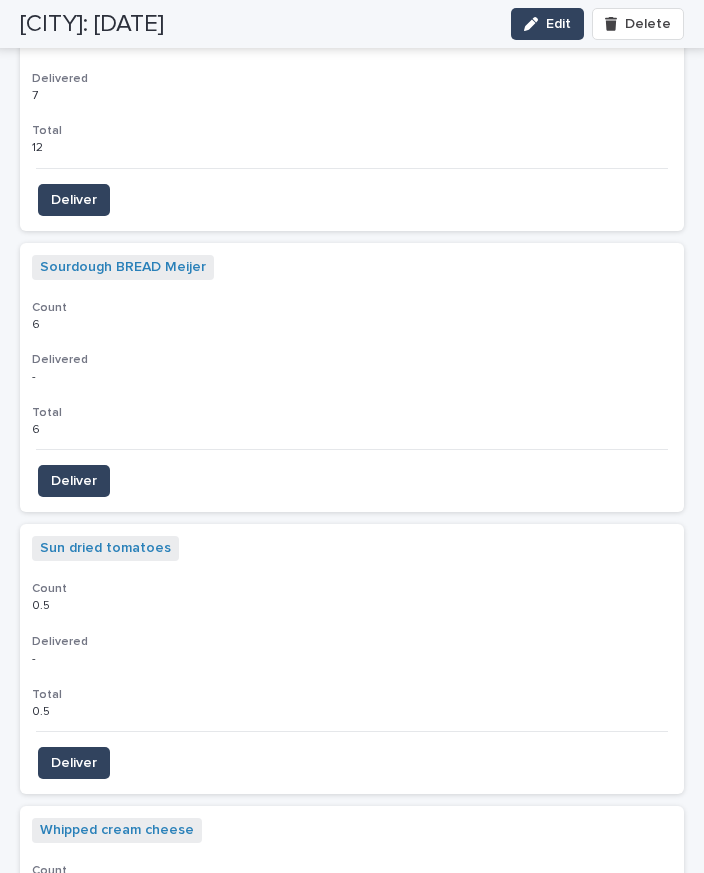 click on "Deliver" at bounding box center [74, 763] 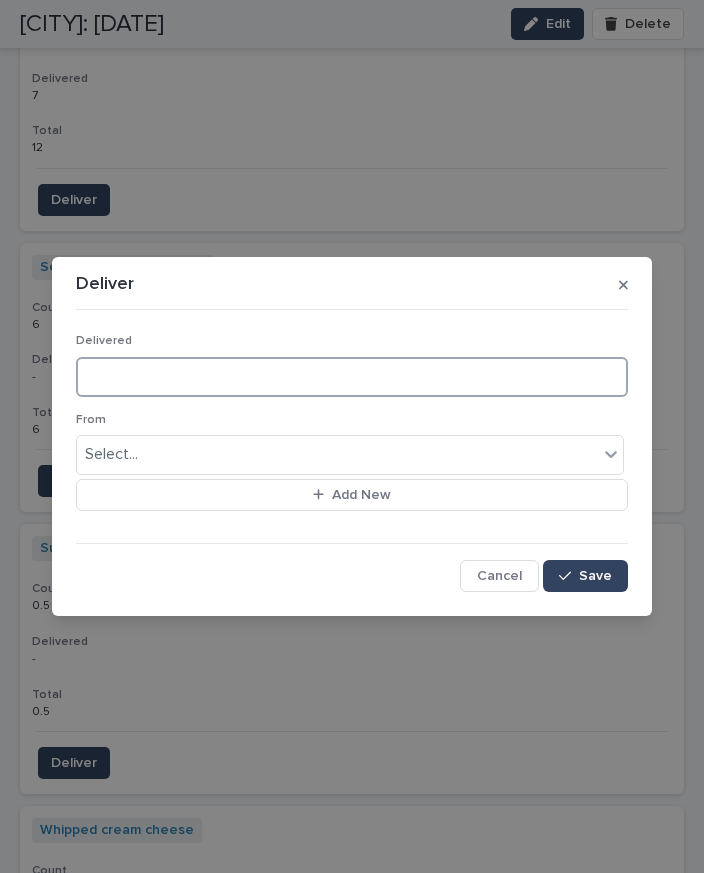 click at bounding box center [352, 377] 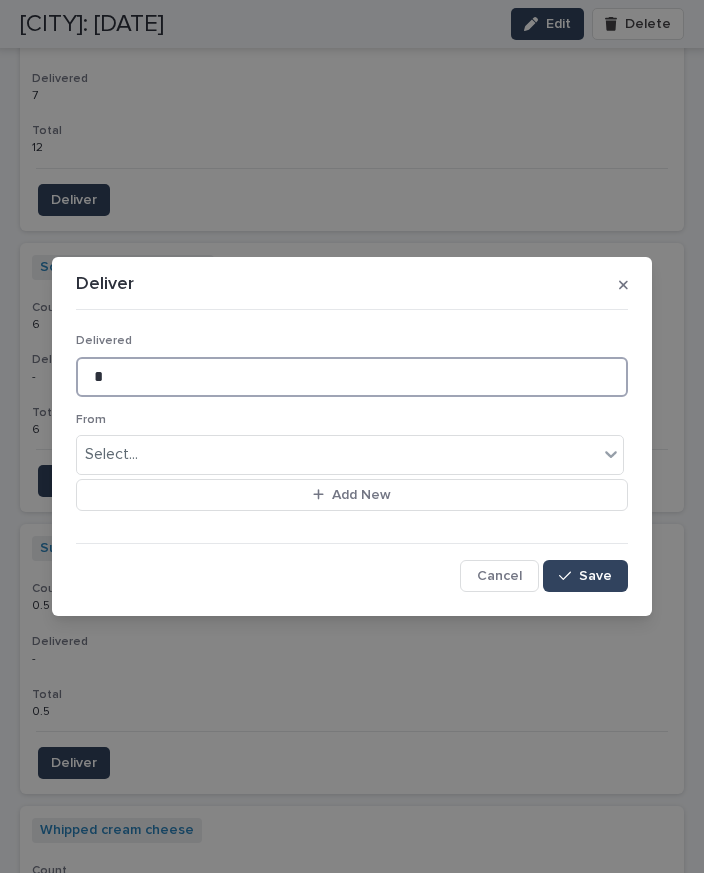 type on "*" 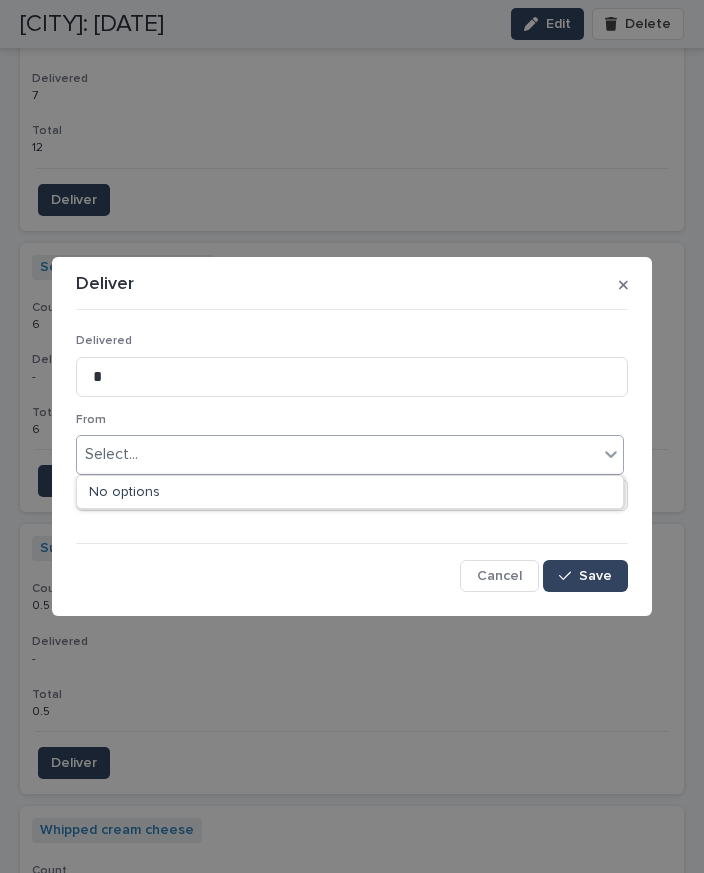 click on "Save" at bounding box center (595, 576) 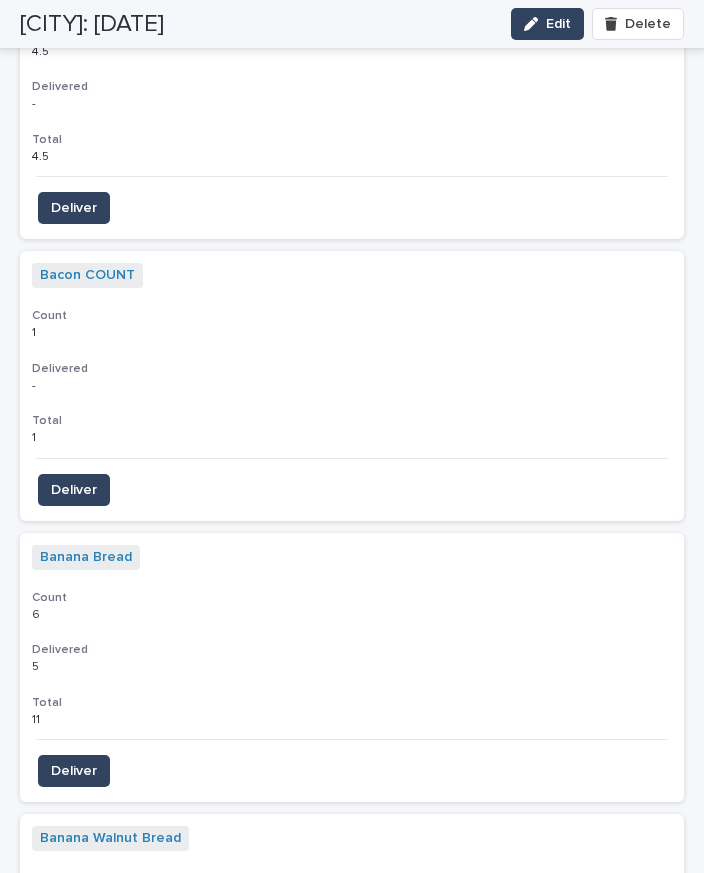 scroll, scrollTop: 1839, scrollLeft: 0, axis: vertical 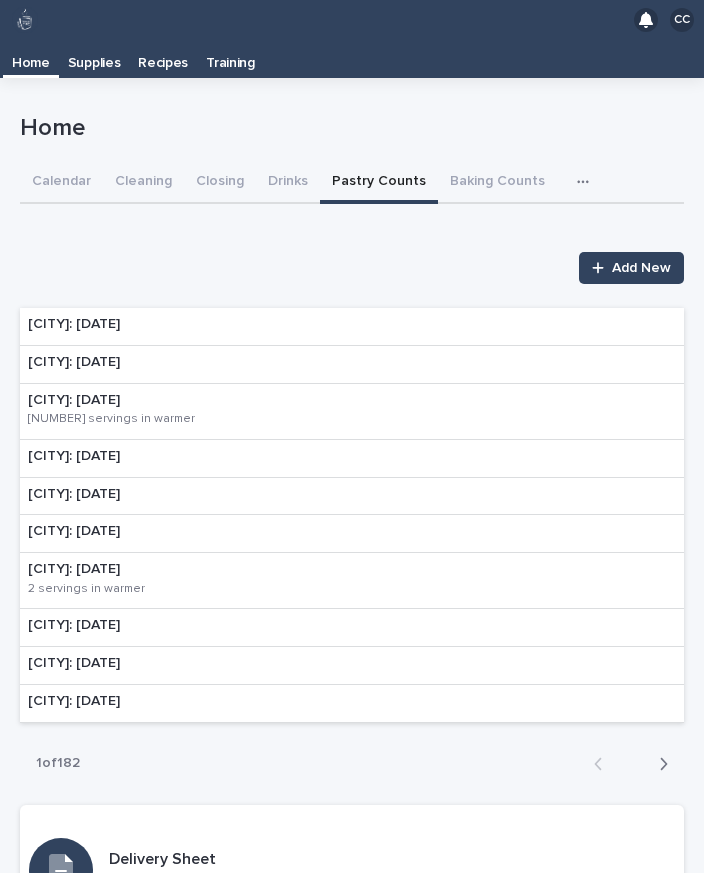 click on "[CITY]: [DATE]" at bounding box center (352, 327) 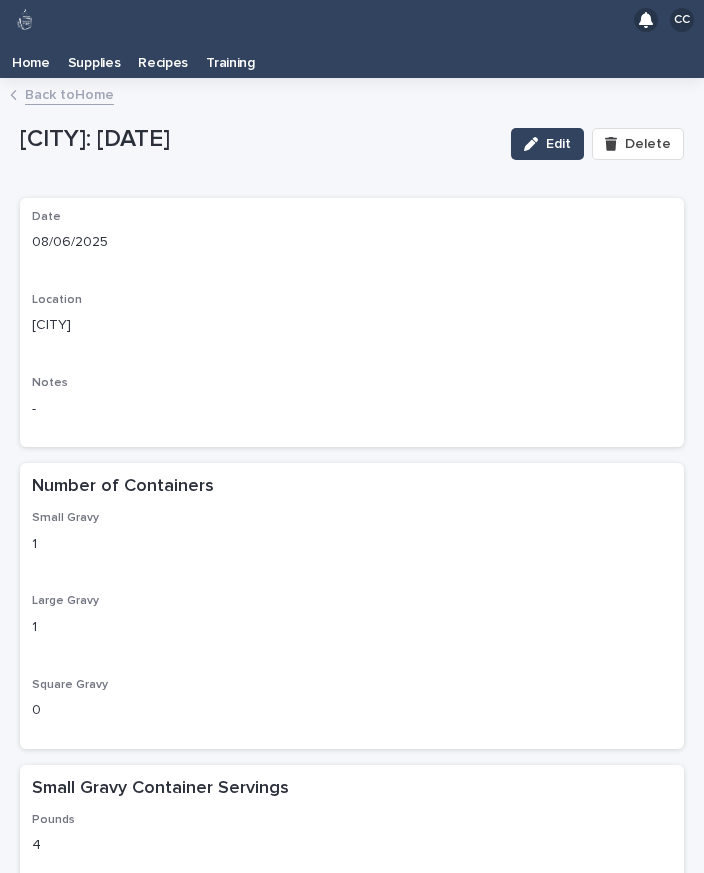 scroll, scrollTop: 0, scrollLeft: 0, axis: both 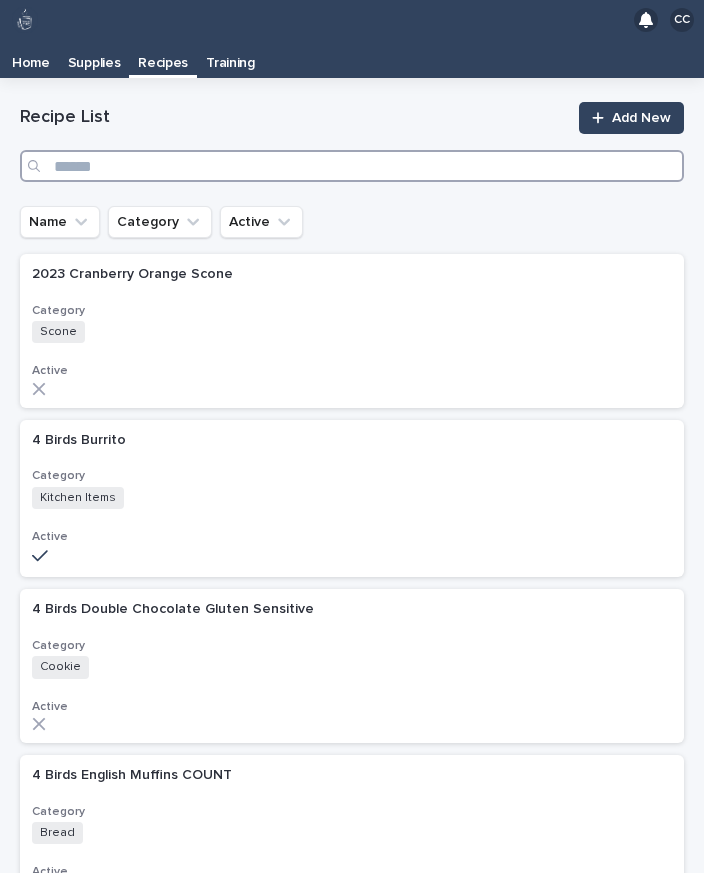 click at bounding box center [352, 166] 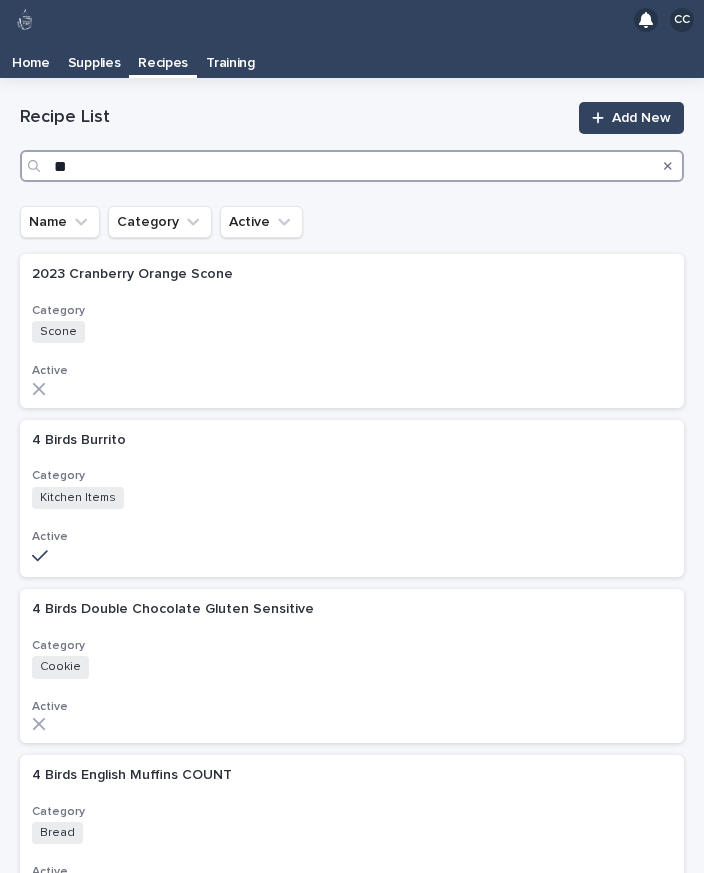 type on "***" 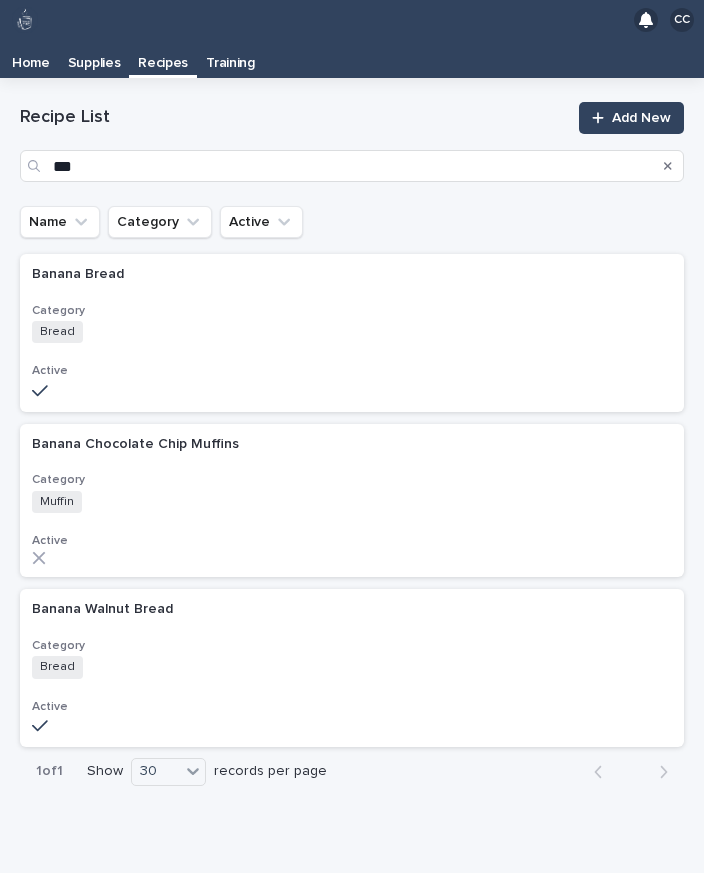 click on "Category" at bounding box center [352, 311] 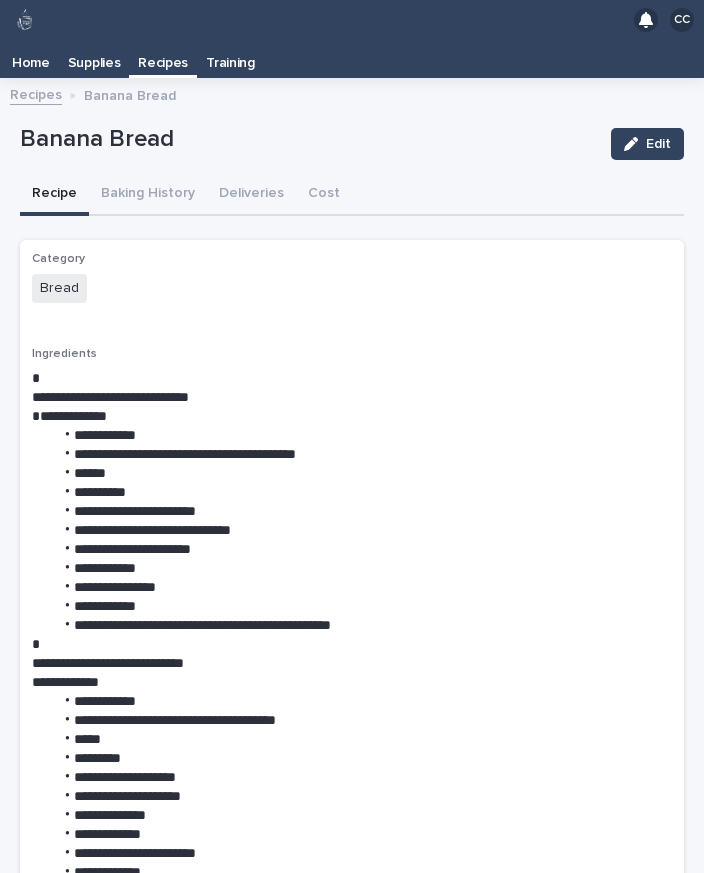 click on "Baking History" at bounding box center [148, 195] 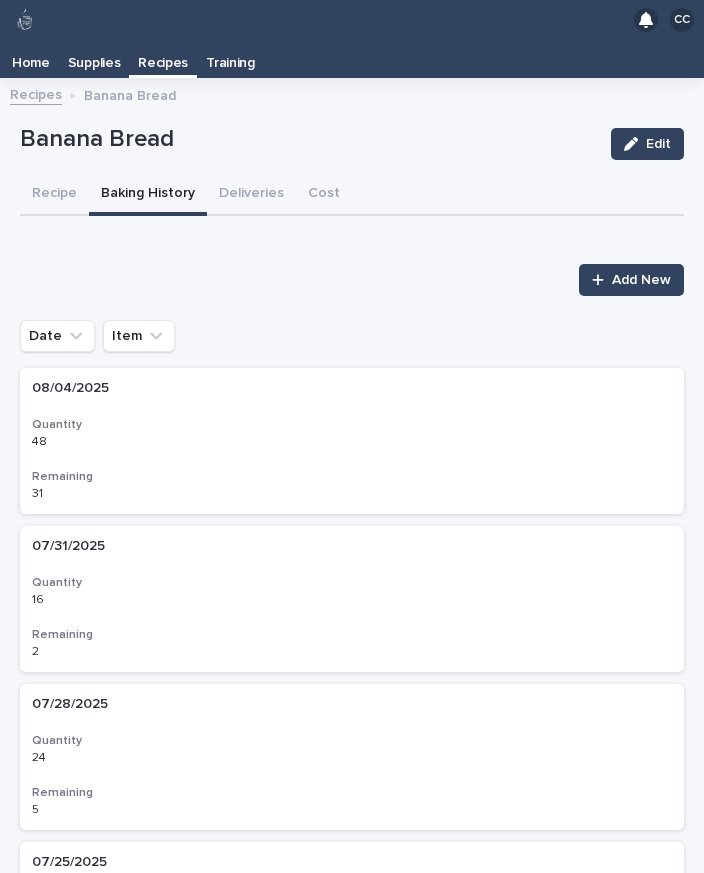 click on "Add New" at bounding box center (641, 280) 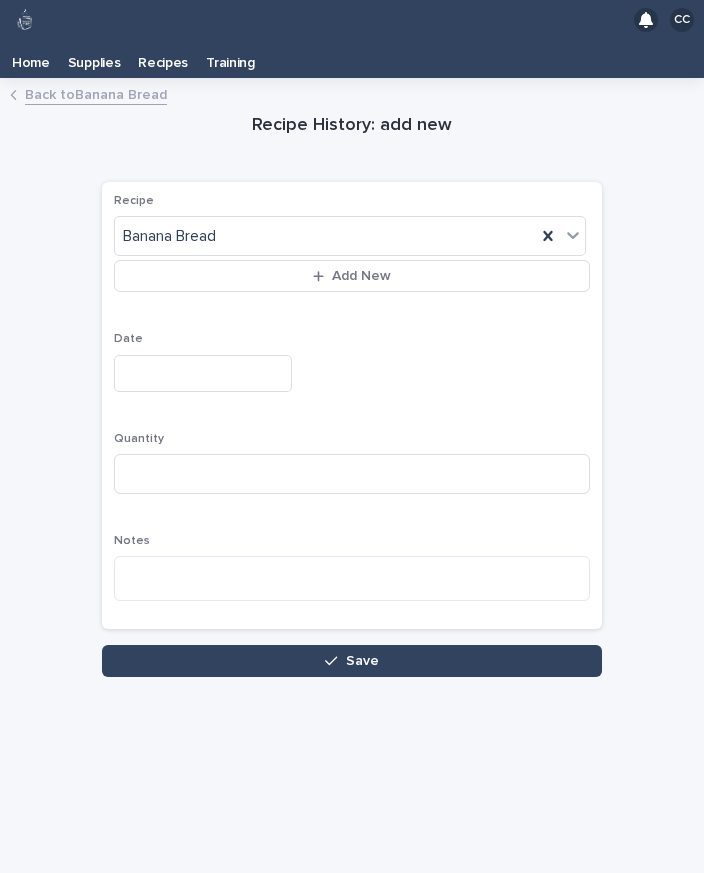 click at bounding box center [203, 373] 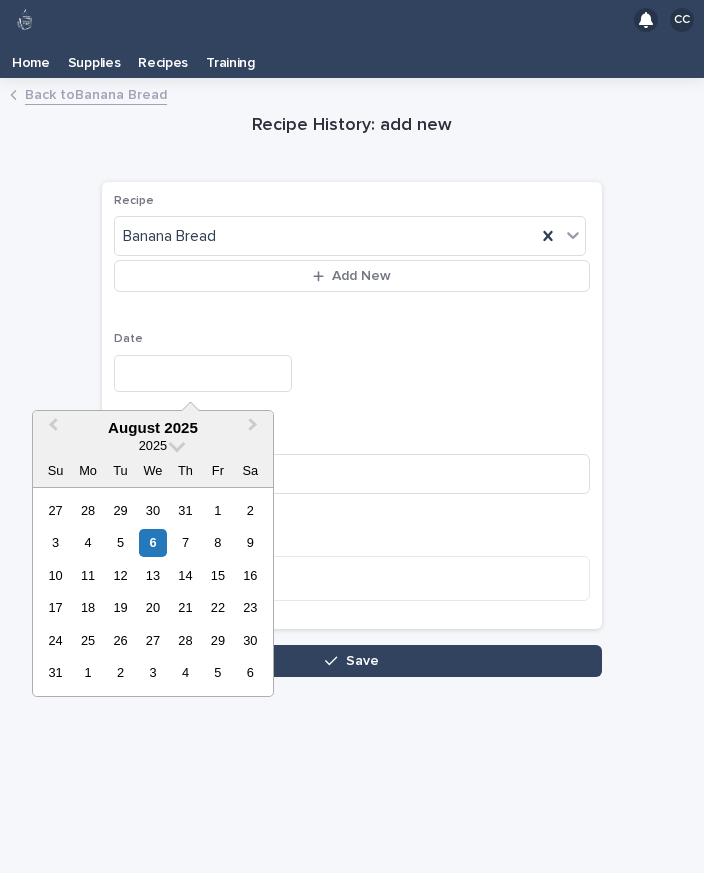 click on "6" at bounding box center [152, 542] 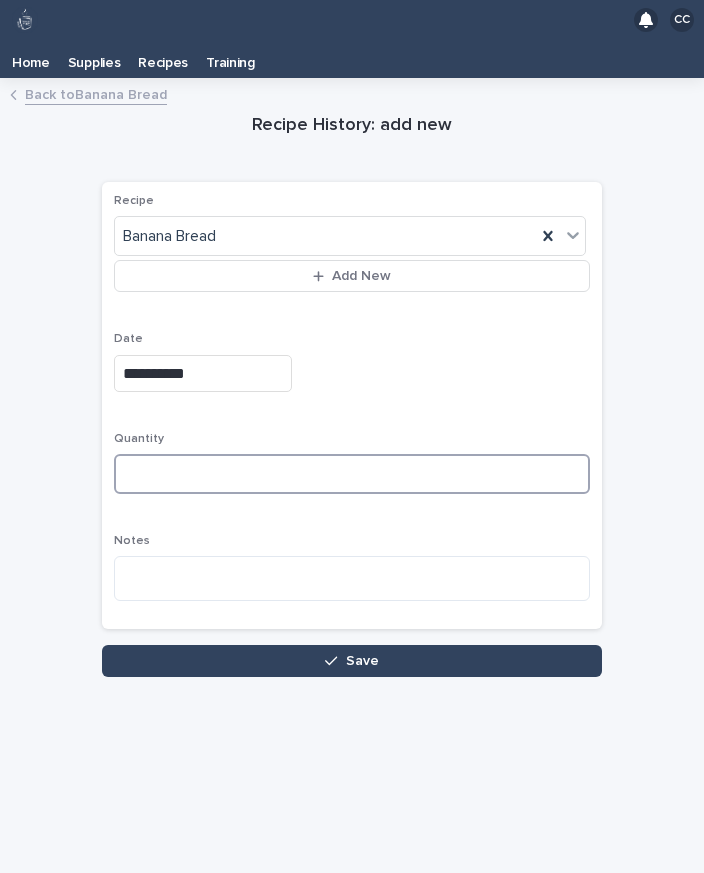 click at bounding box center [352, 474] 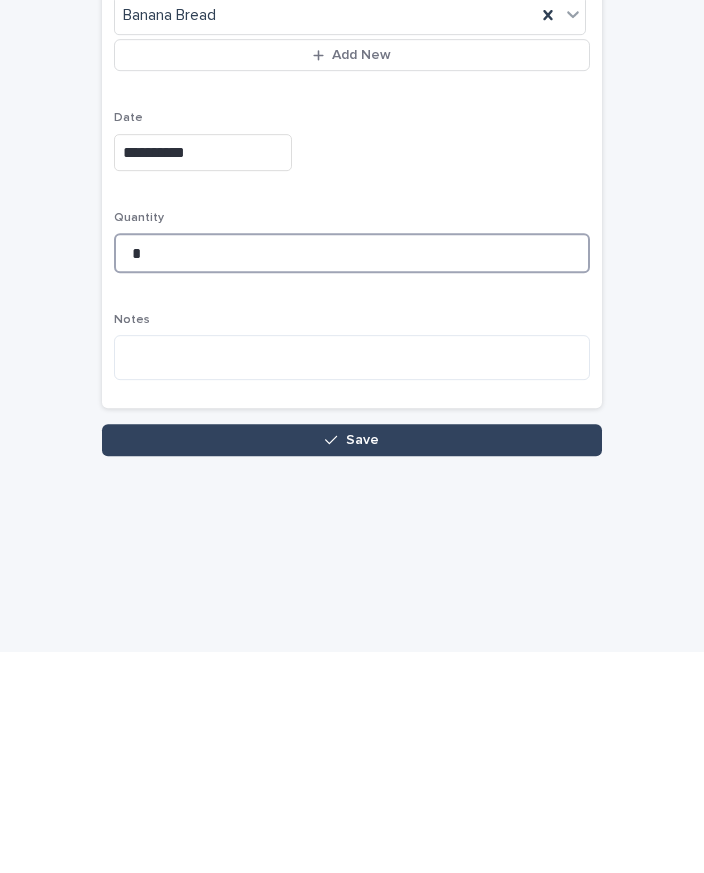 type on "*" 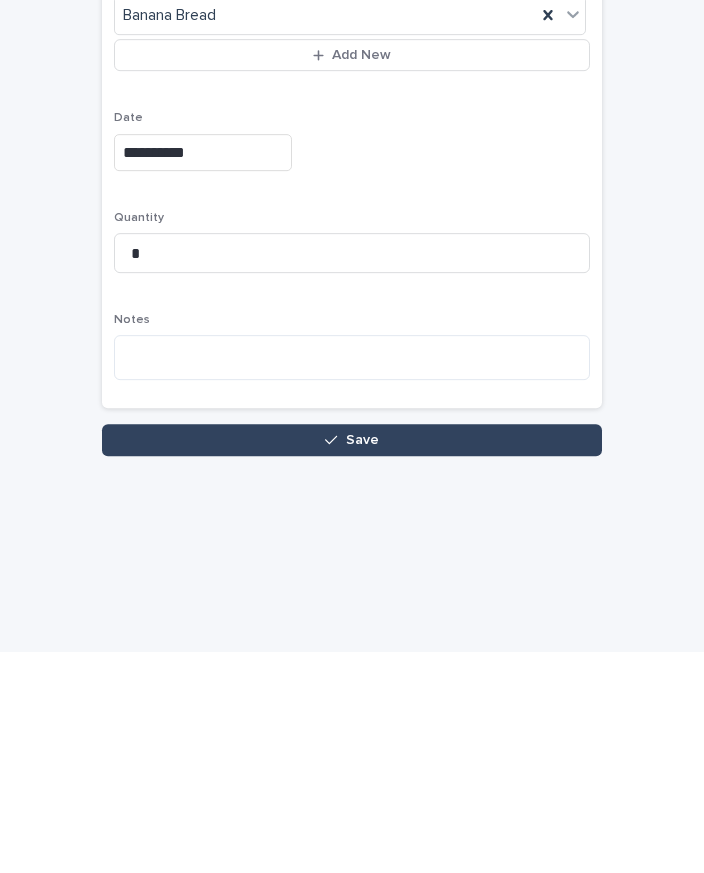 click on "Save" at bounding box center (352, 661) 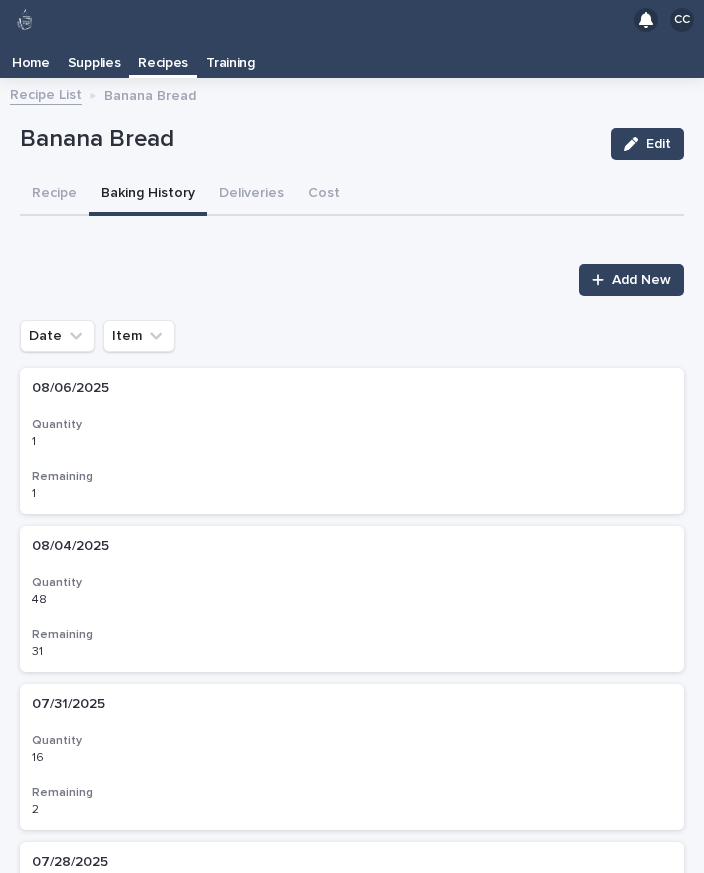 click on "Recipe List" at bounding box center (46, 93) 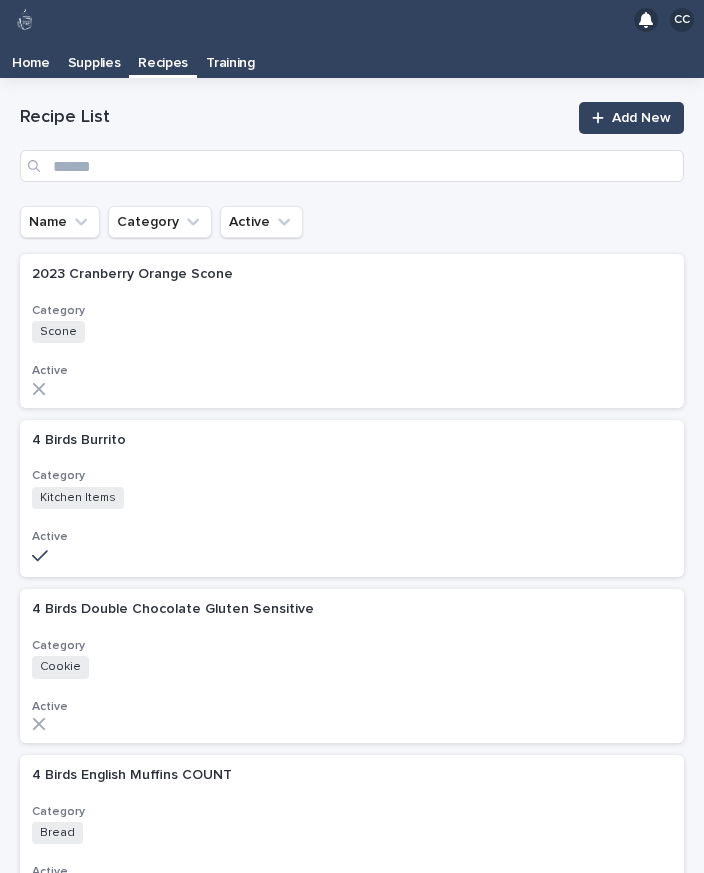 click on "Home" at bounding box center [31, 59] 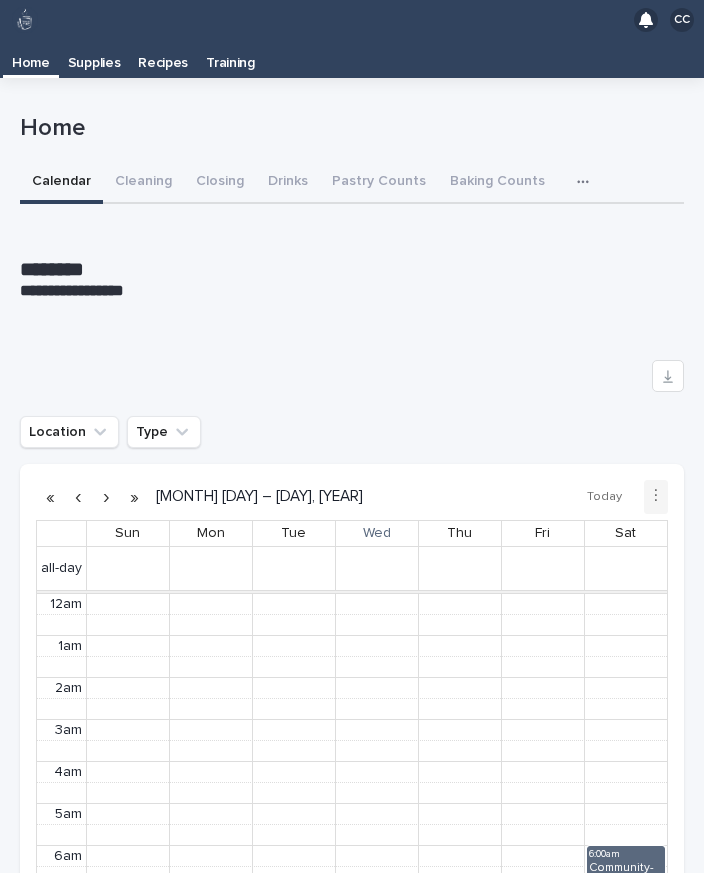 scroll, scrollTop: 253, scrollLeft: 0, axis: vertical 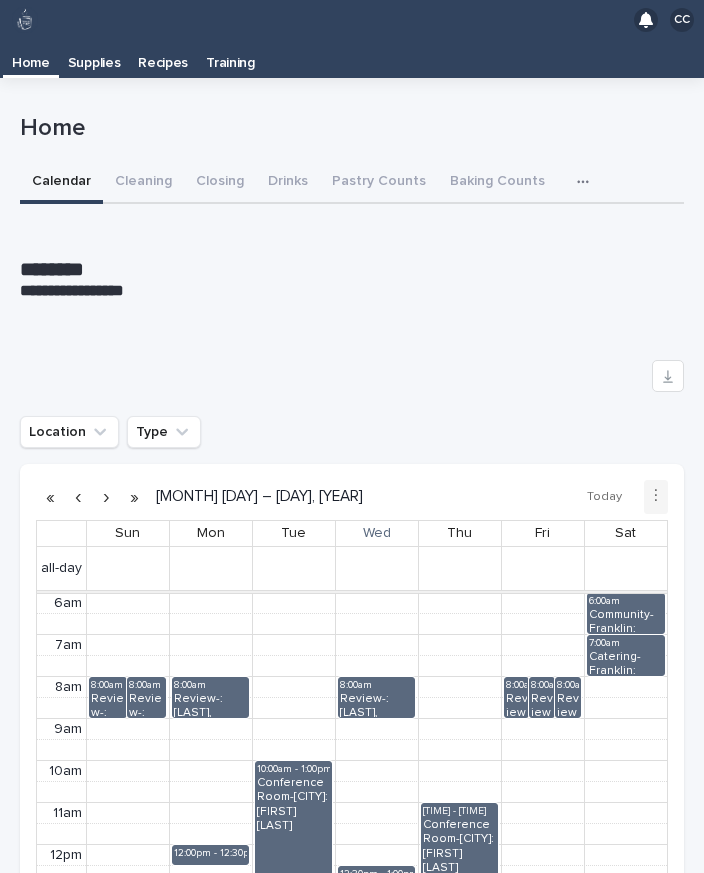 click on "Pastry Counts" at bounding box center (379, 183) 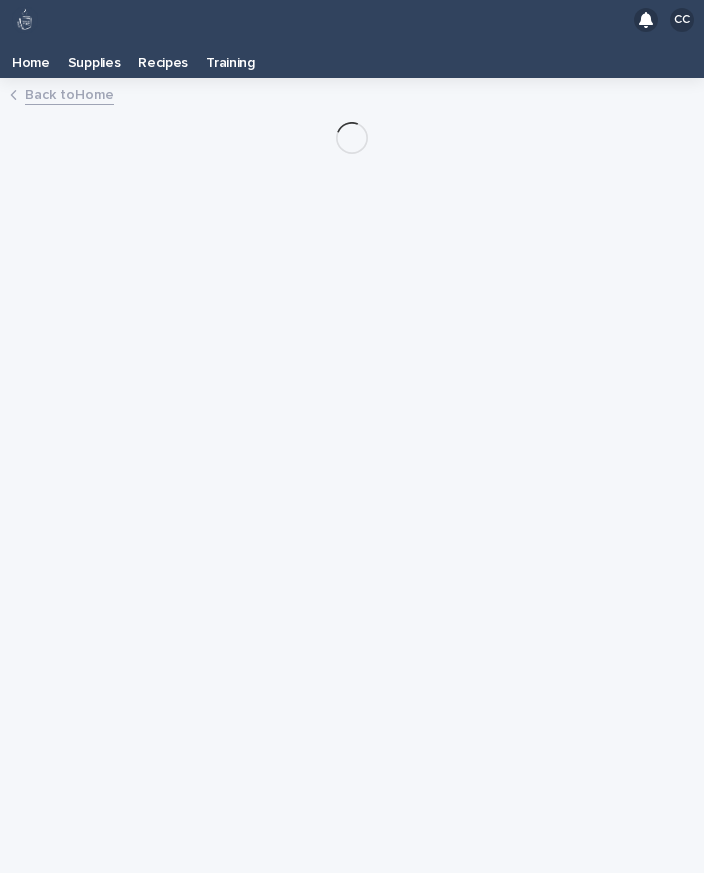 scroll, scrollTop: 0, scrollLeft: 0, axis: both 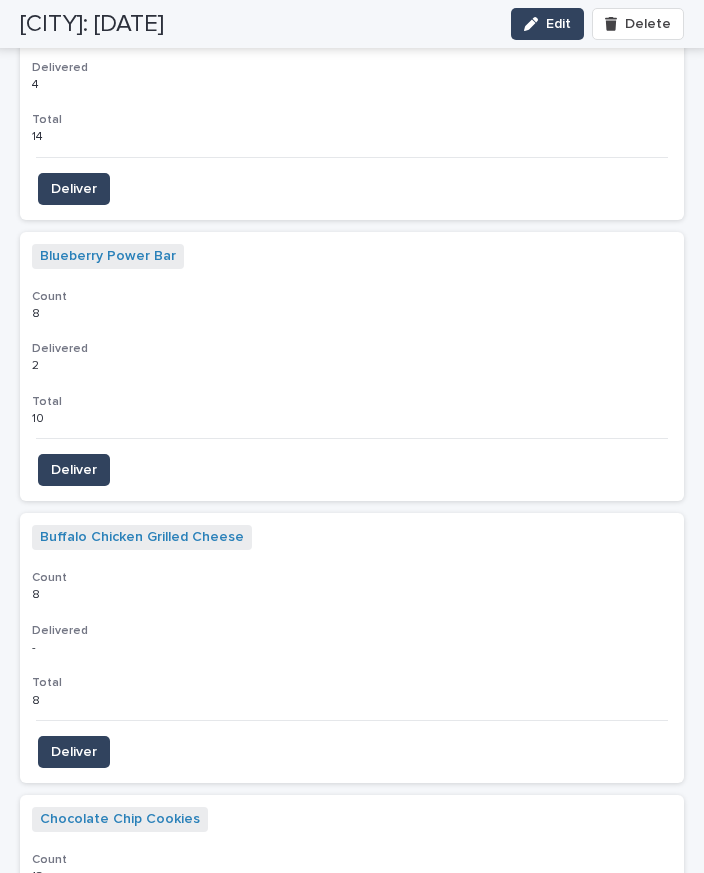 click on "Deliver" at bounding box center [74, 752] 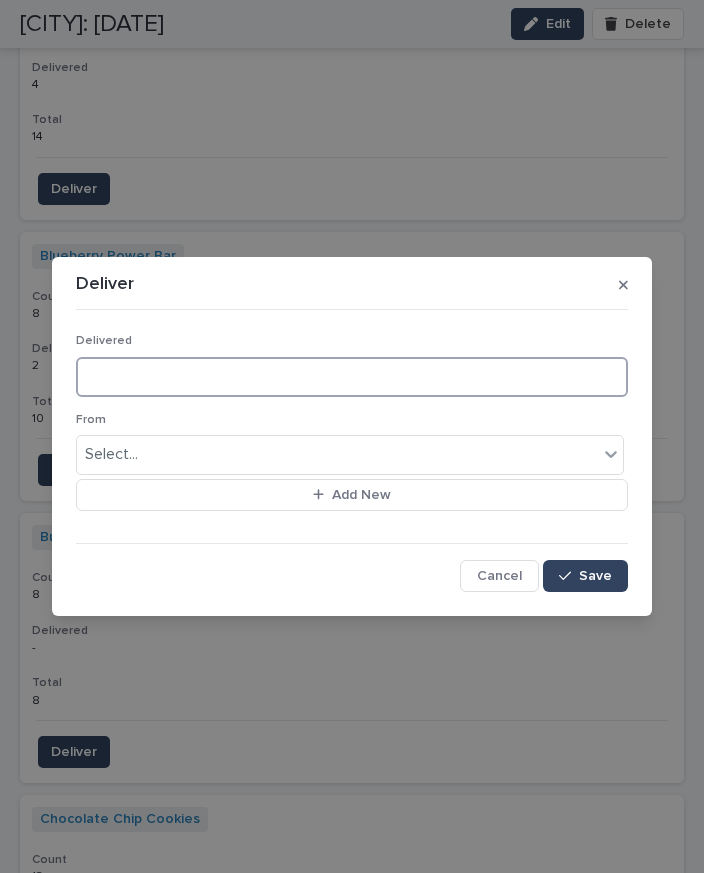 click at bounding box center (352, 377) 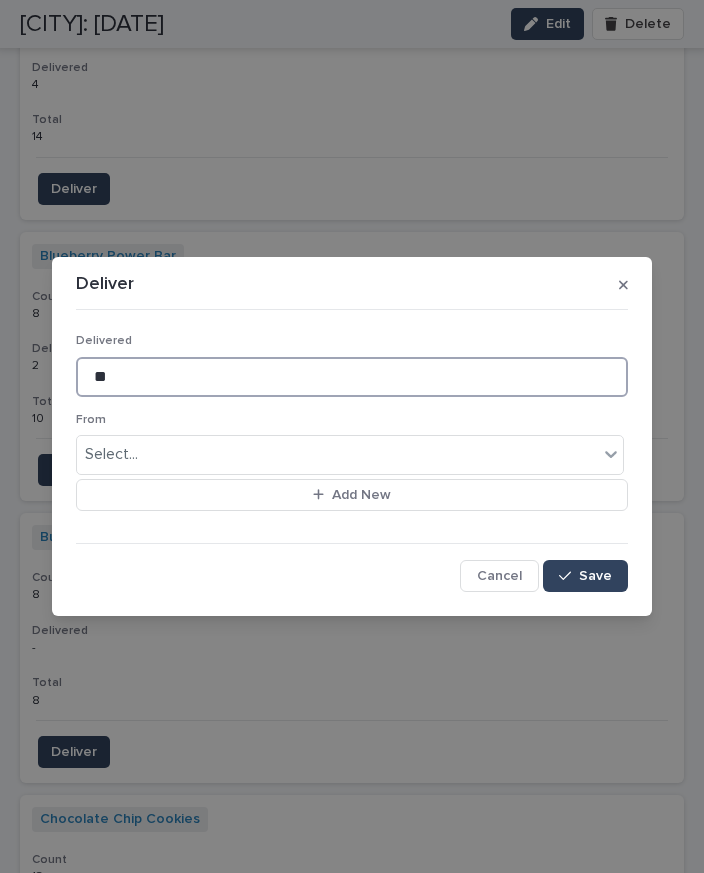 type on "**" 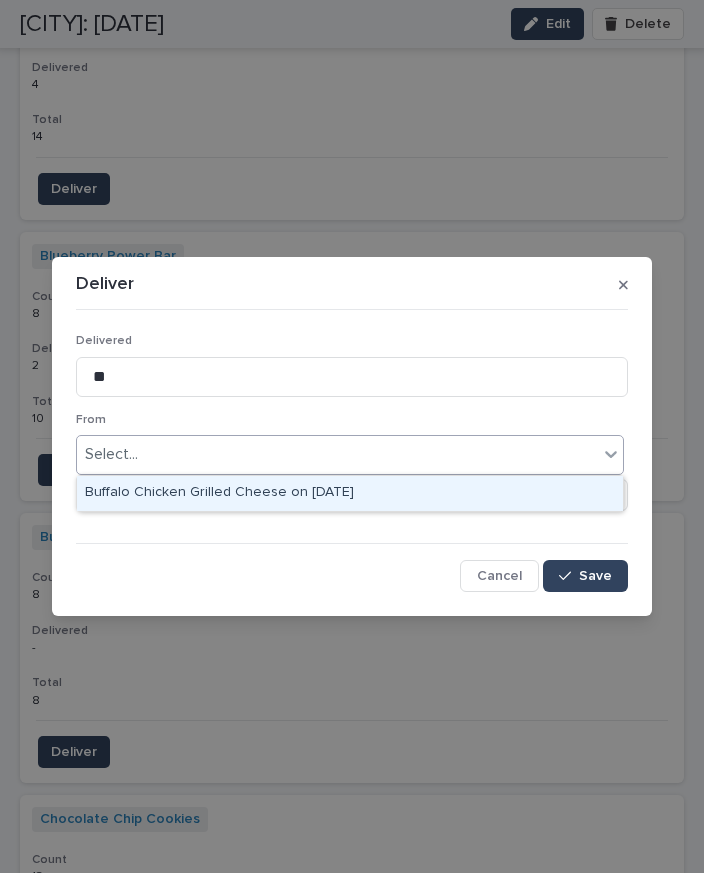 click on "Buffalo Chicken Grilled Cheese on 8-4-25" at bounding box center (350, 493) 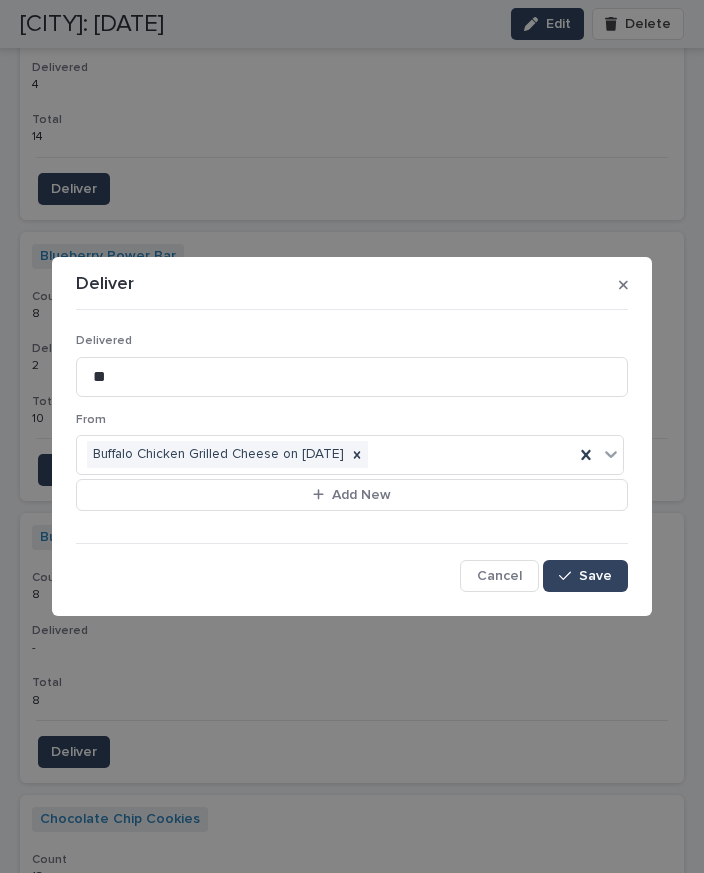 click on "Save" at bounding box center [595, 576] 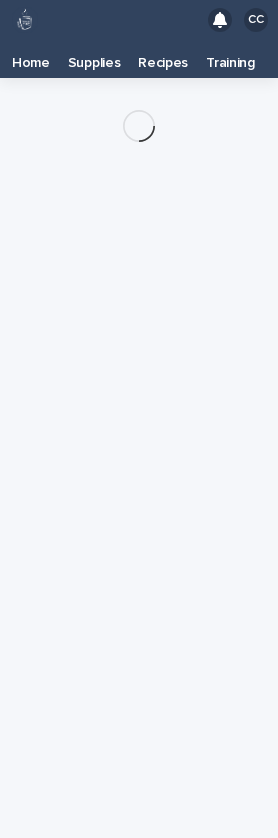scroll, scrollTop: 0, scrollLeft: 0, axis: both 